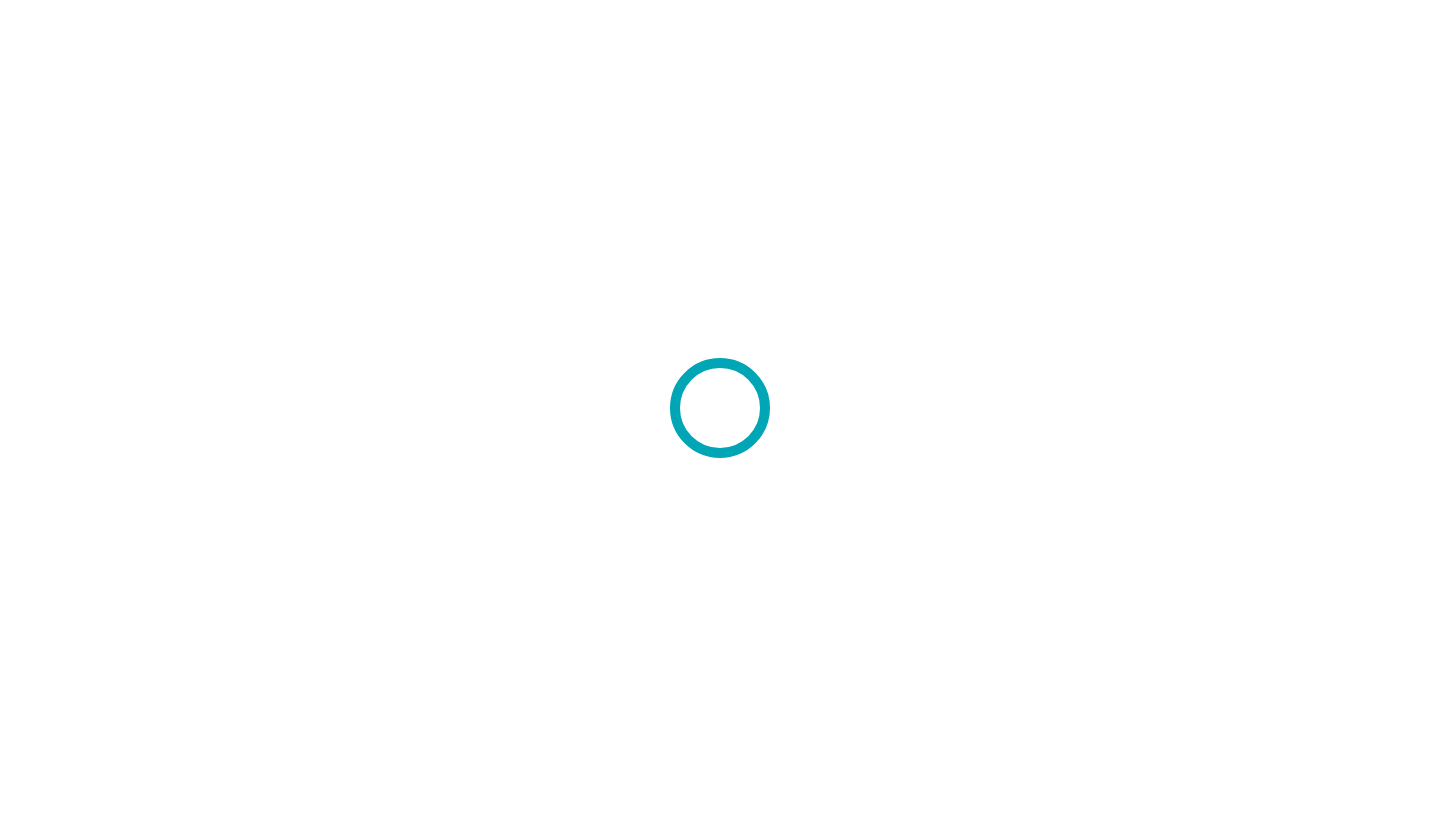 scroll, scrollTop: 0, scrollLeft: 0, axis: both 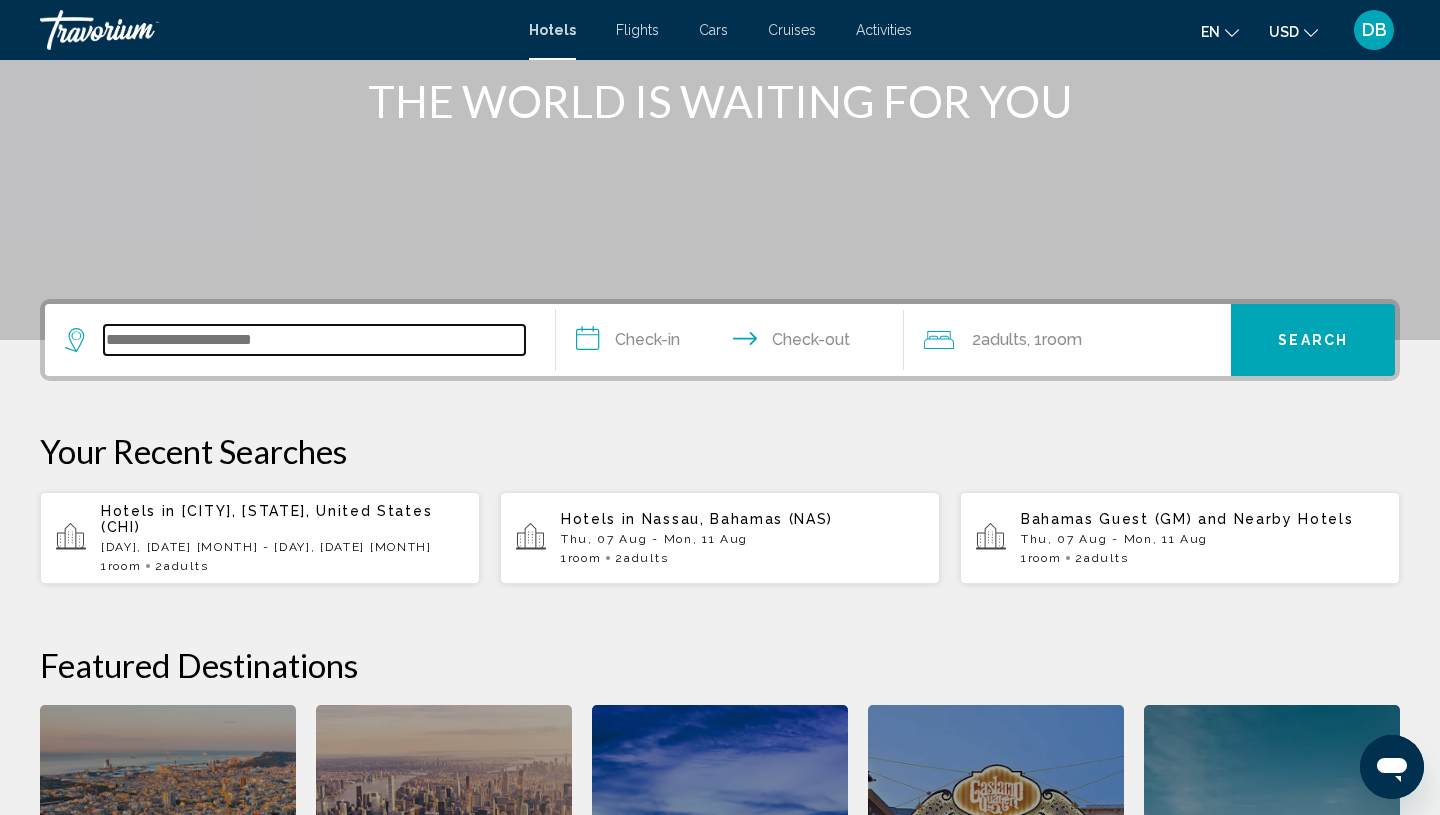 click at bounding box center [314, 340] 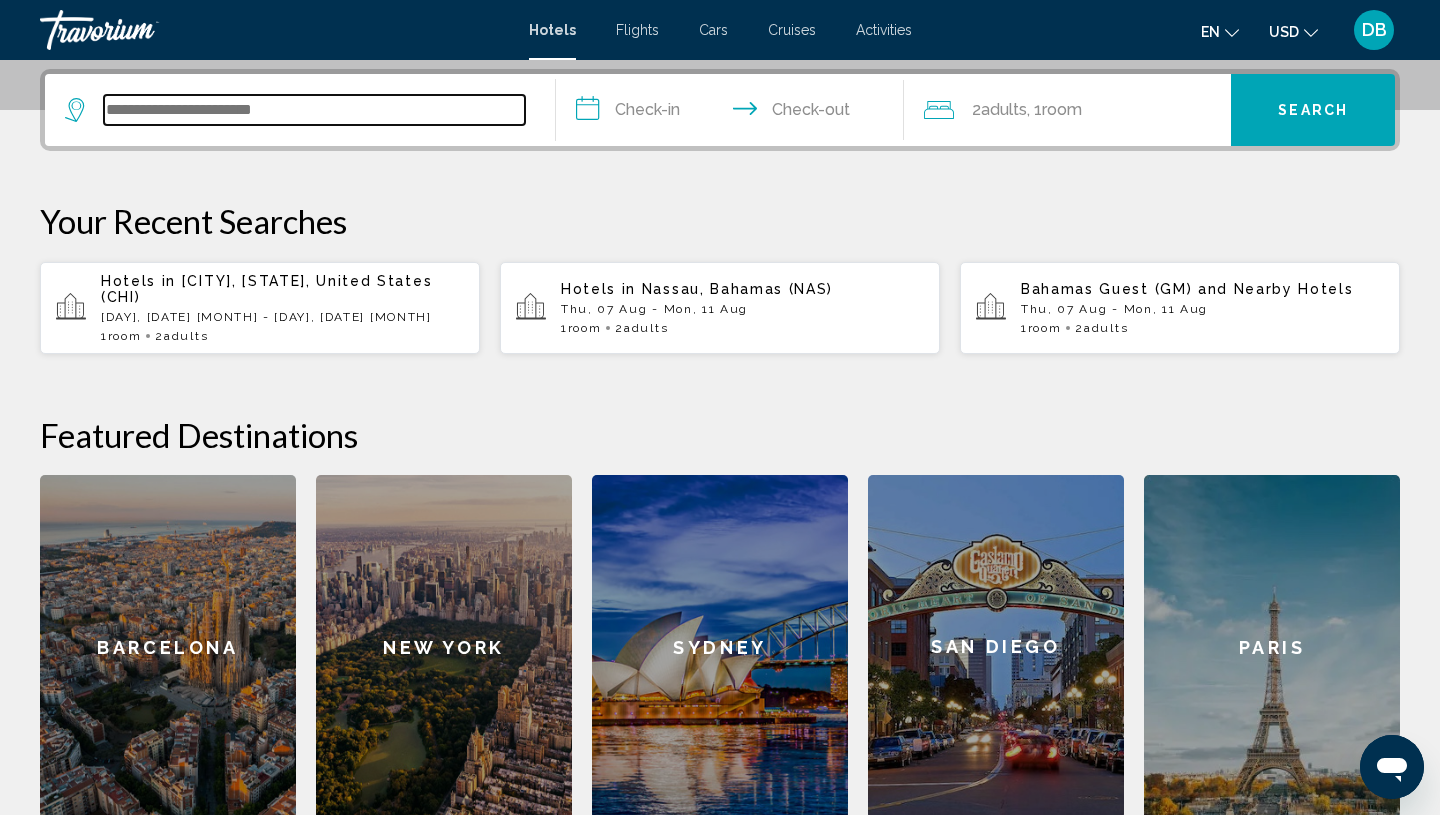 scroll, scrollTop: 494, scrollLeft: 0, axis: vertical 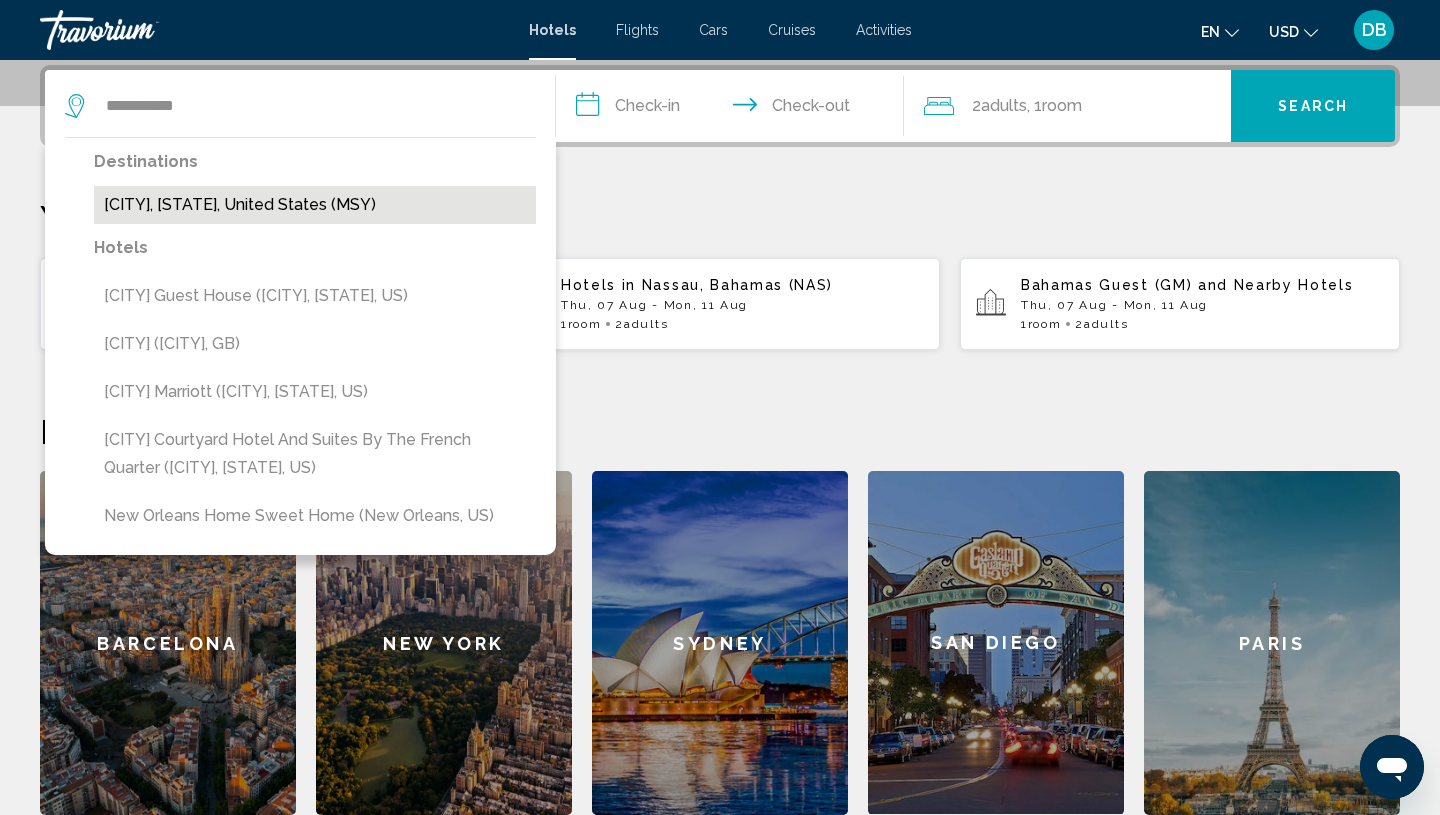click on "New Orleans, LA, United States (MSY)" at bounding box center (315, 205) 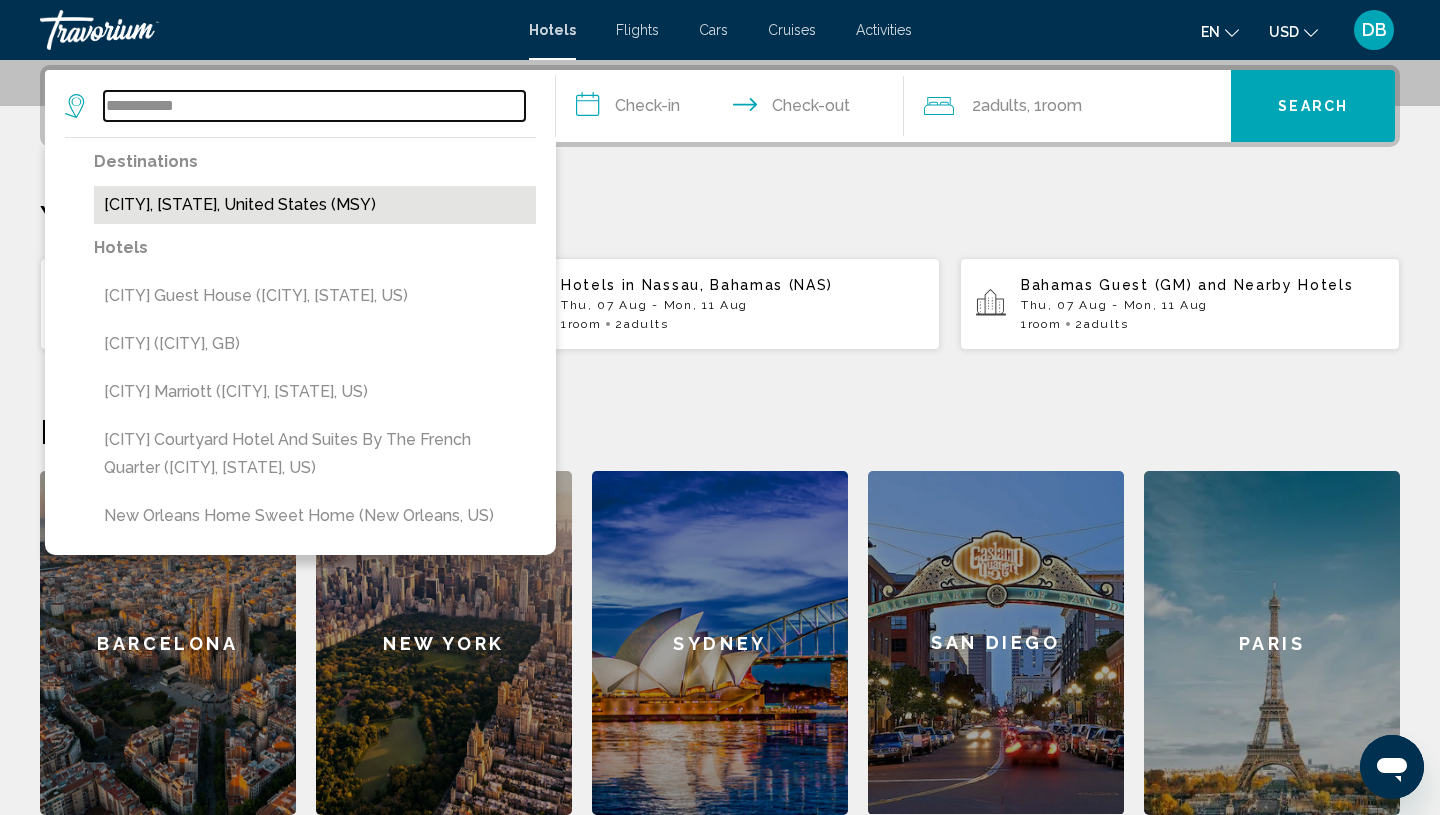 type on "**********" 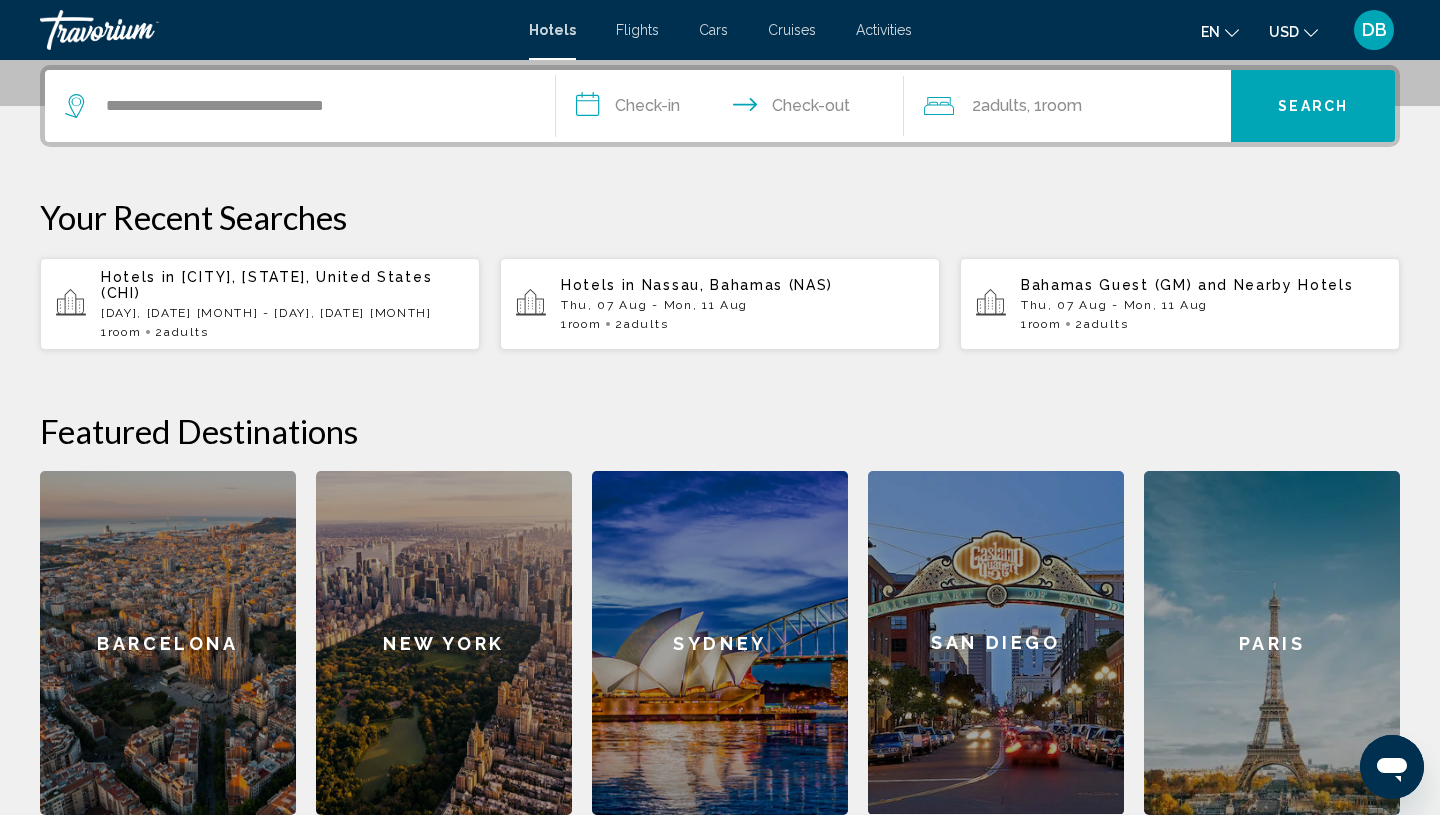 click on "**********" at bounding box center (734, 109) 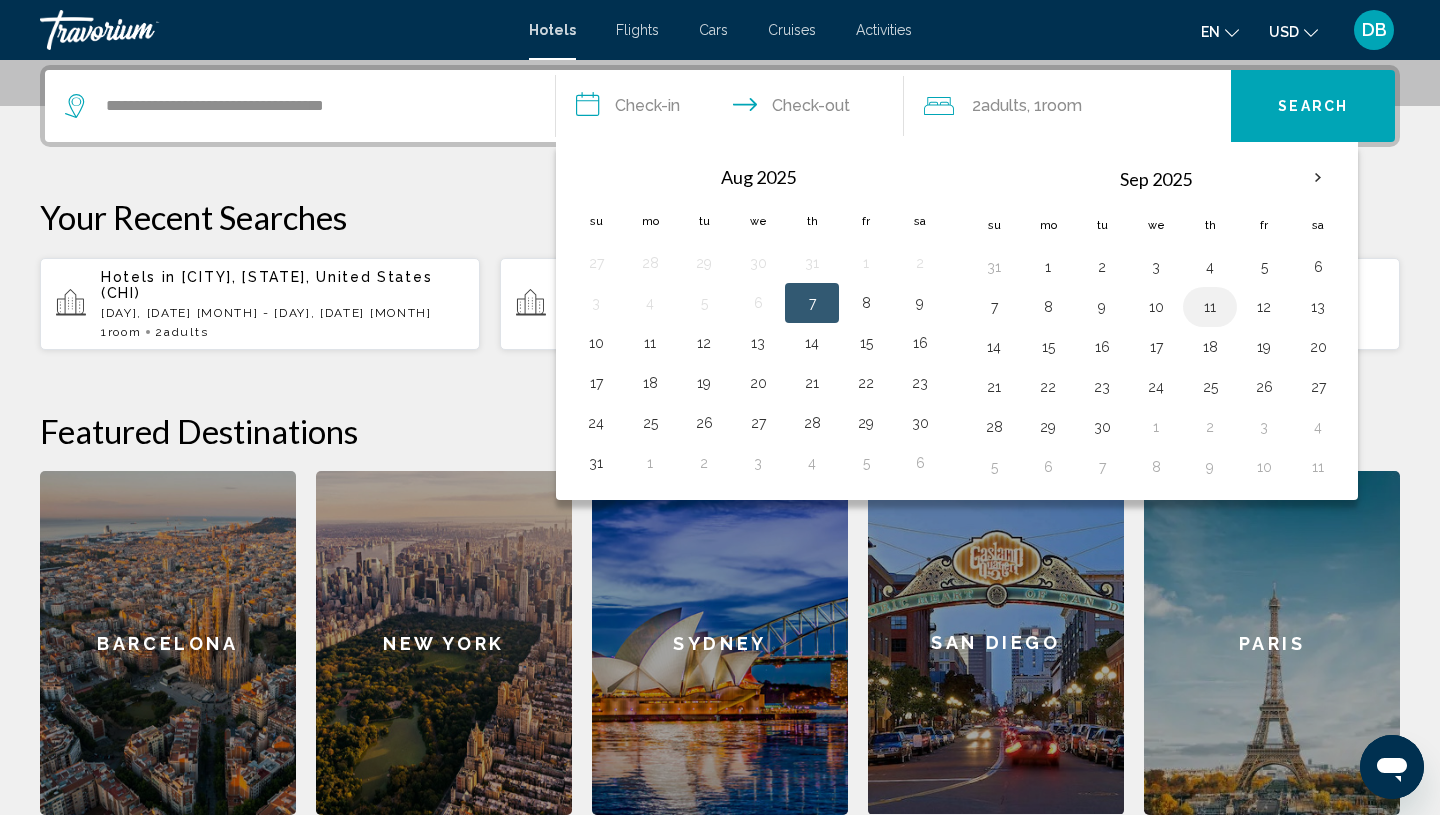 click on "11" at bounding box center [1210, 307] 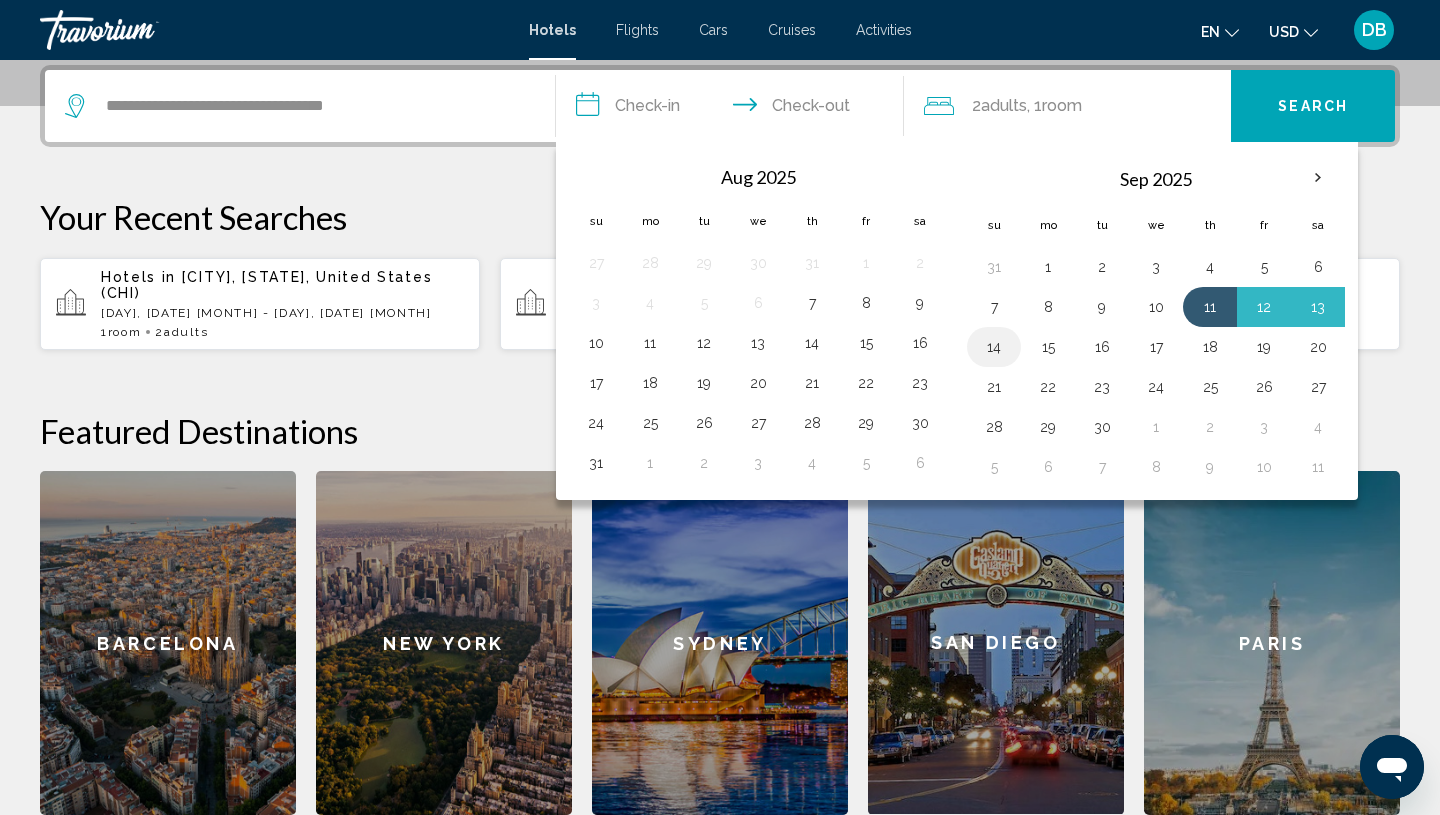 click on "14" at bounding box center [994, 347] 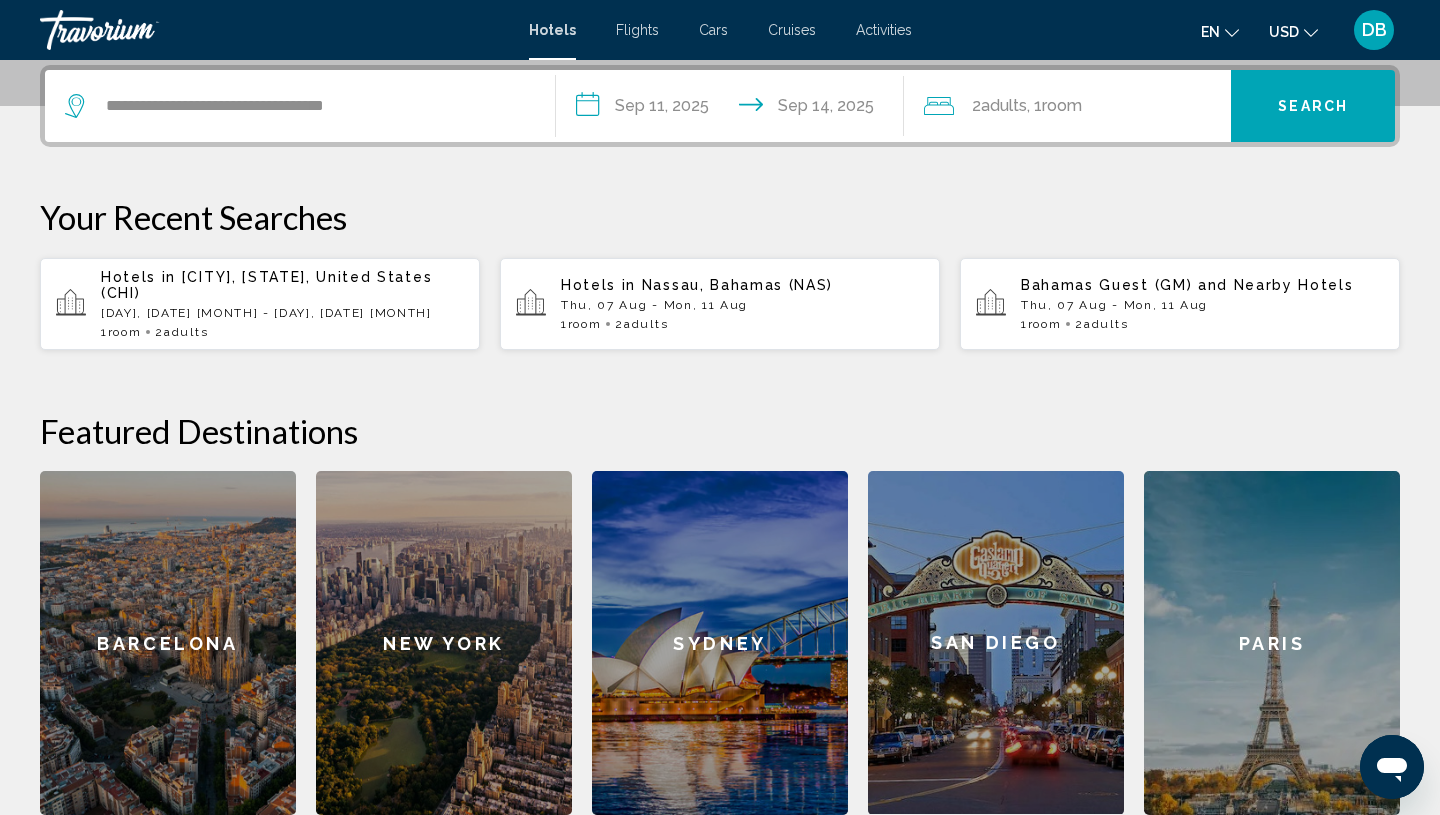 click on "Search" at bounding box center (1313, 107) 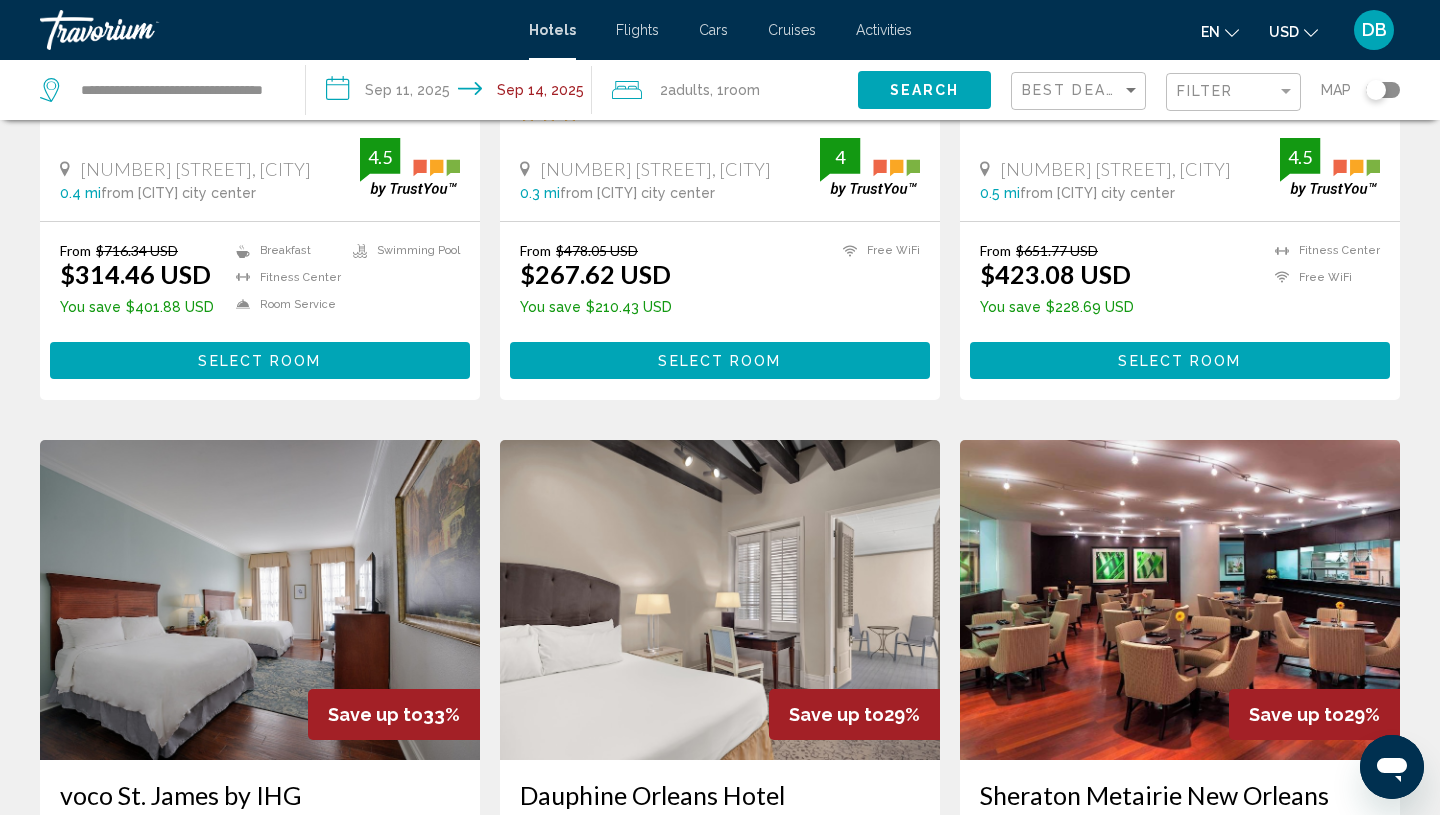 scroll, scrollTop: 0, scrollLeft: 0, axis: both 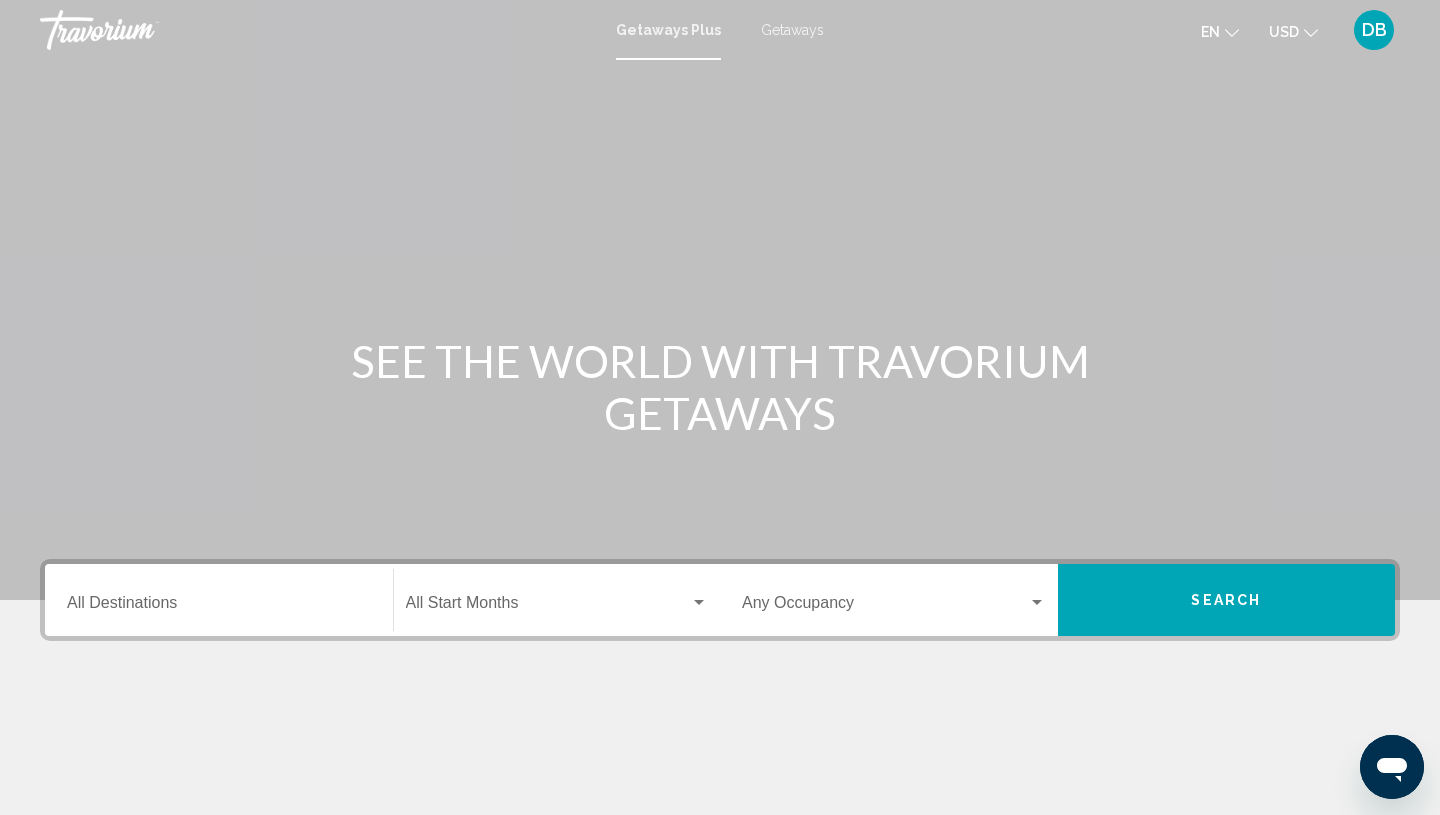 click on "Destination All Destinations" at bounding box center (219, 607) 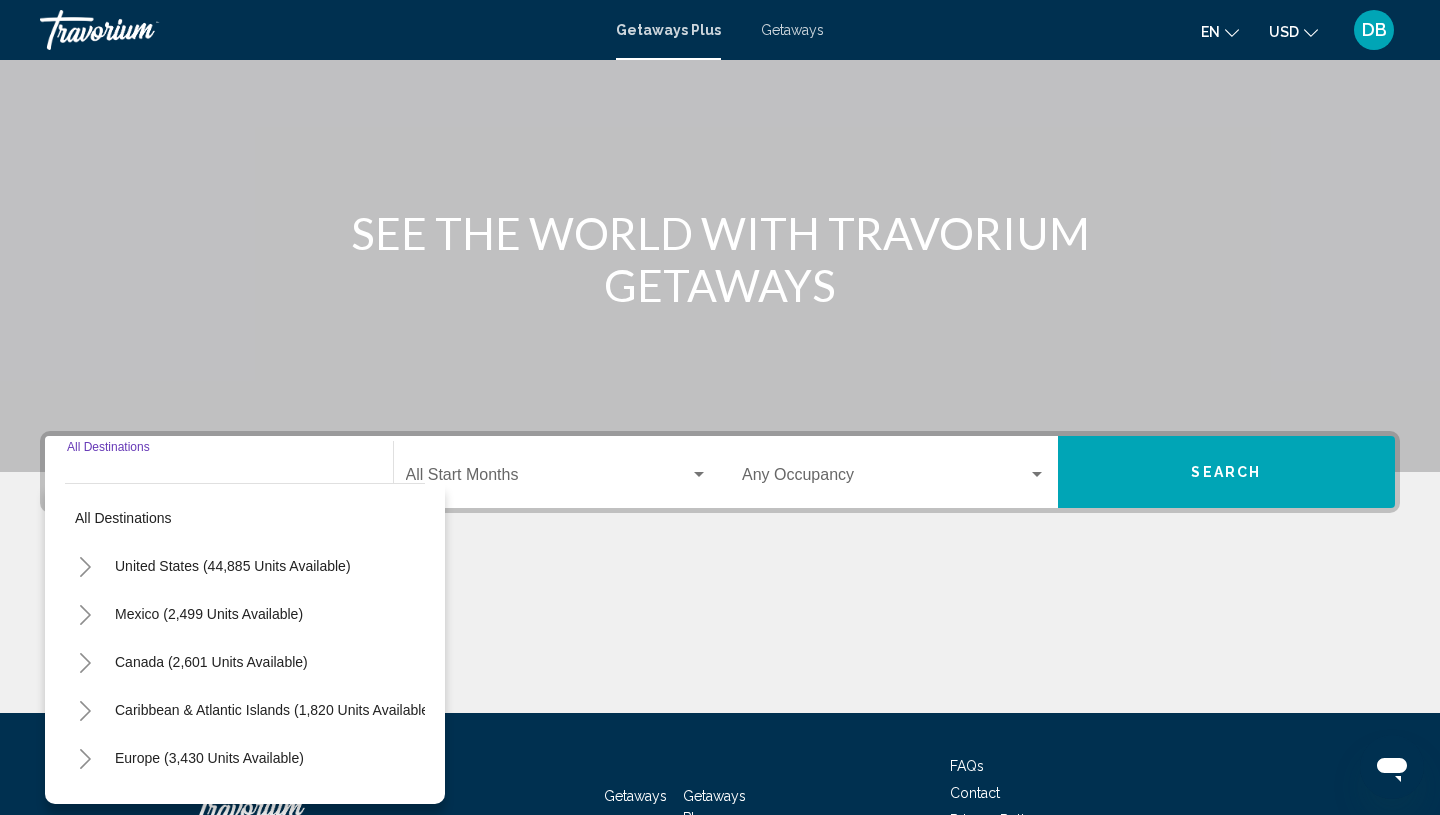 scroll, scrollTop: 271, scrollLeft: 0, axis: vertical 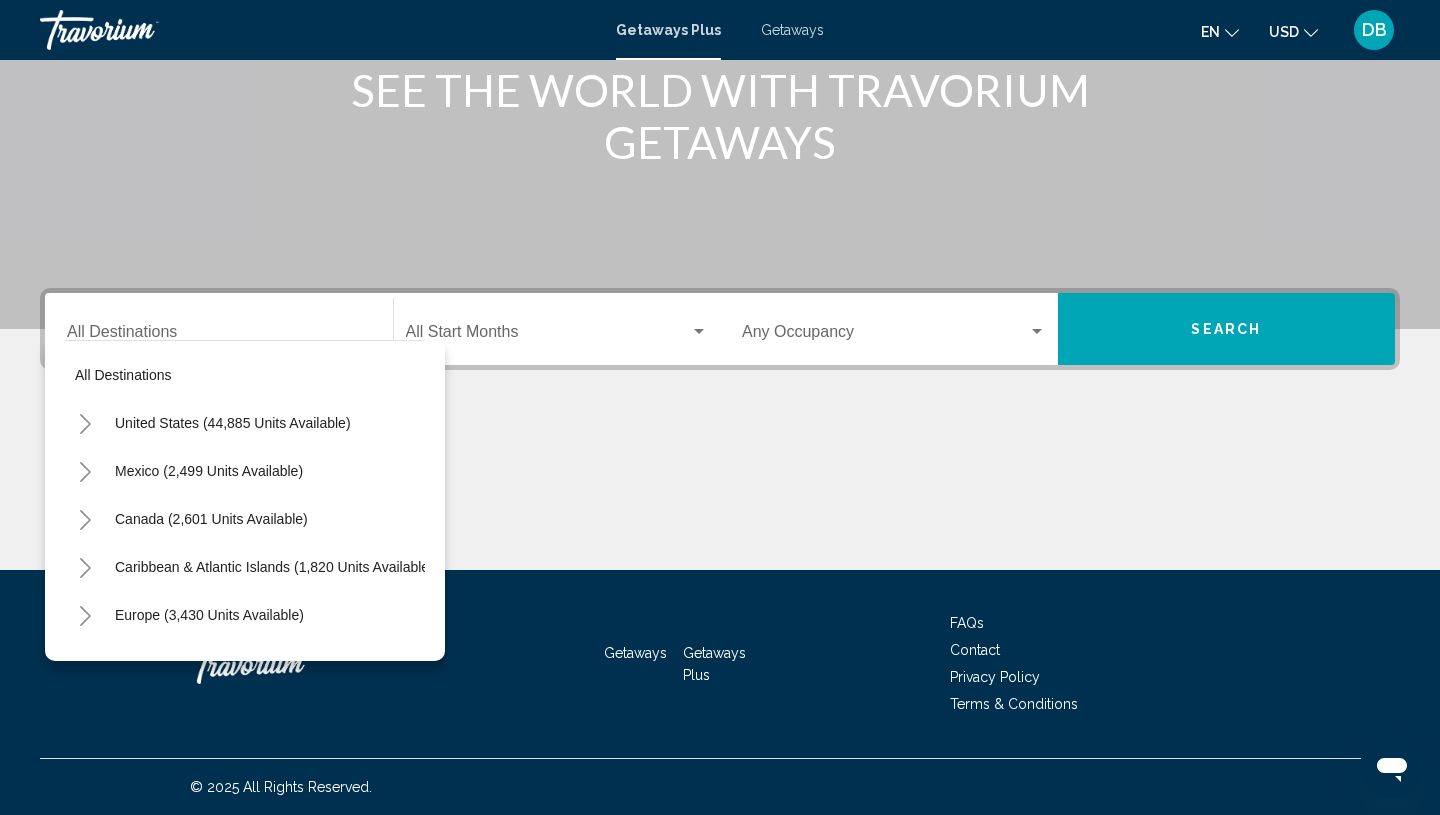 click on "Destination All Destinations" at bounding box center (219, 329) 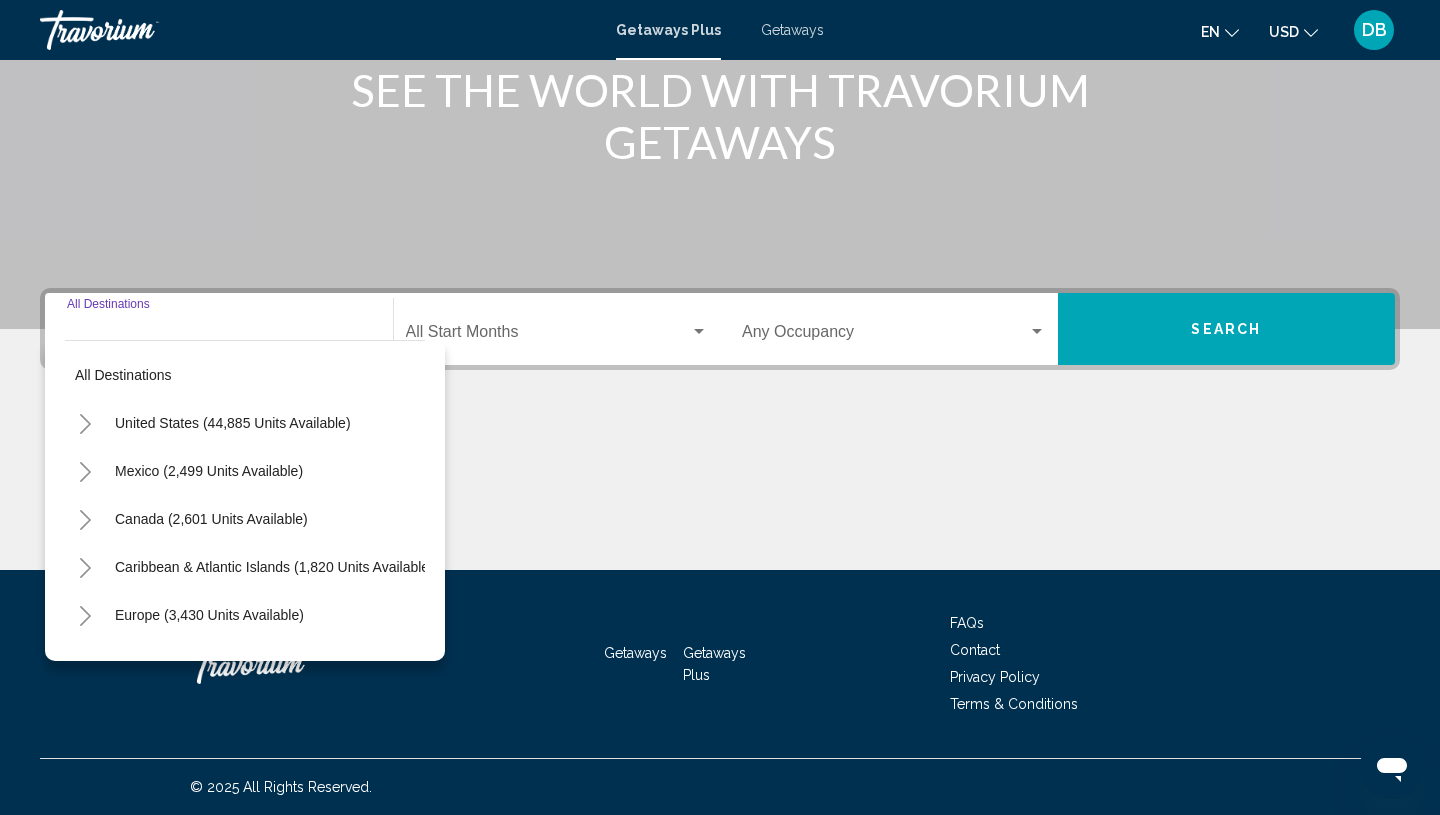 click on "Destination All Destinations" at bounding box center [219, 329] 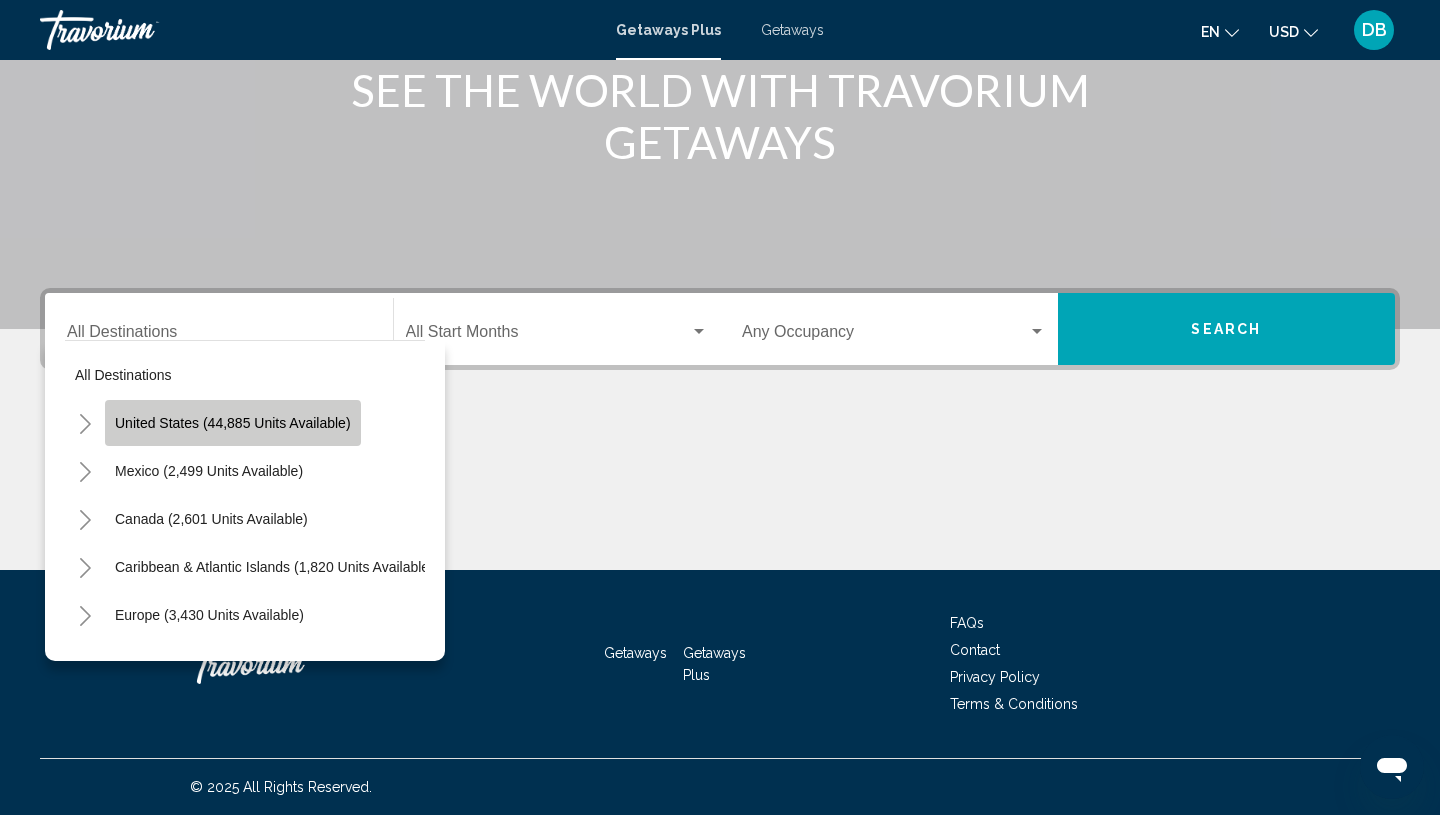 click on "United States (44,885 units available)" 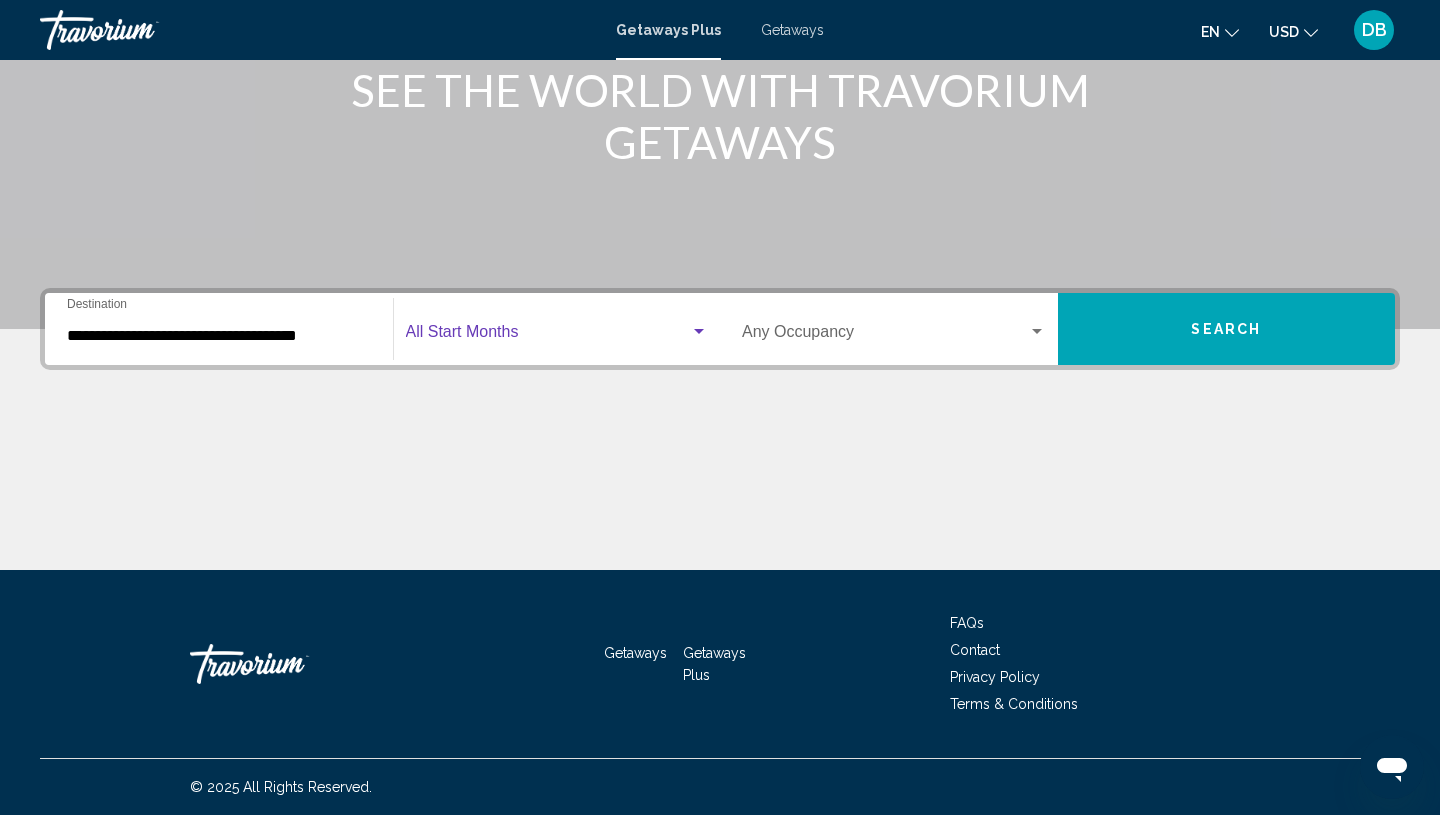 click at bounding box center [548, 336] 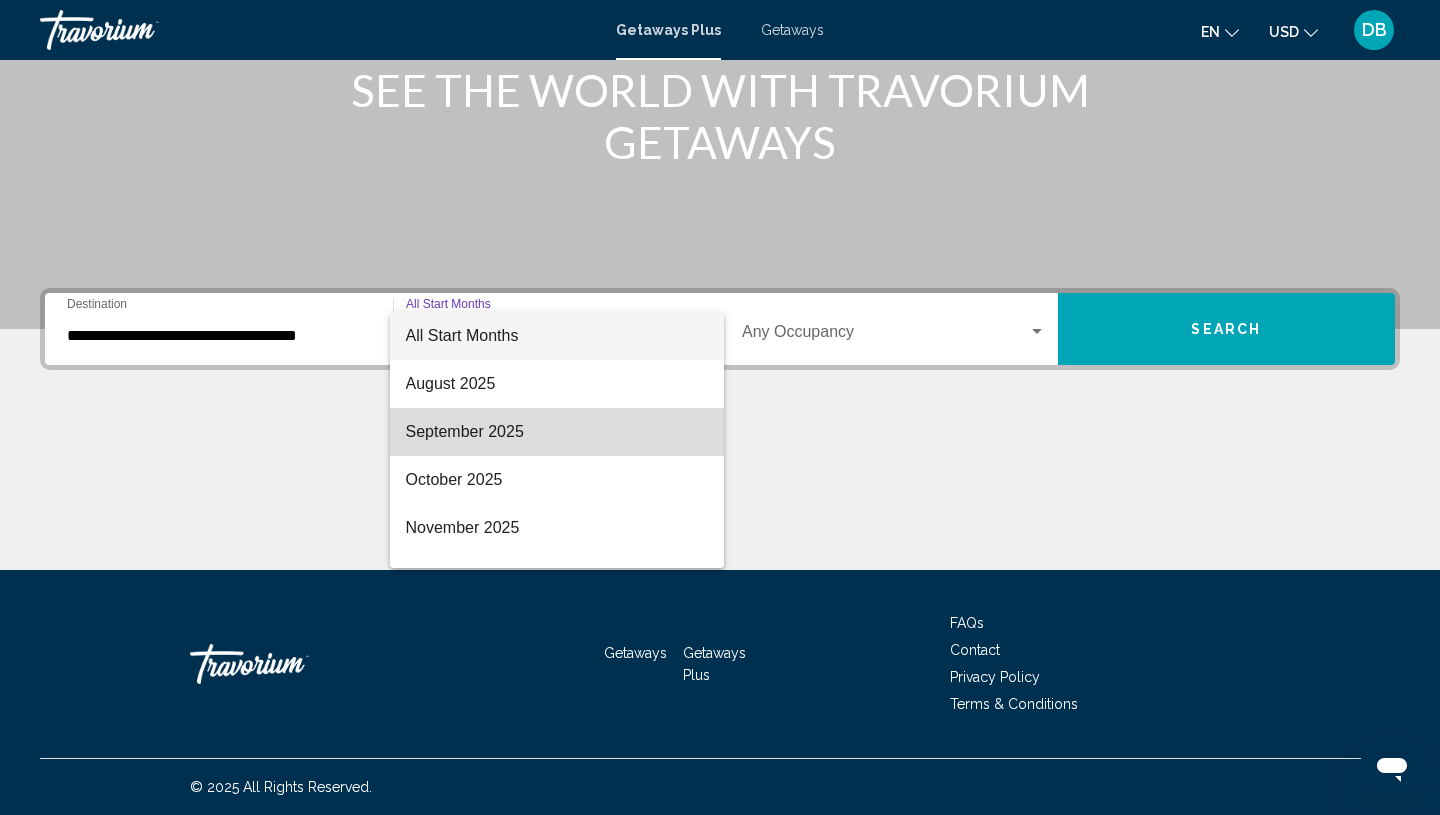 click on "September 2025" at bounding box center (557, 432) 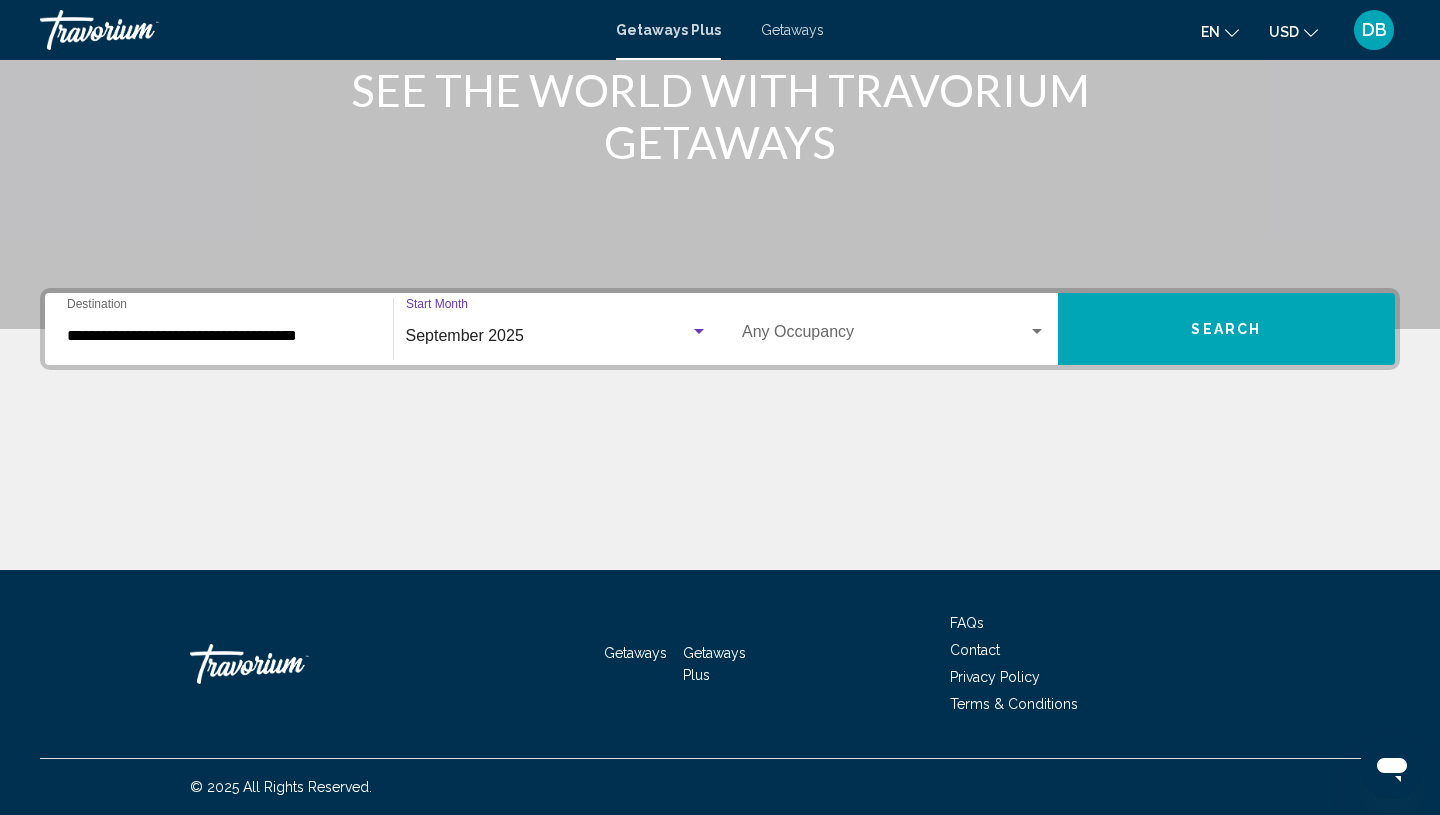 click on "Search" at bounding box center [1227, 329] 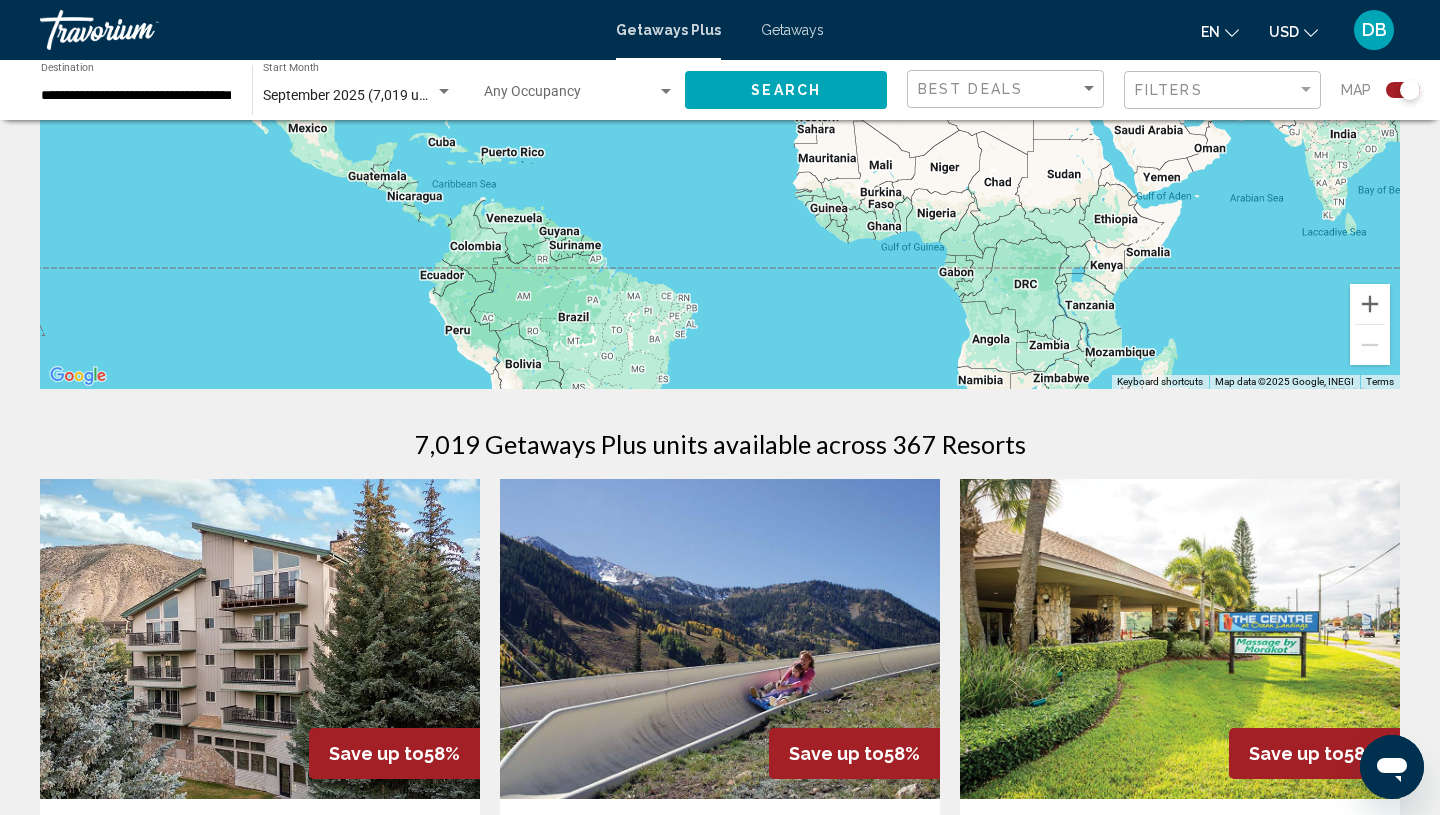 scroll, scrollTop: 335, scrollLeft: 0, axis: vertical 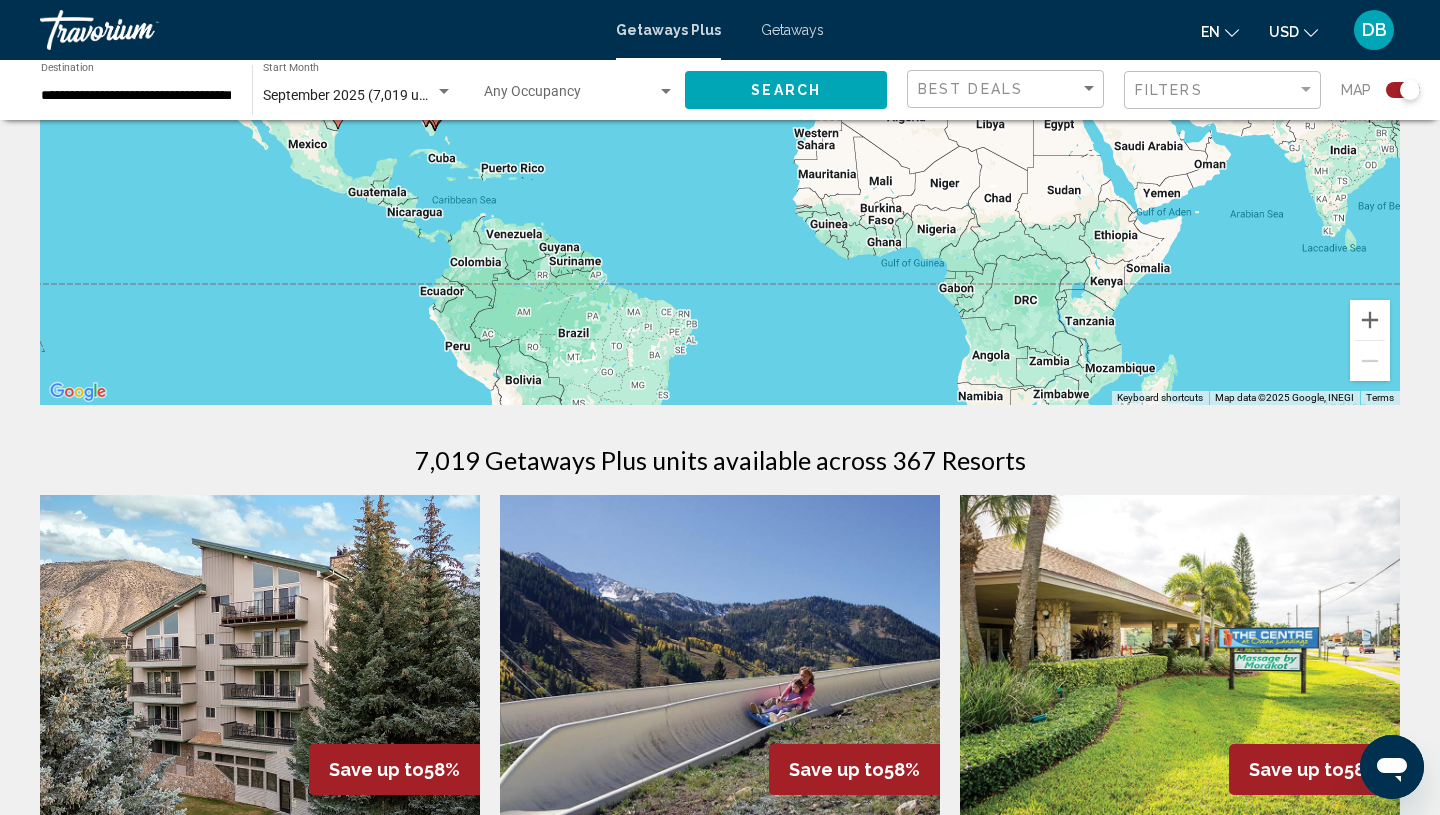 click on "Filters" 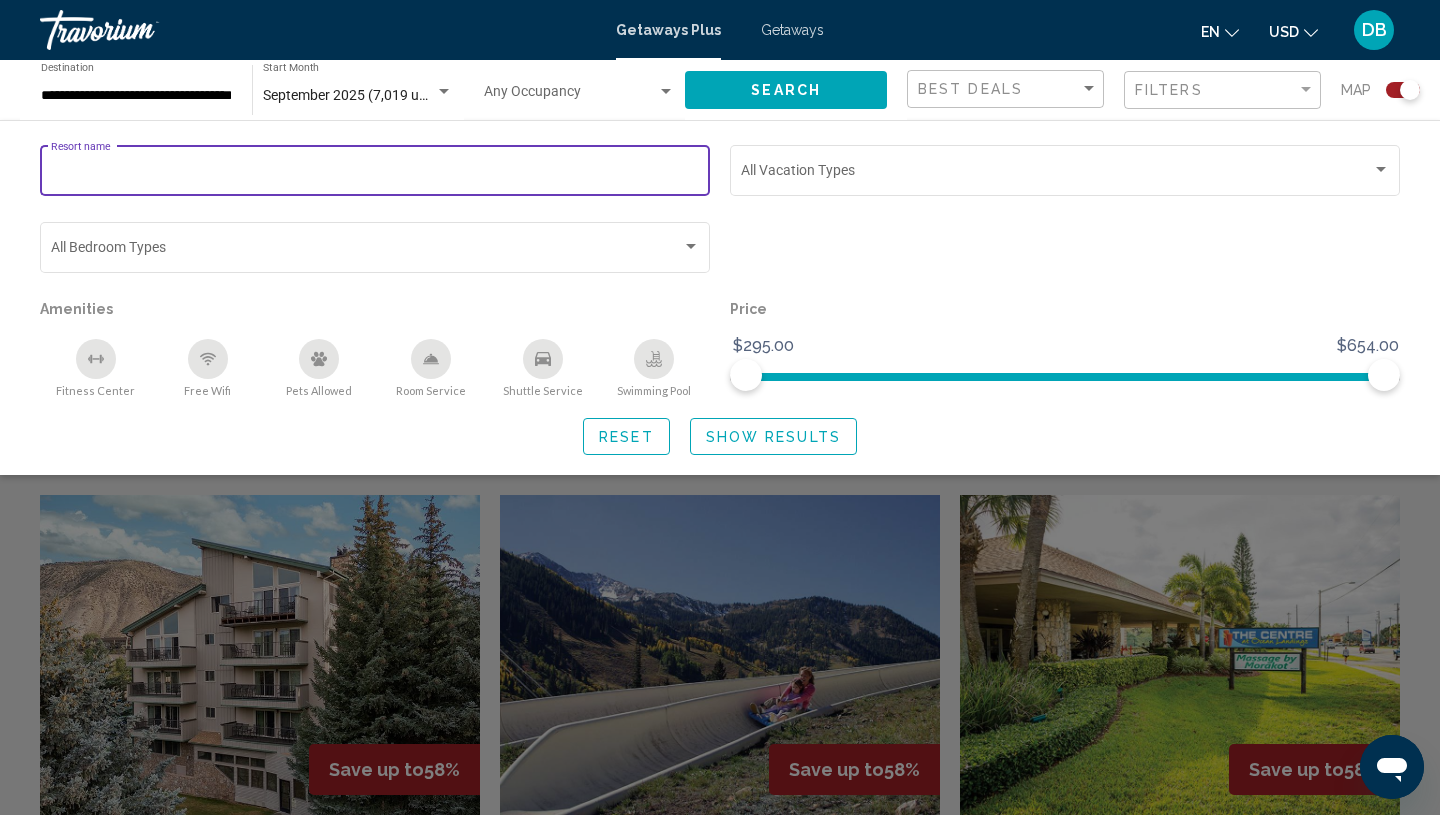 click on "Resort name" at bounding box center (375, 174) 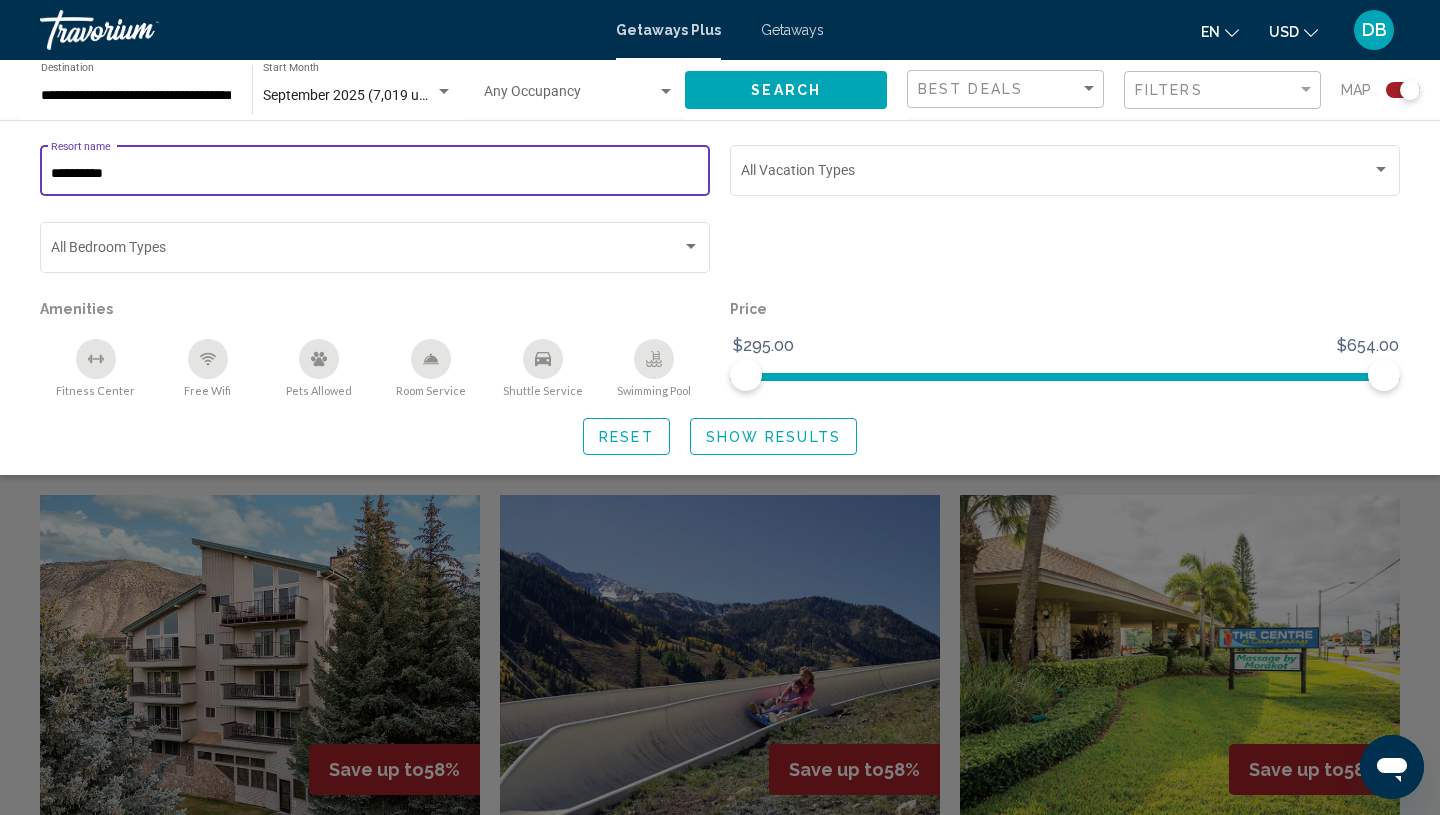type on "**********" 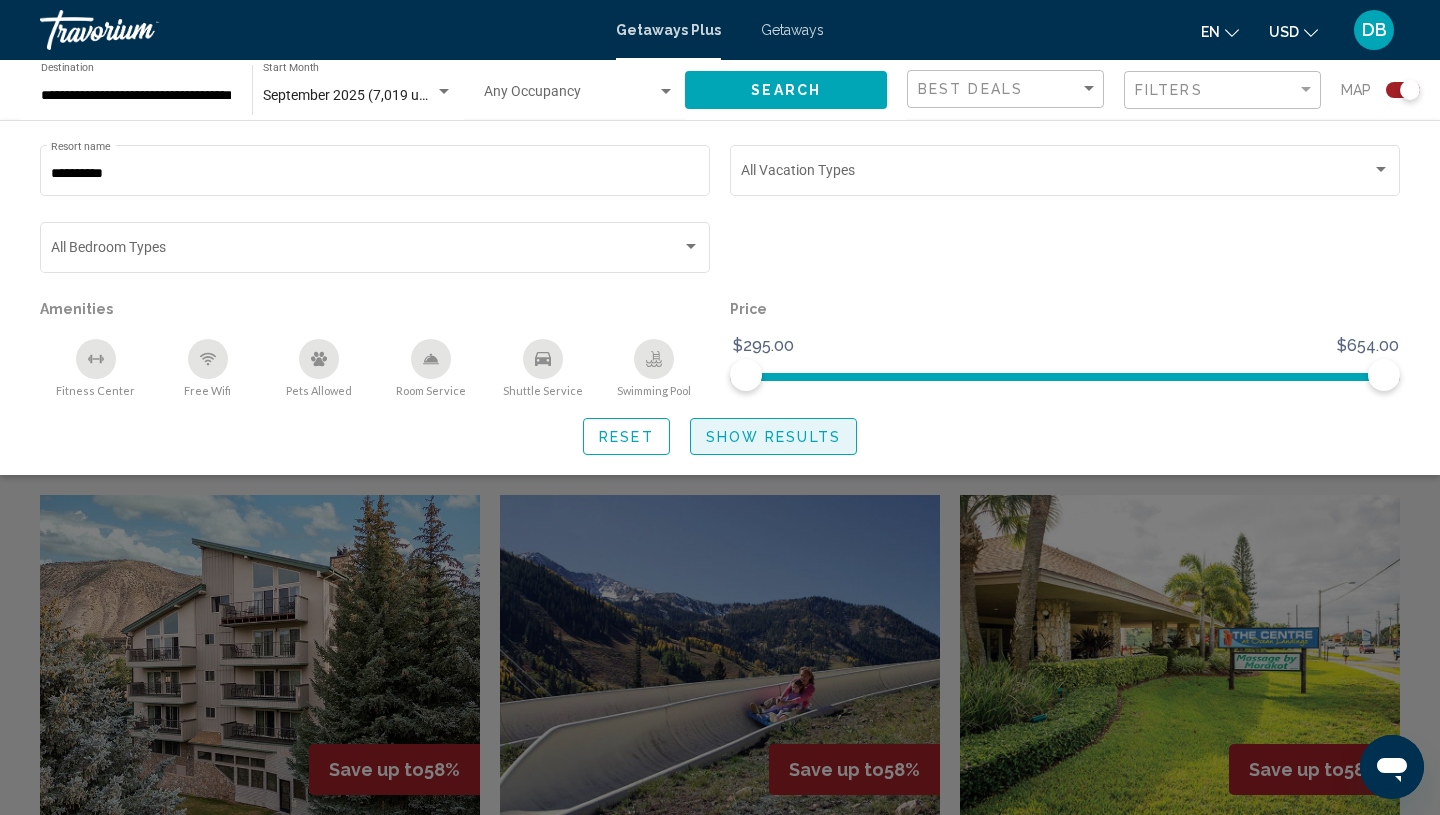 click on "Show Results" 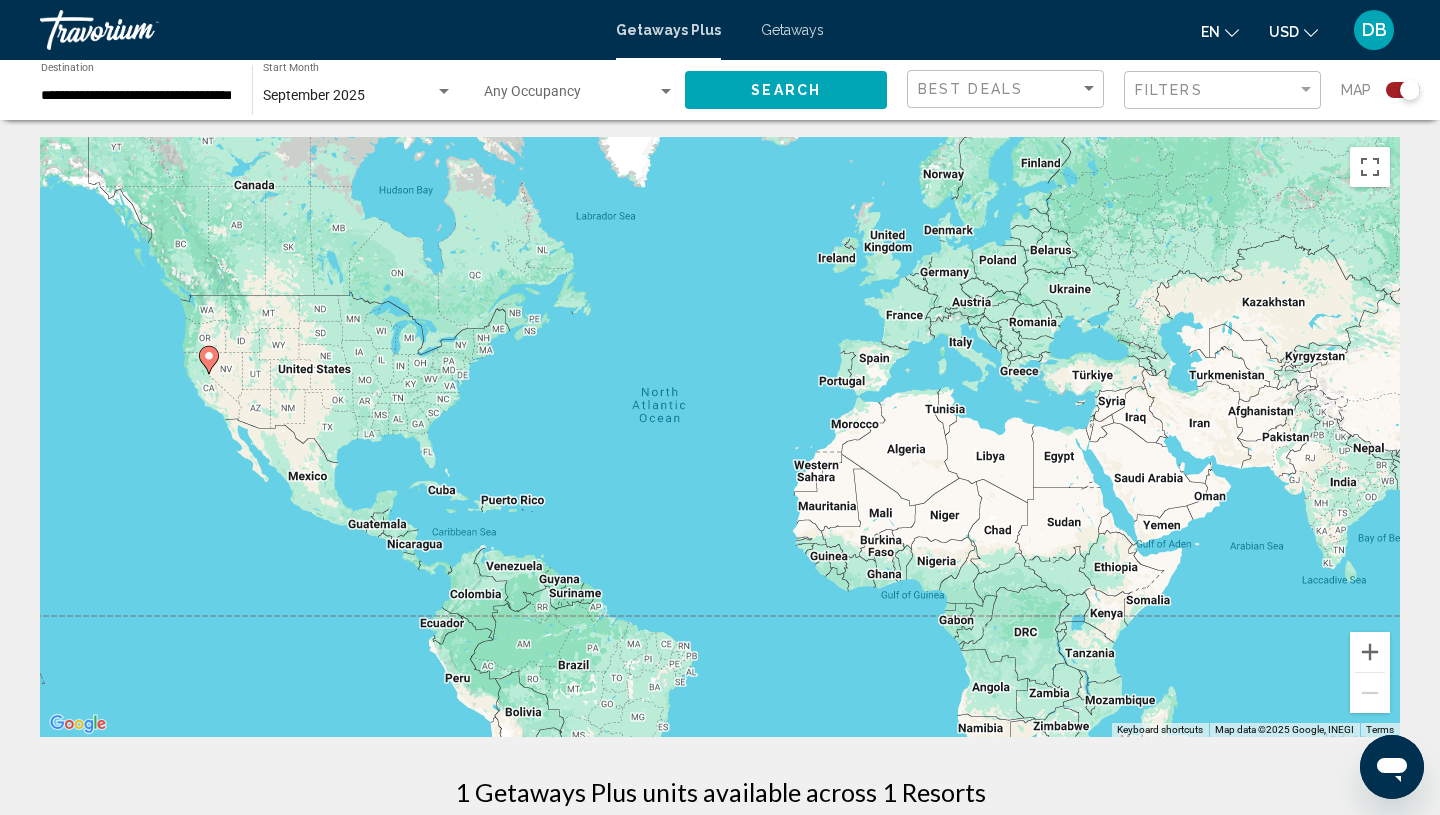 scroll, scrollTop: 0, scrollLeft: 0, axis: both 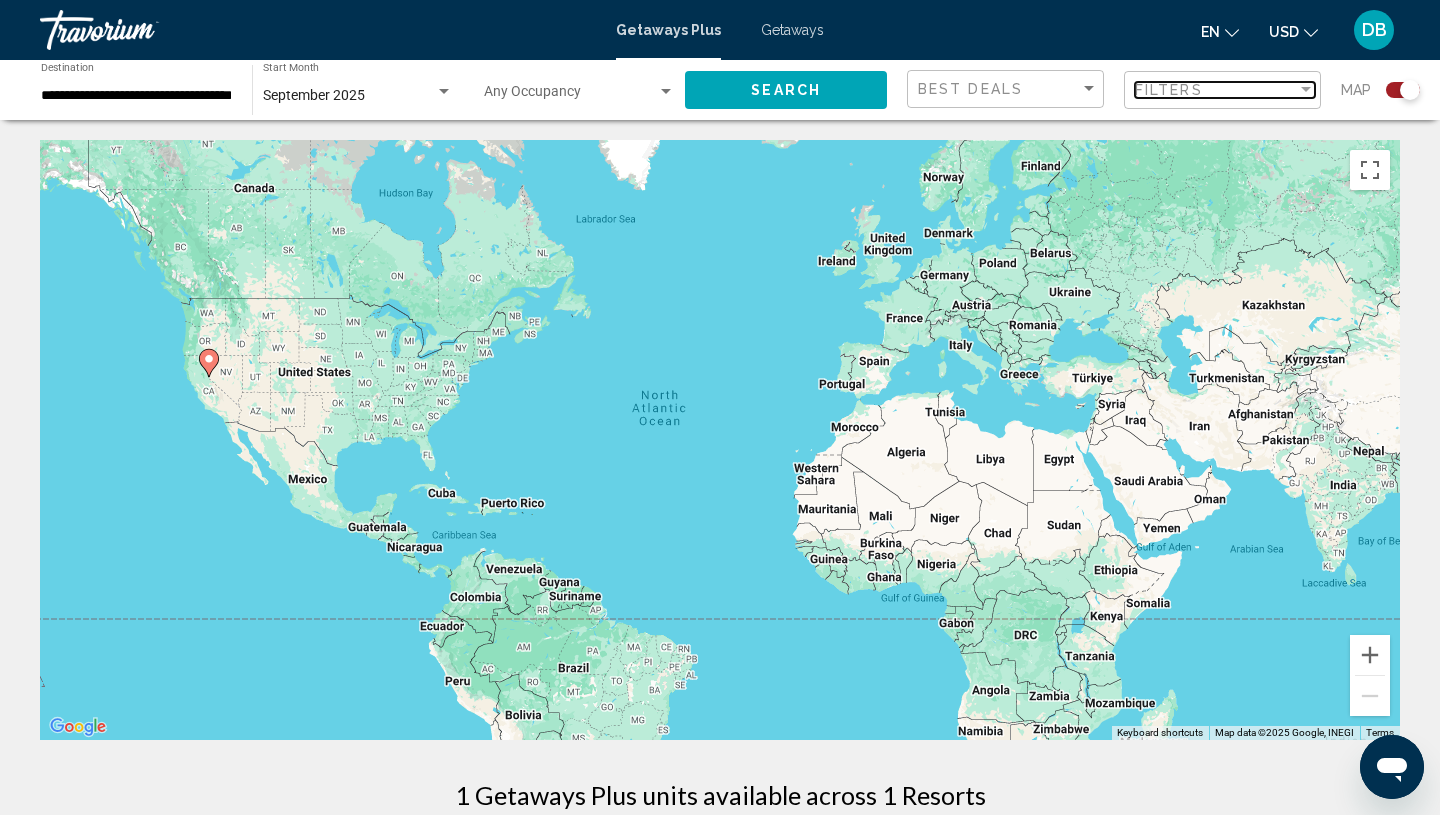 click on "Filters" at bounding box center [1216, 90] 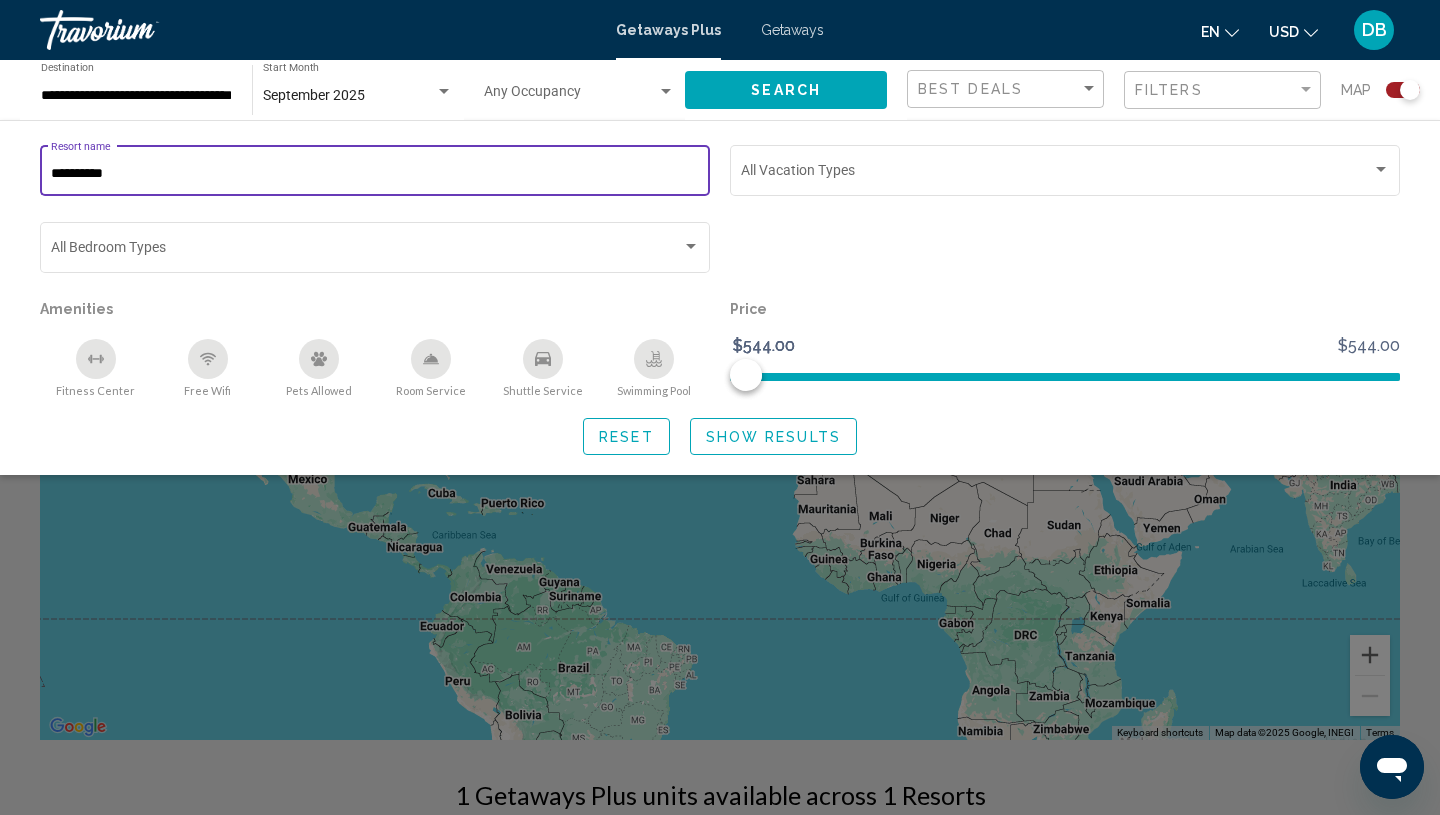 click on "**********" at bounding box center [375, 174] 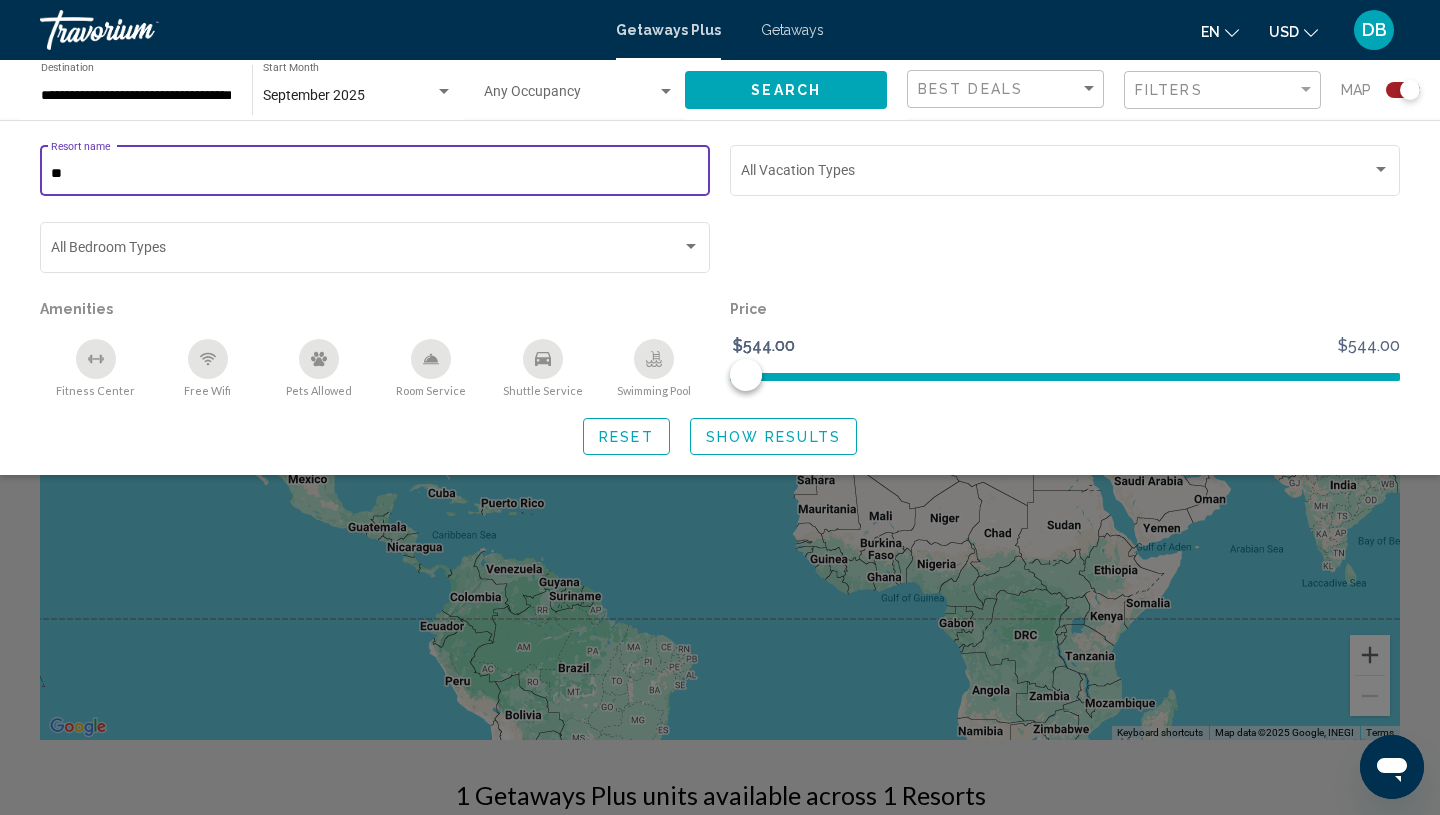type on "*" 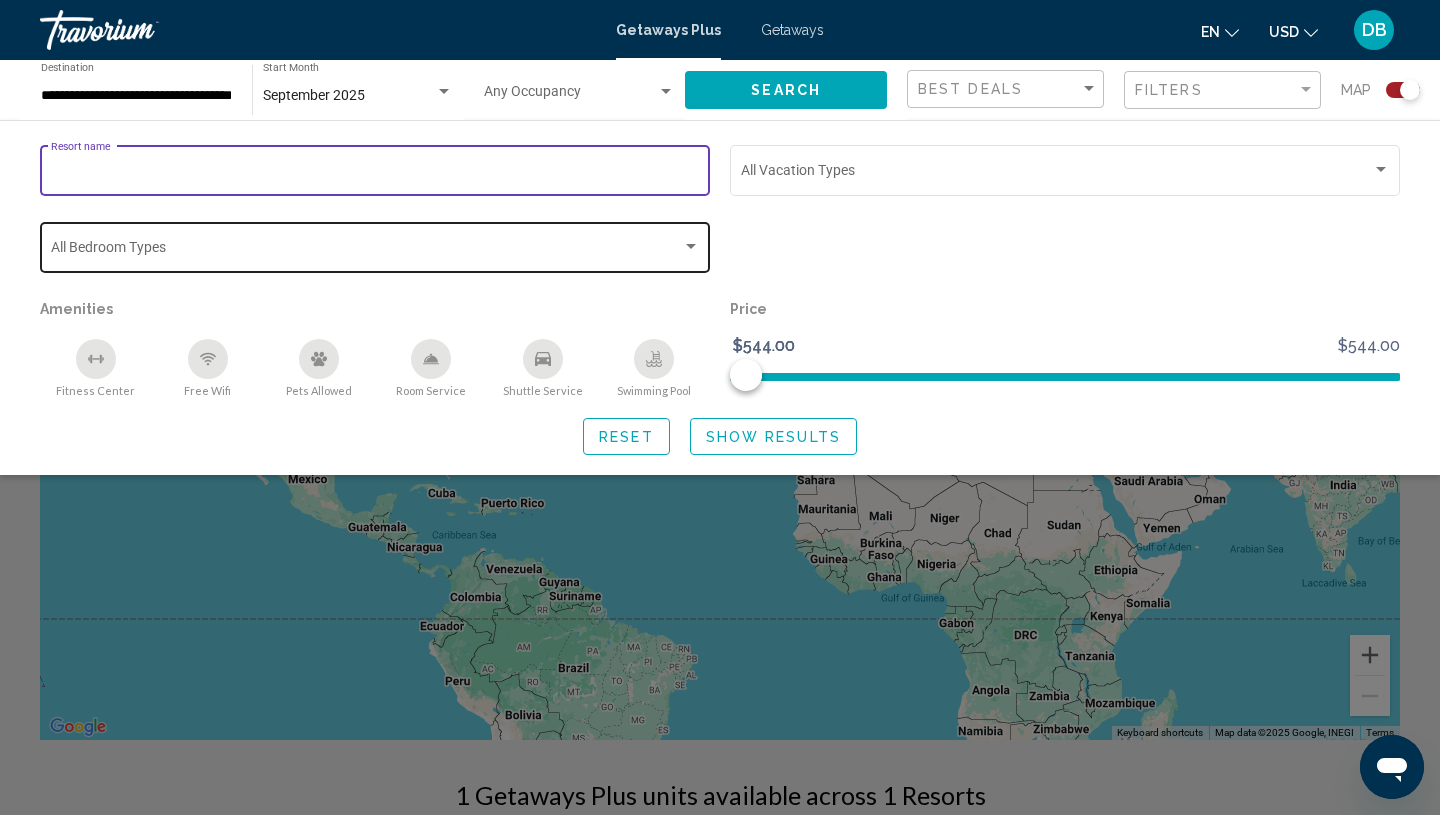 type 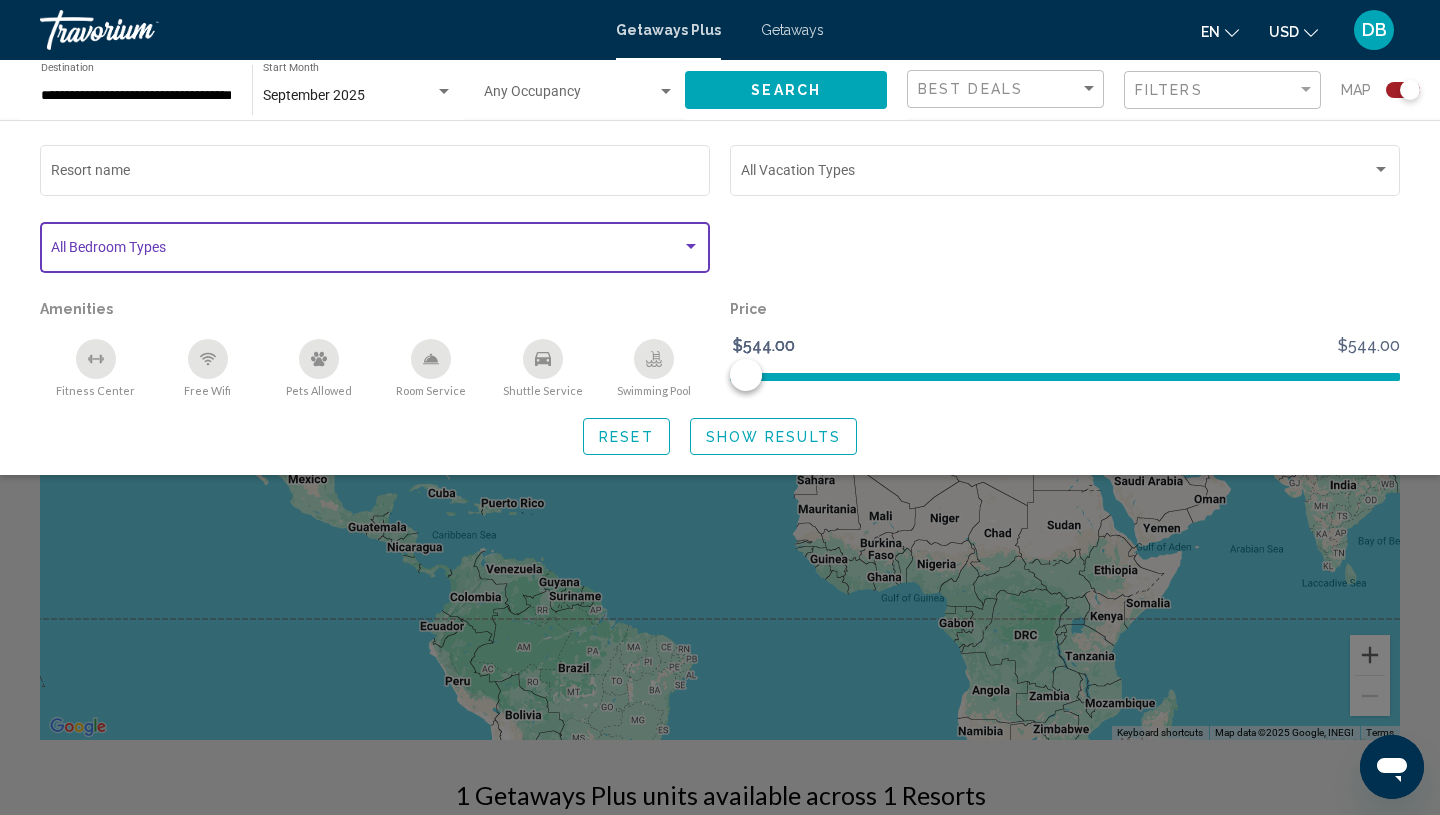 click at bounding box center [691, 247] 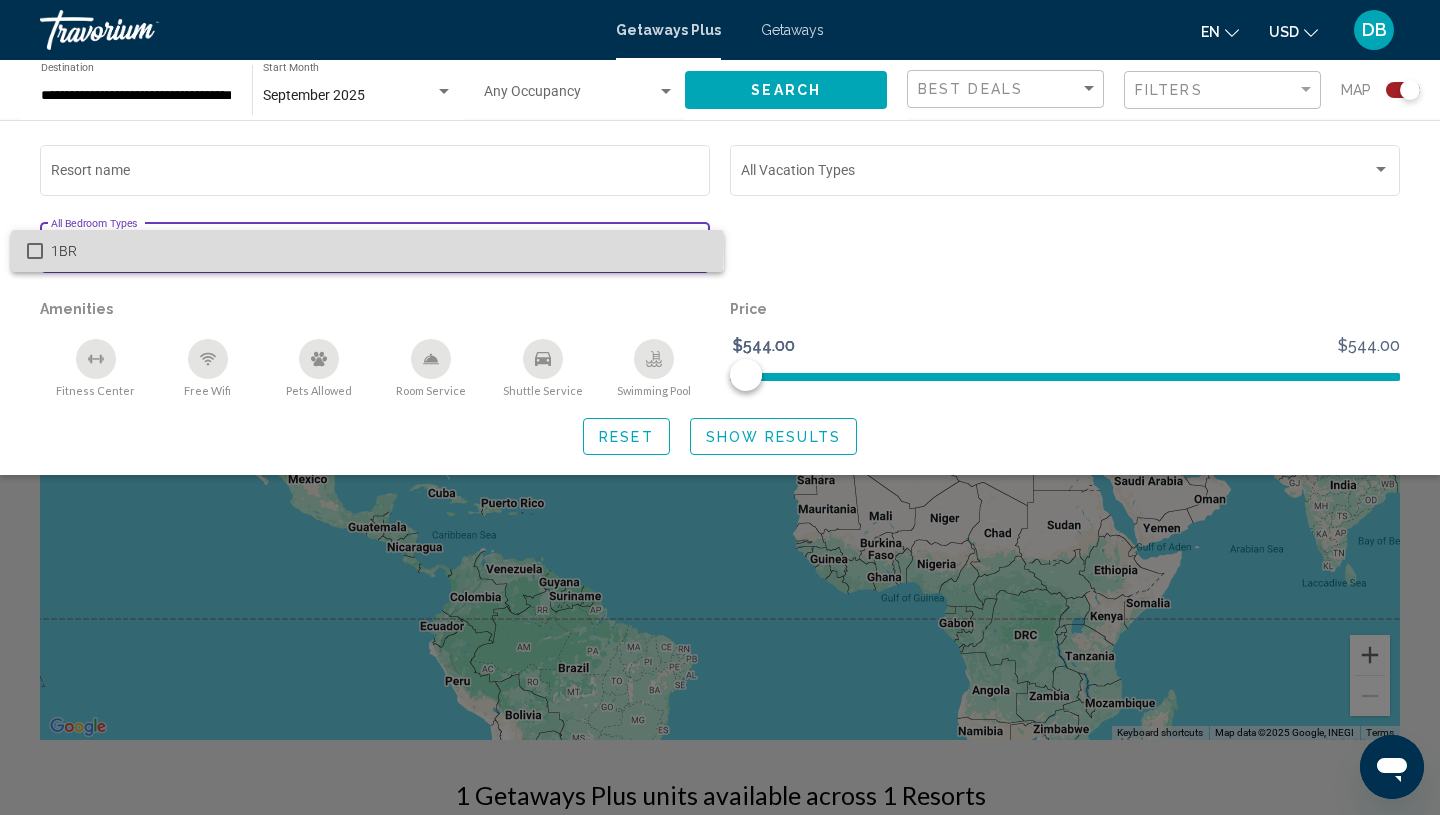 click on "1BR" at bounding box center (367, 251) 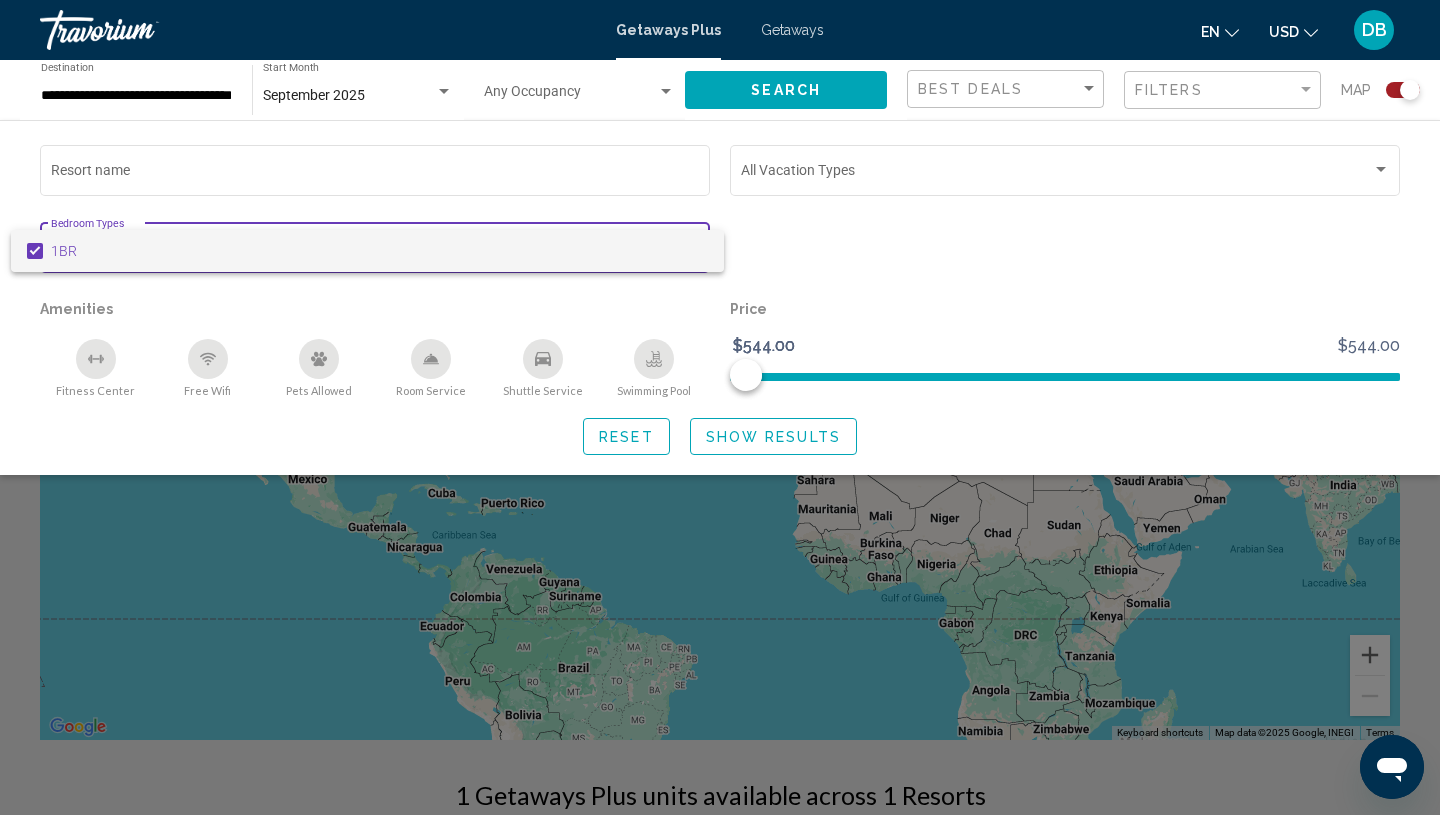 click at bounding box center (720, 407) 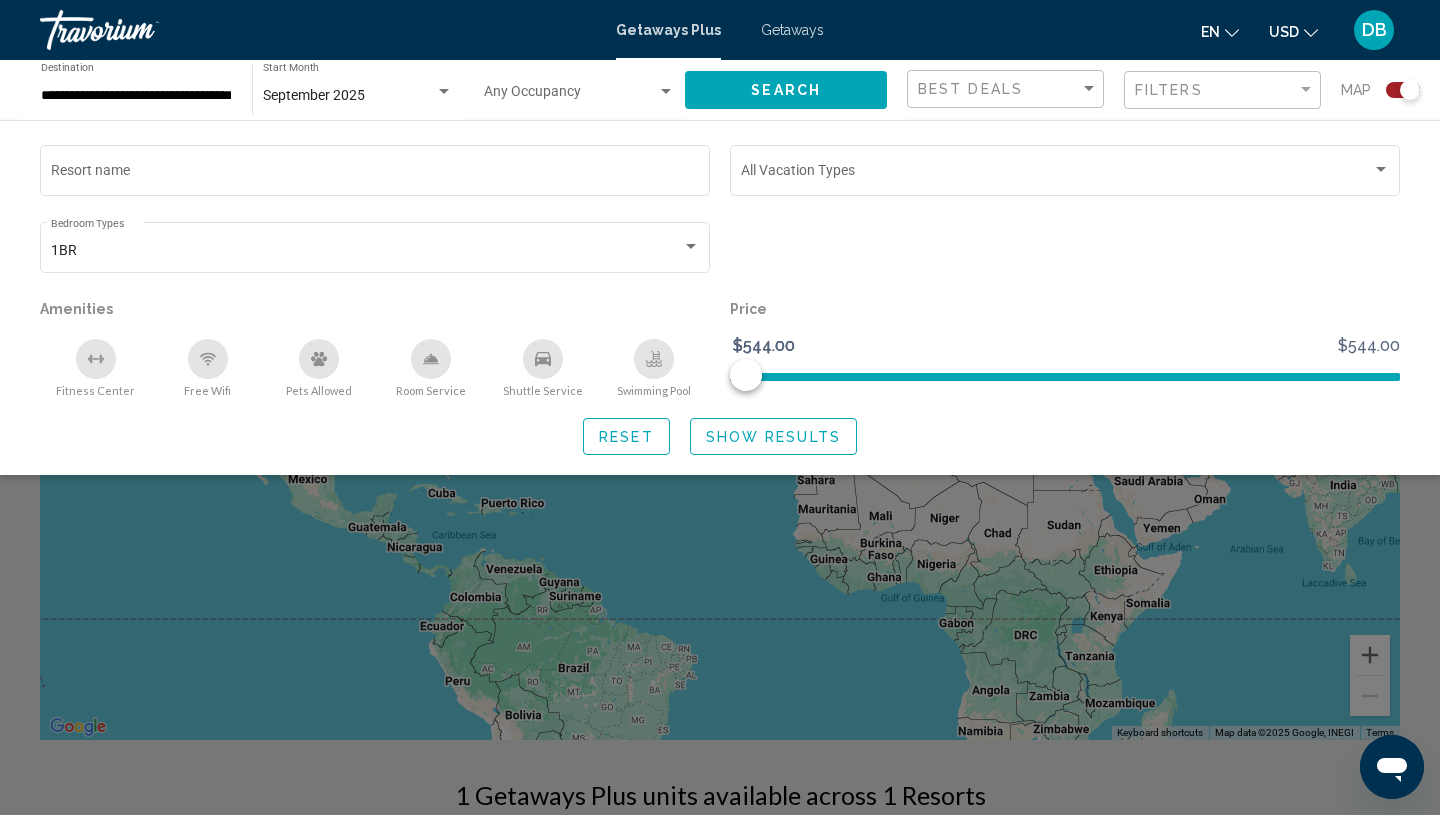 click 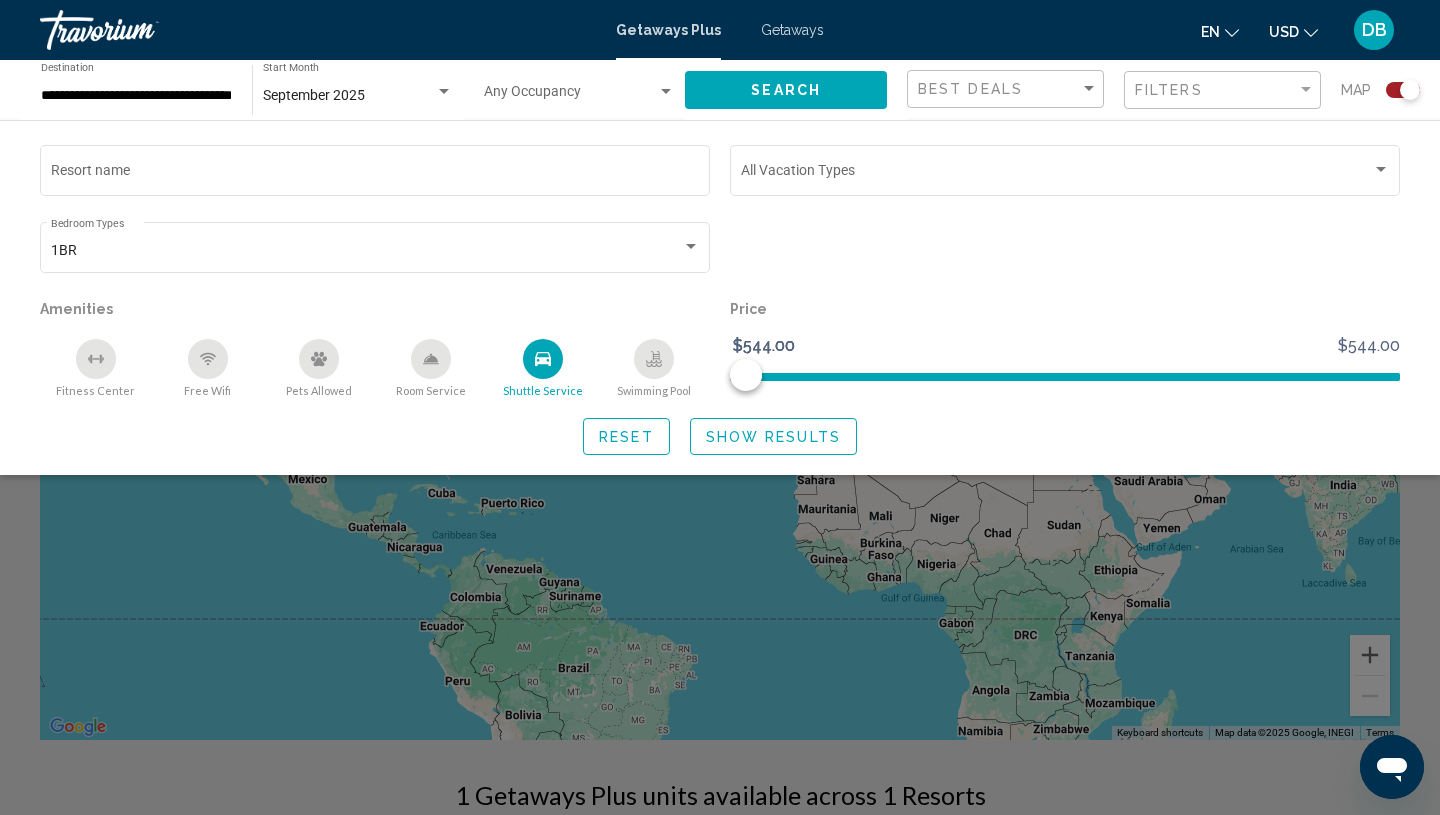 click 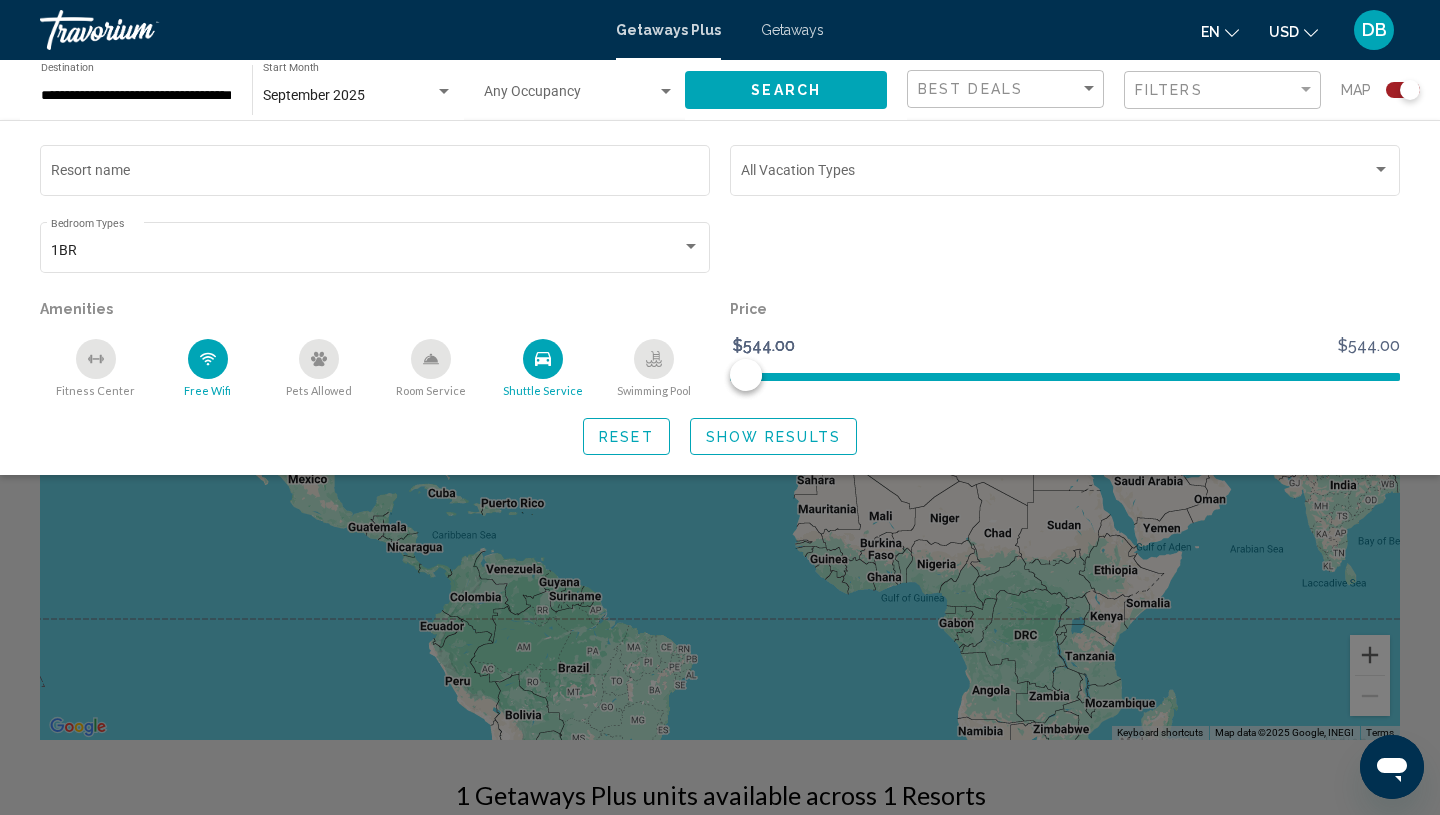 click 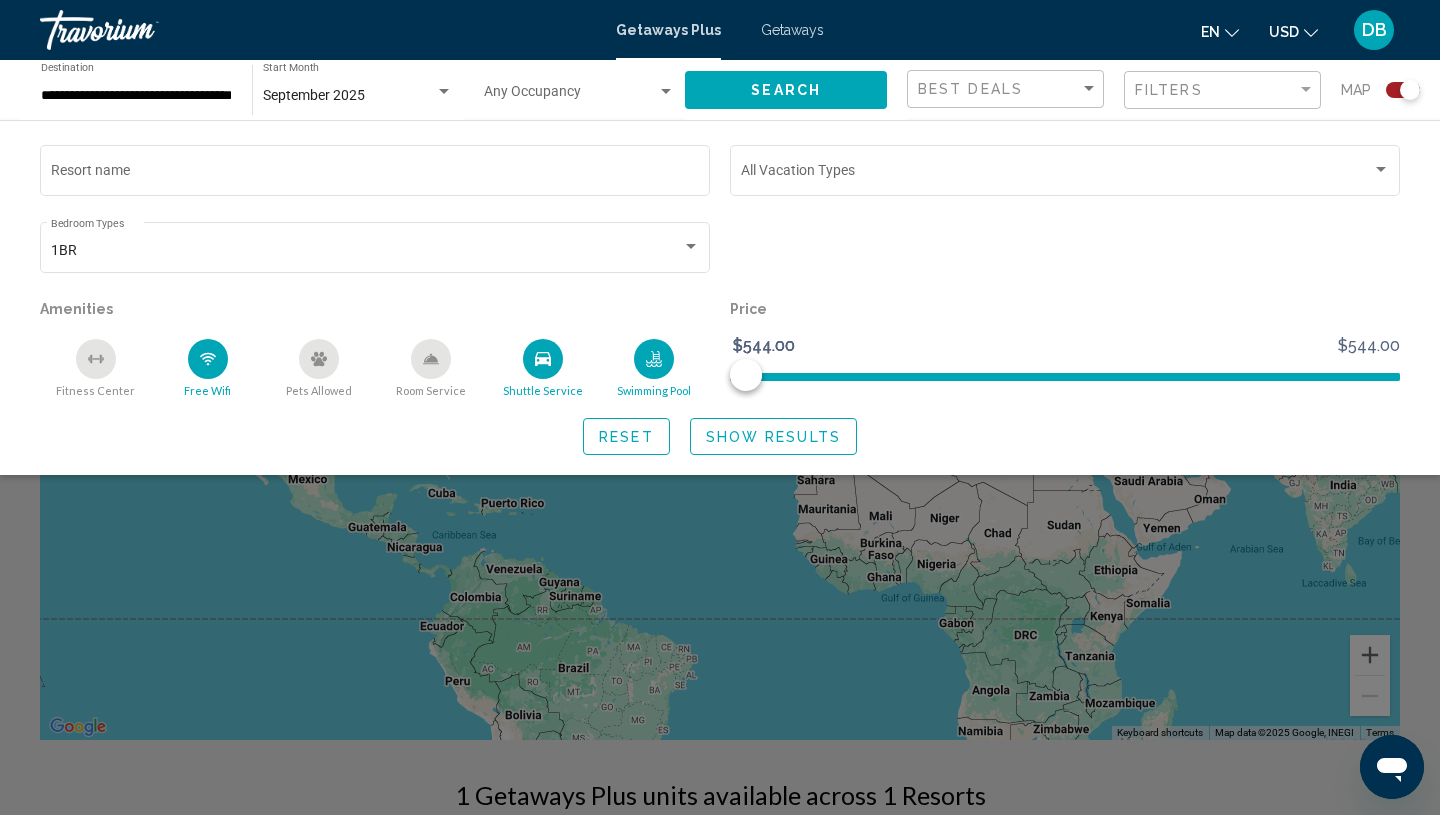 click on "Show Results" 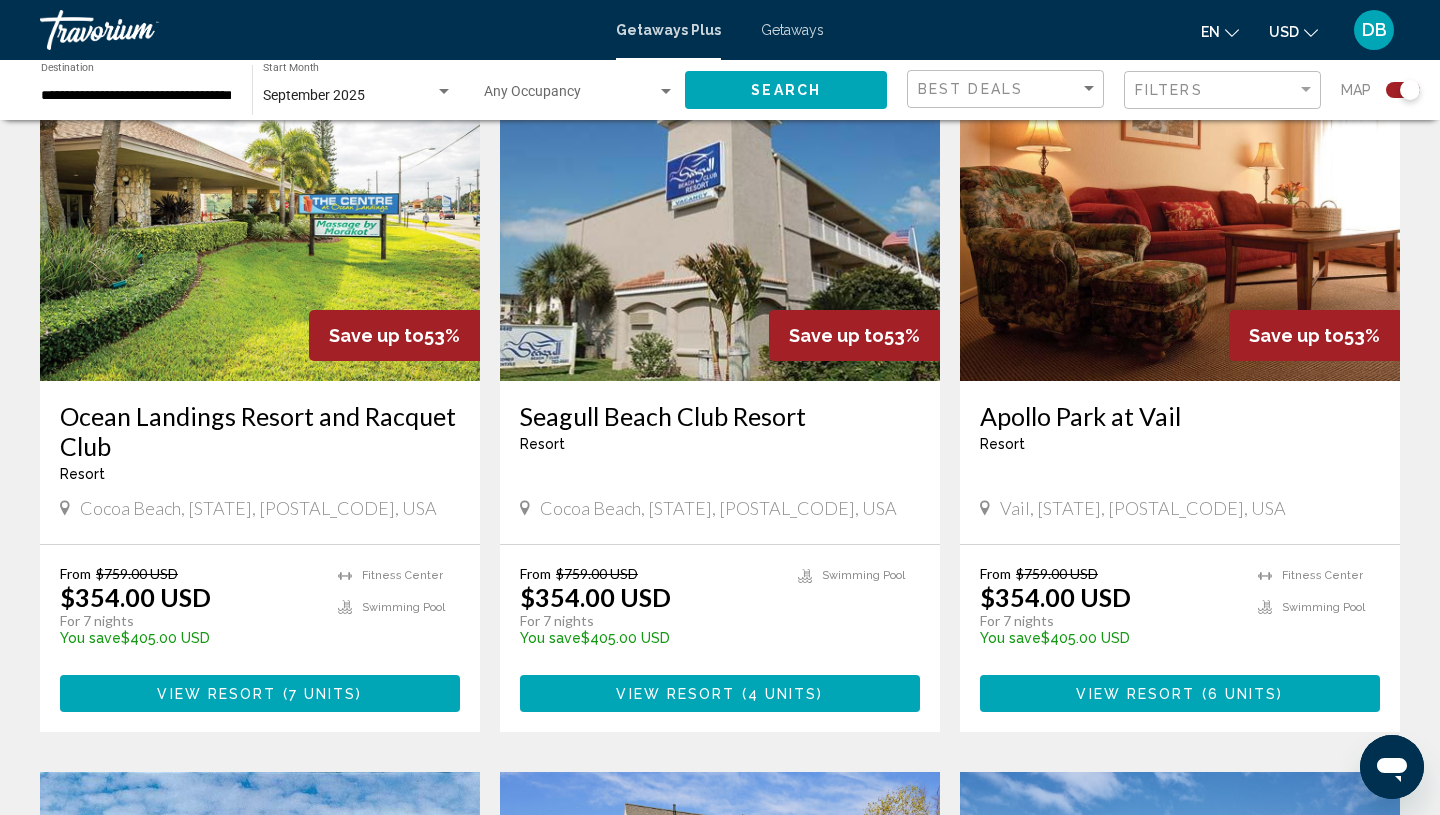 scroll, scrollTop: 770, scrollLeft: 0, axis: vertical 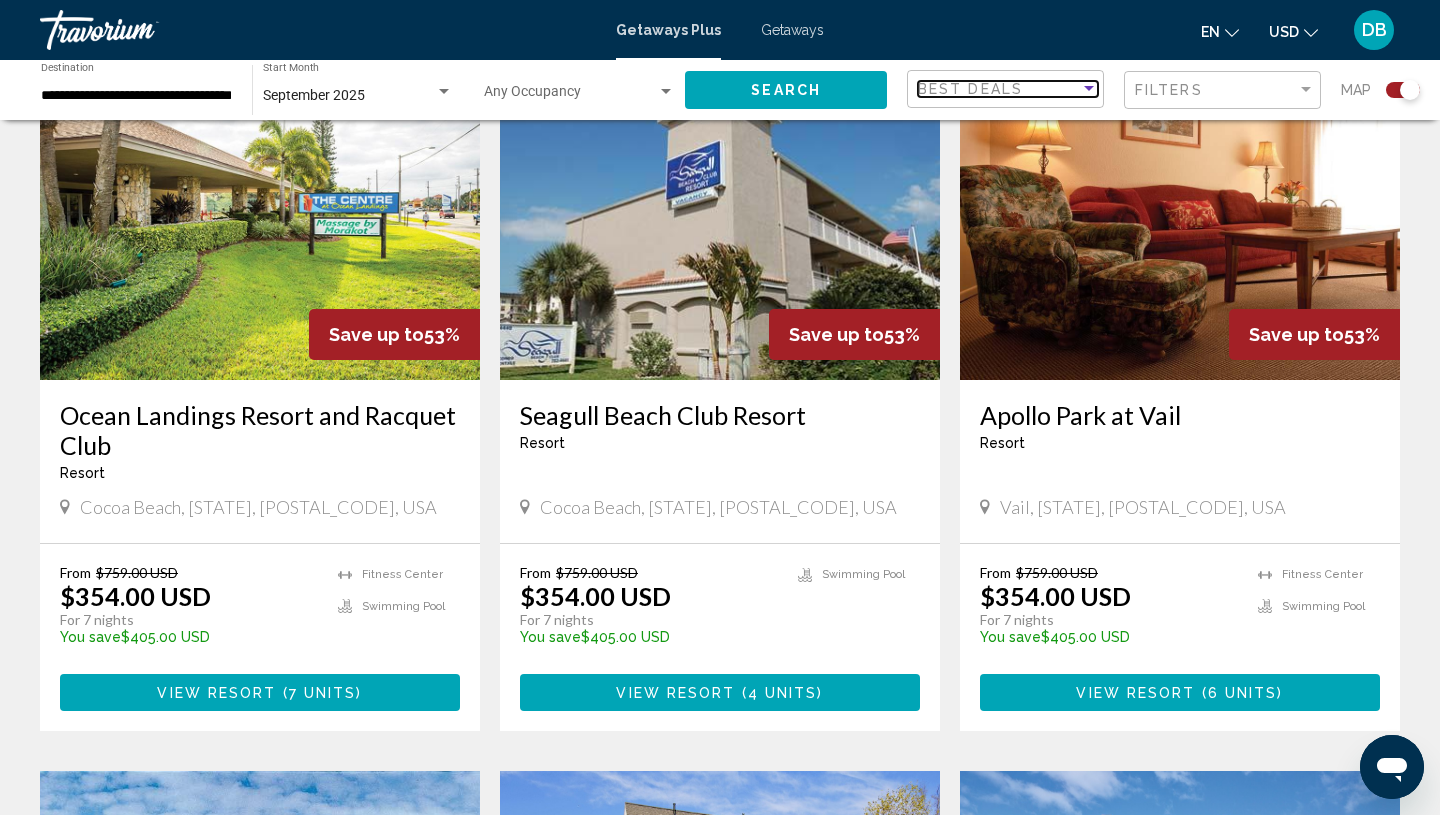 click on "Best Deals" at bounding box center (999, 89) 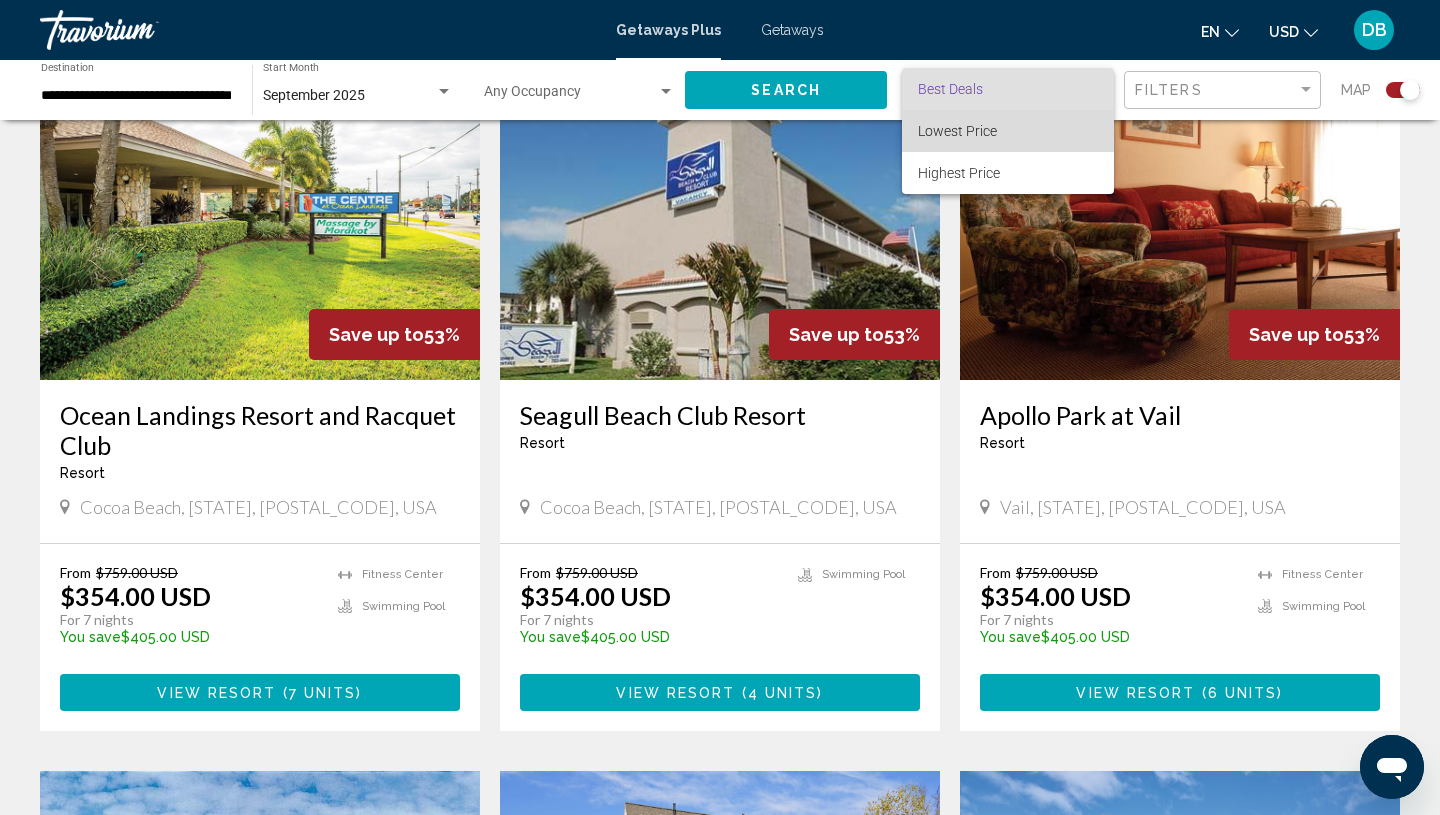 click on "Lowest Price" at bounding box center (1008, 131) 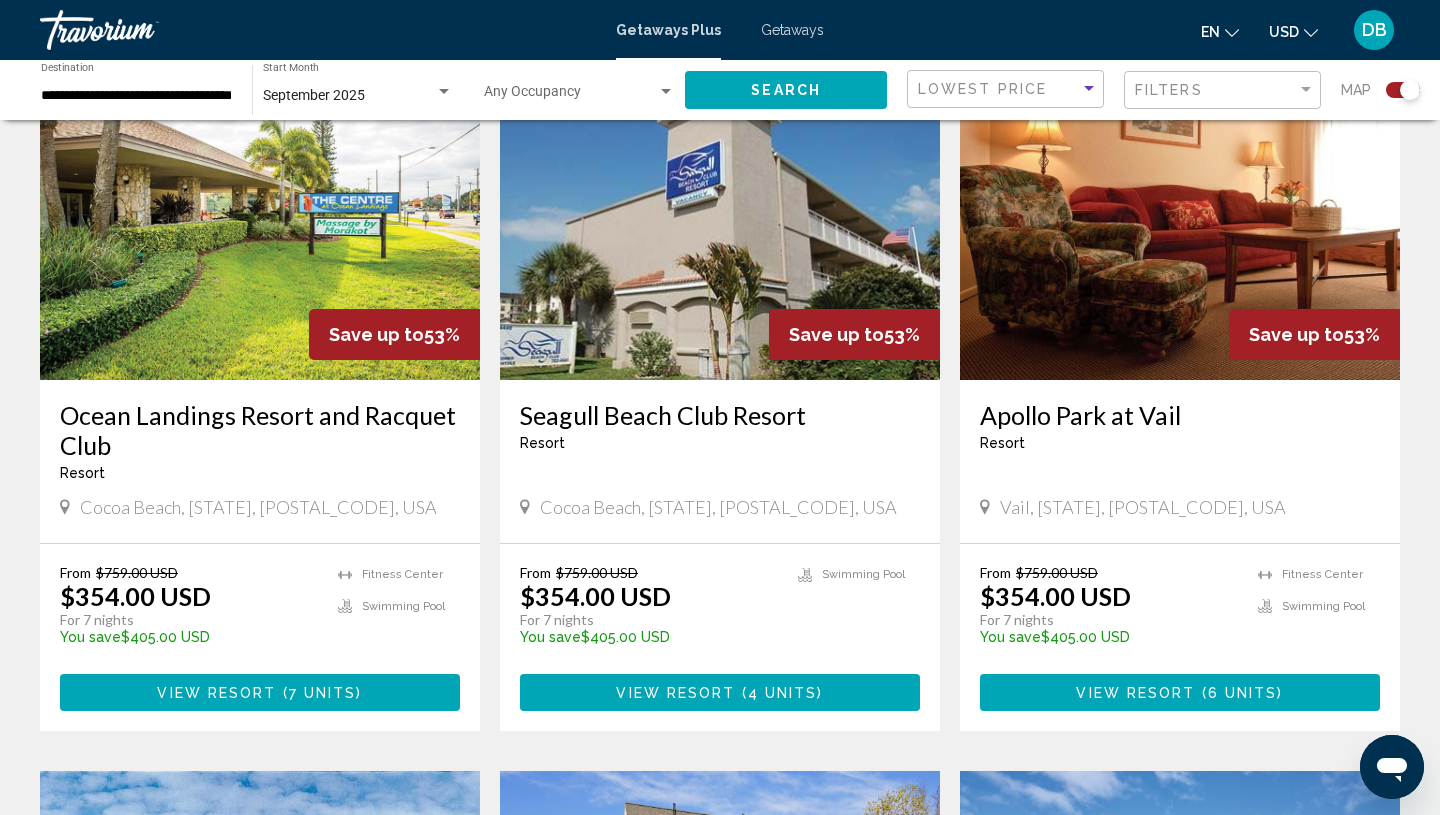 click on "Search" 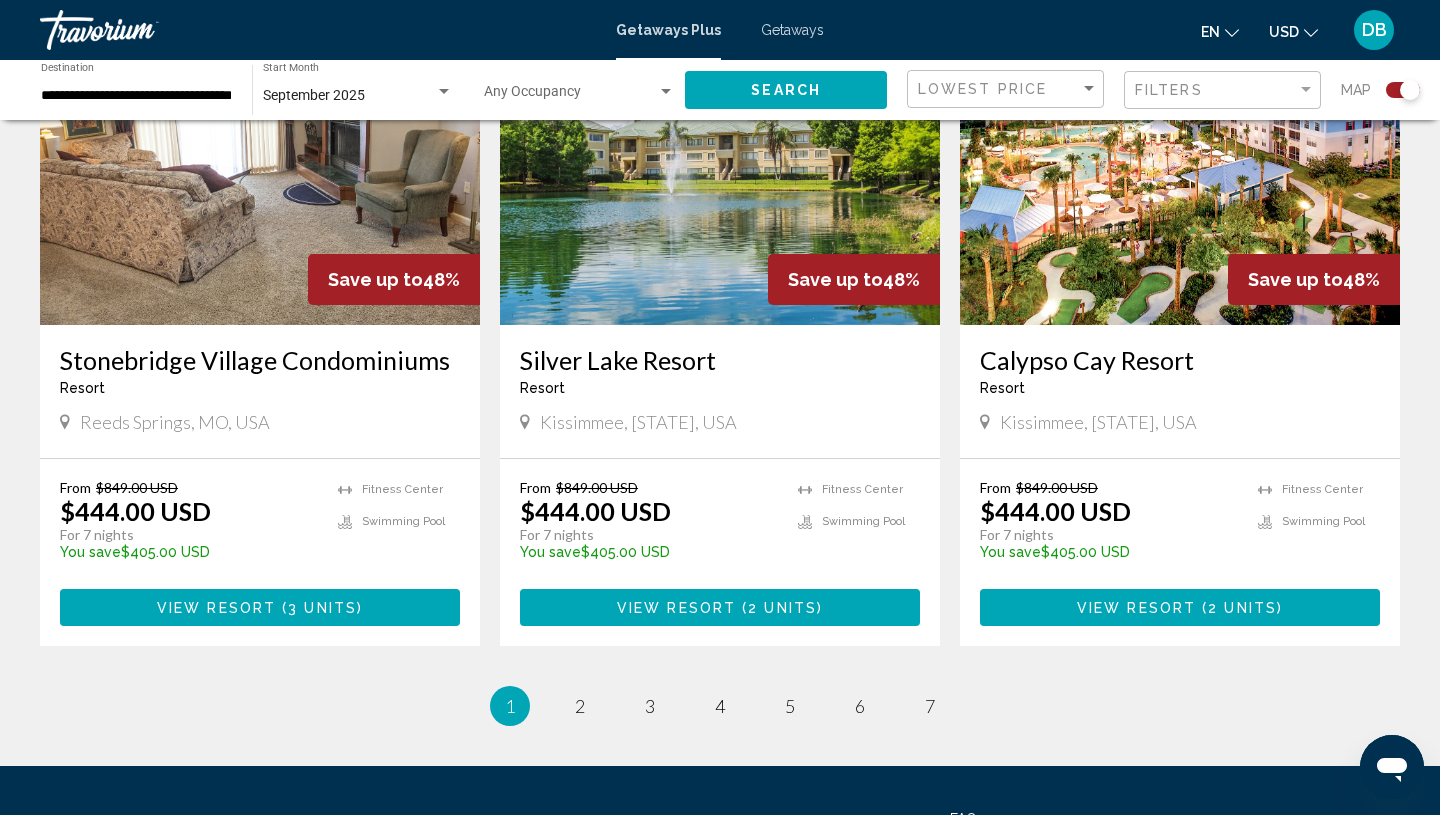 scroll, scrollTop: 2944, scrollLeft: 0, axis: vertical 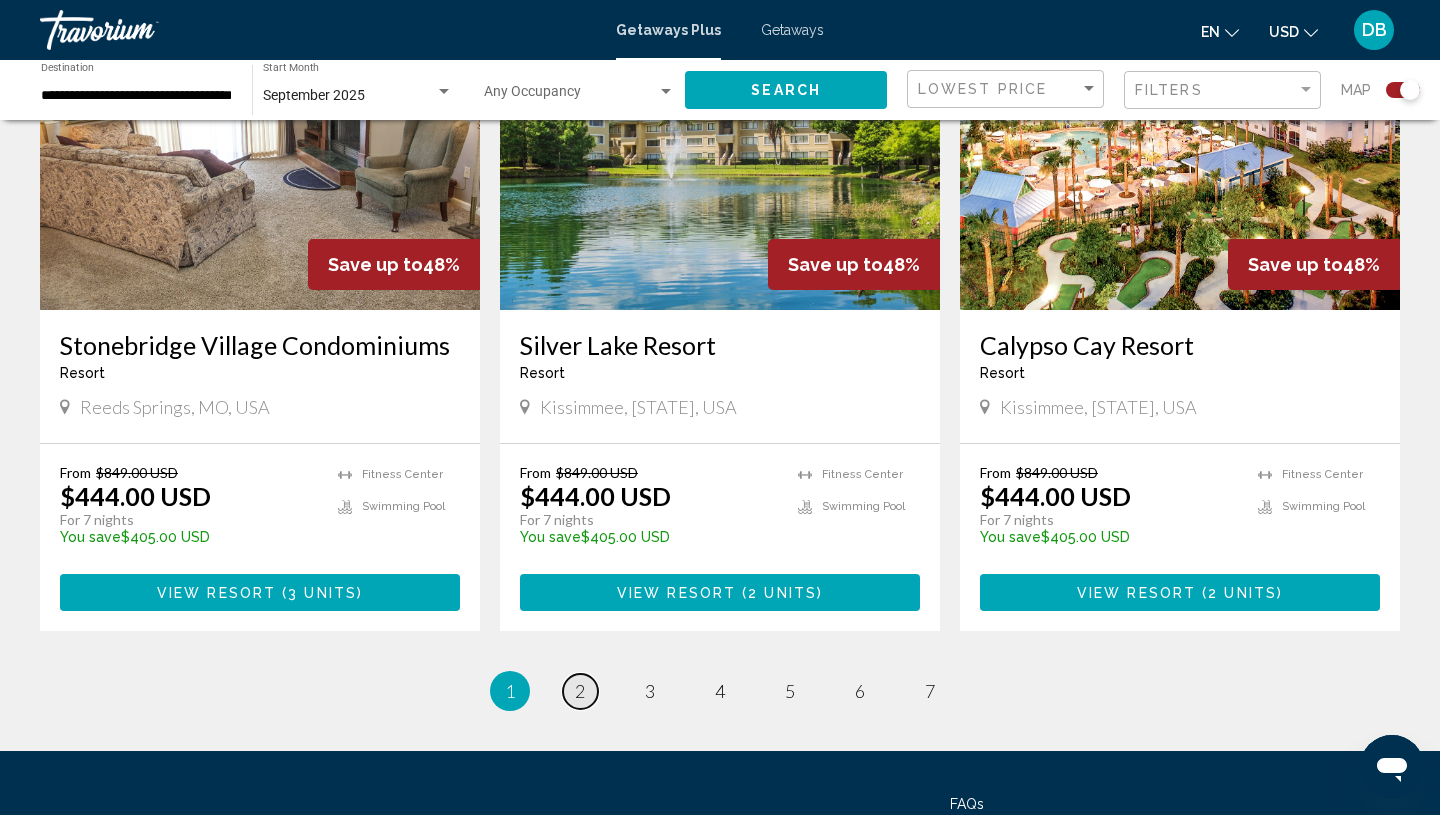 click on "page  2" at bounding box center (580, 691) 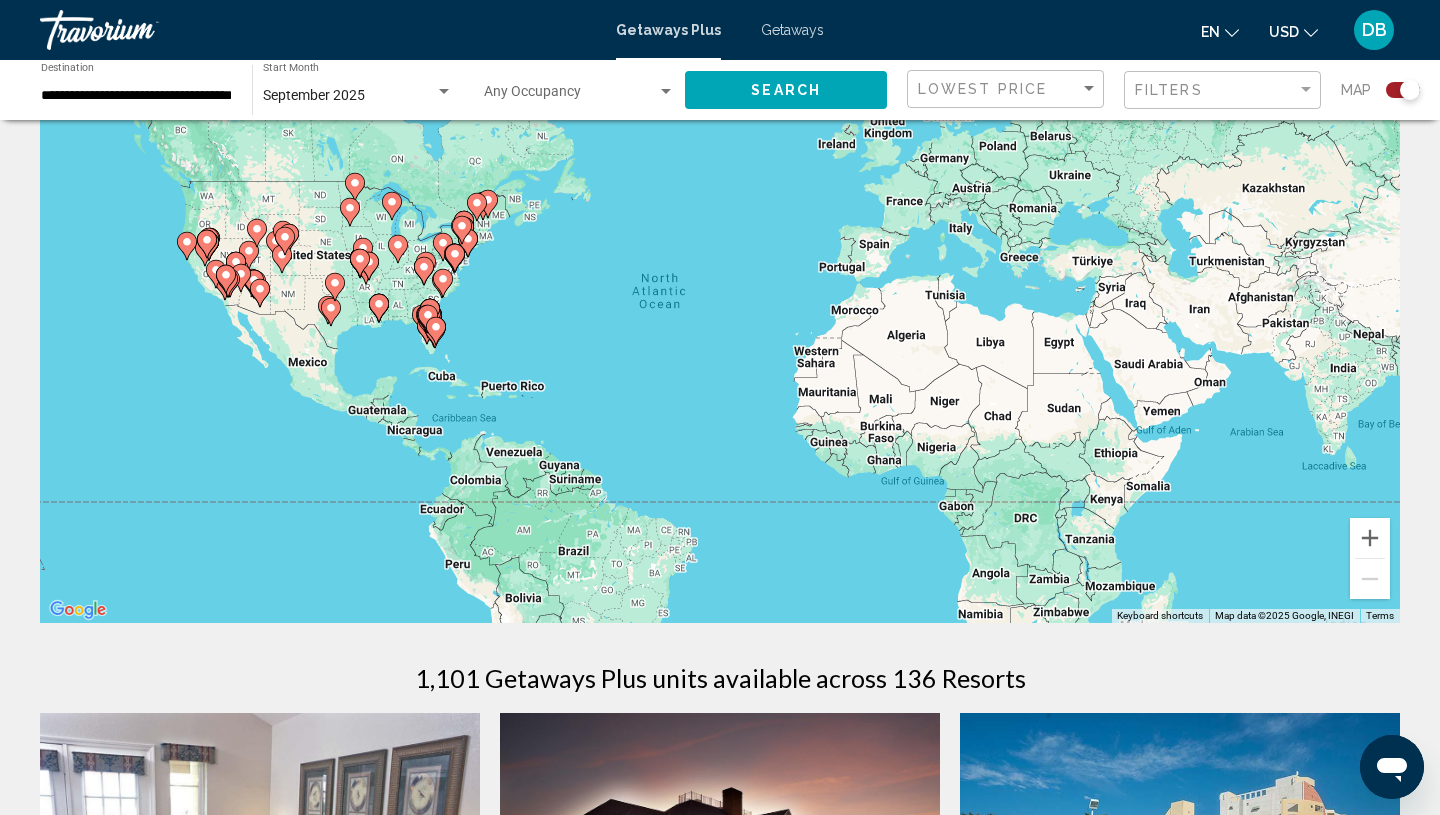 scroll, scrollTop: 0, scrollLeft: 0, axis: both 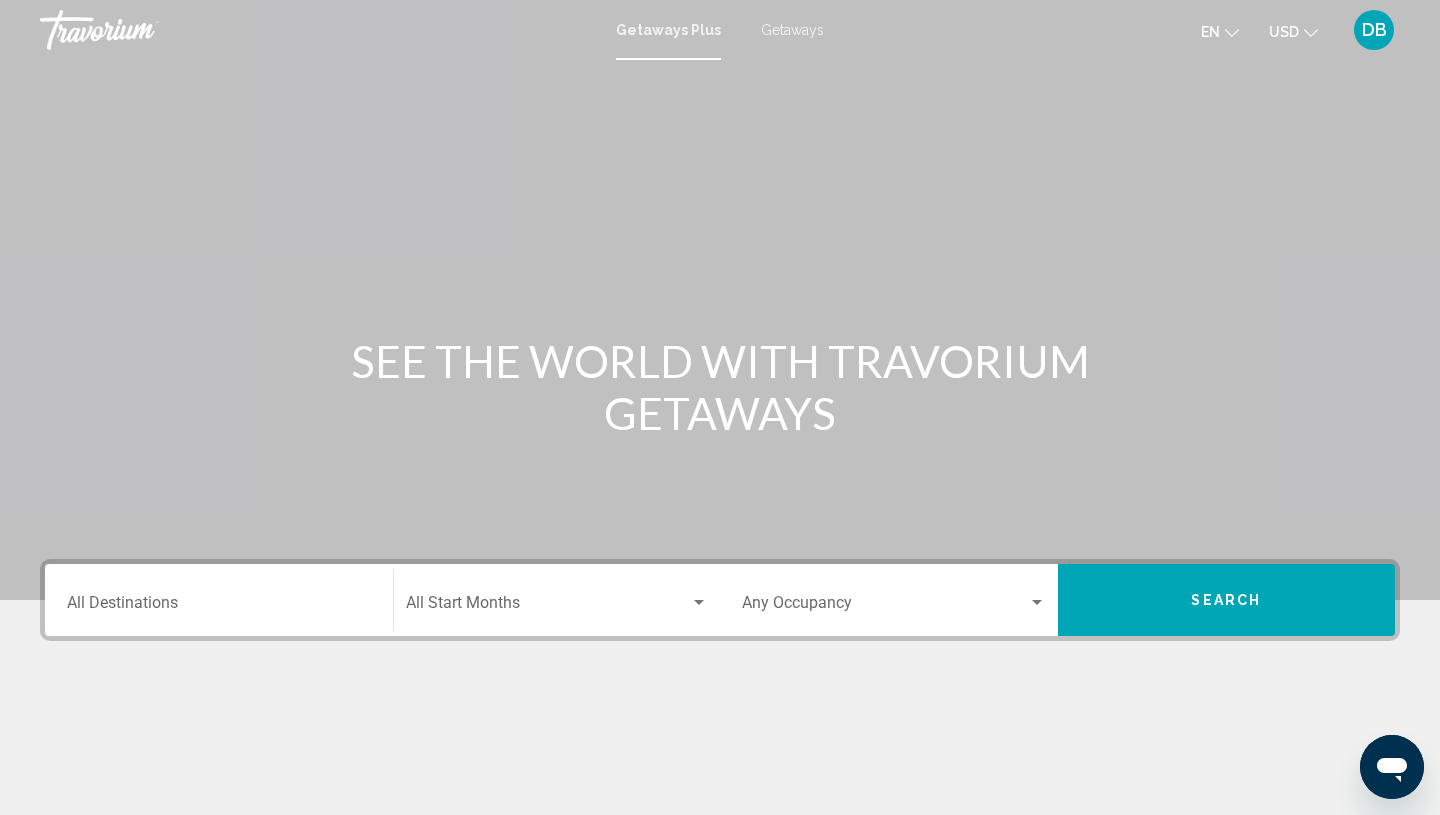 click on "Getaways" at bounding box center (792, 30) 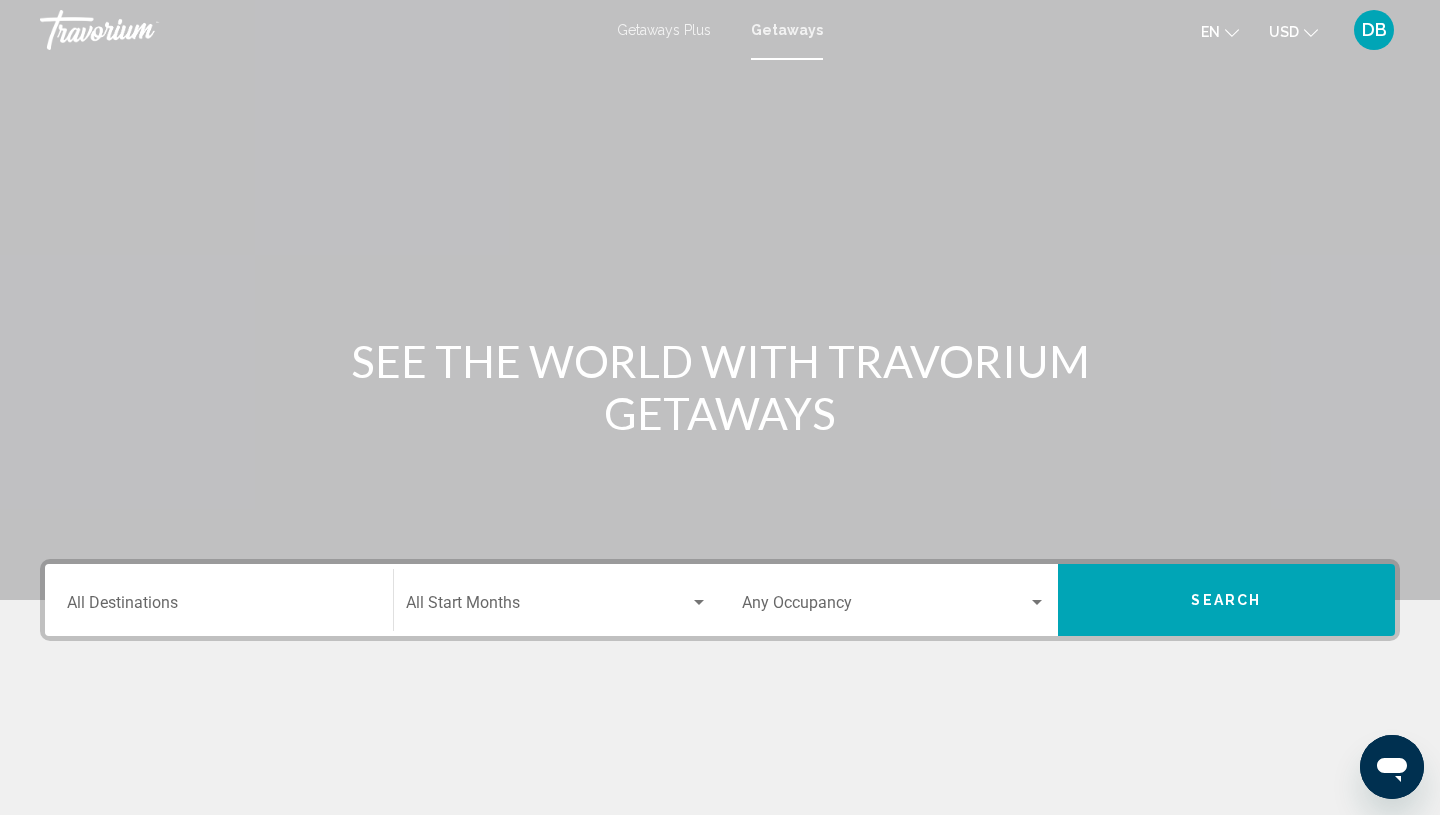 click on "Destination All Destinations" at bounding box center [219, 607] 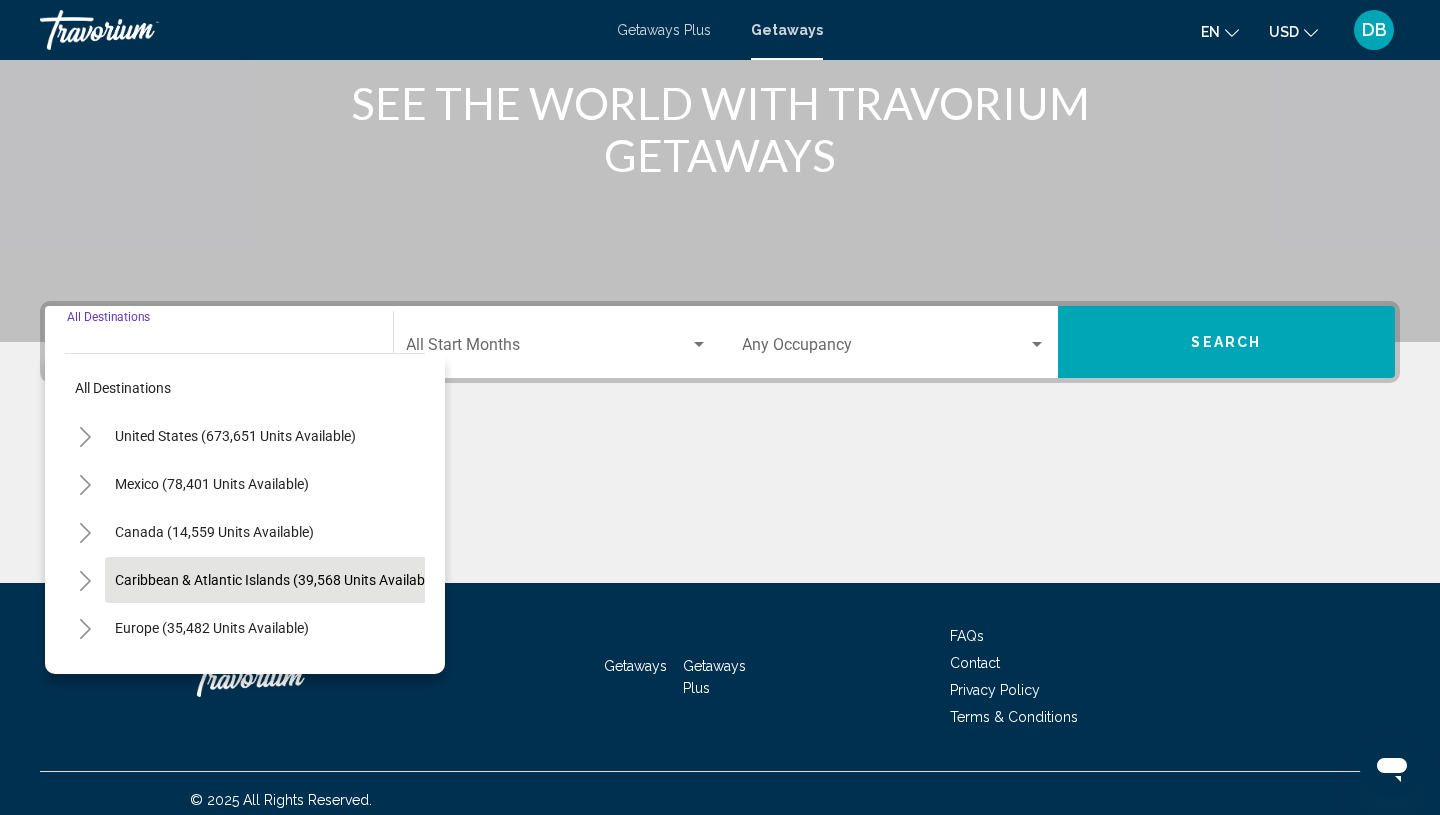 scroll, scrollTop: 271, scrollLeft: 0, axis: vertical 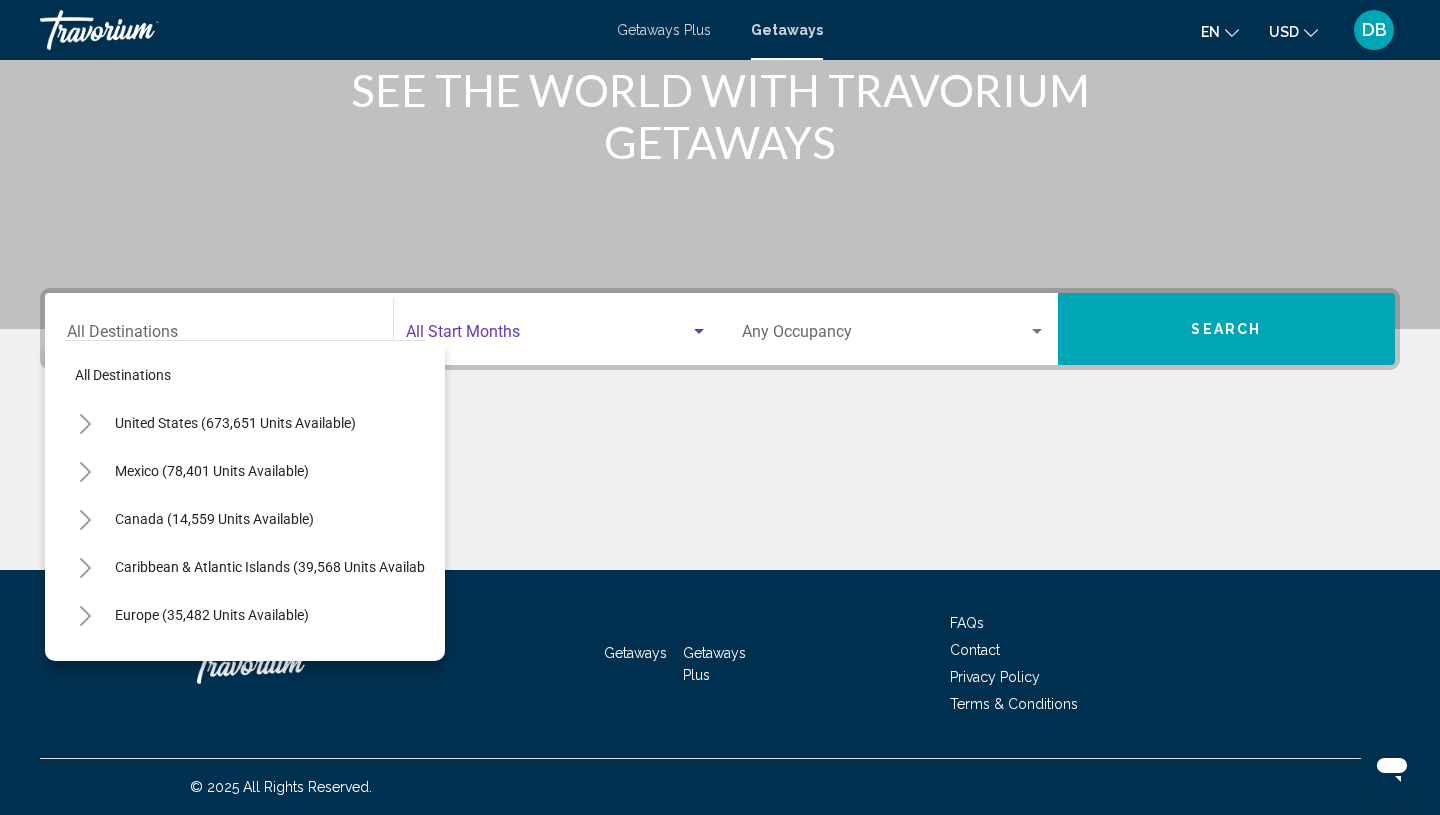 click at bounding box center (548, 336) 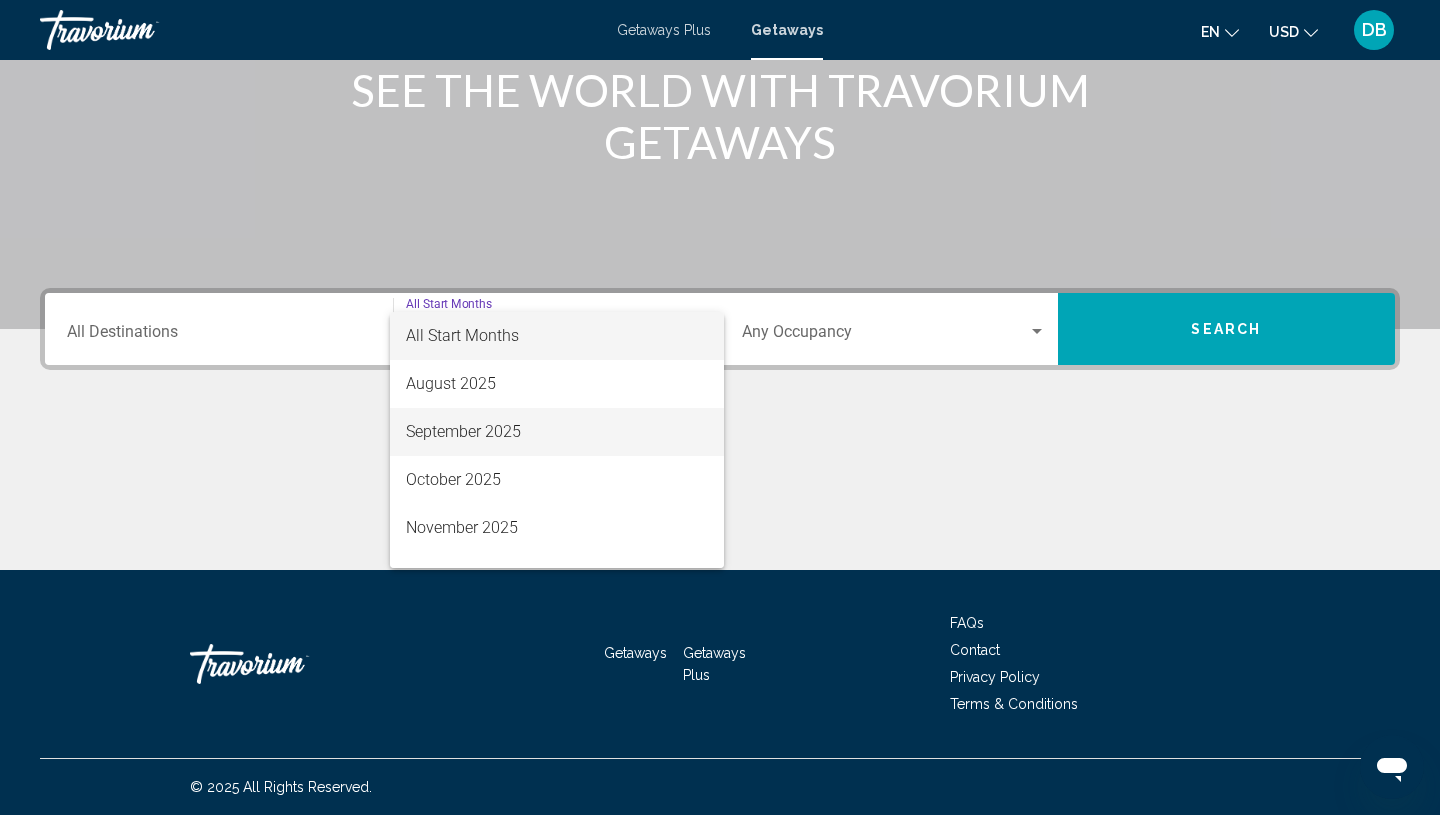 click on "September 2025" at bounding box center [557, 432] 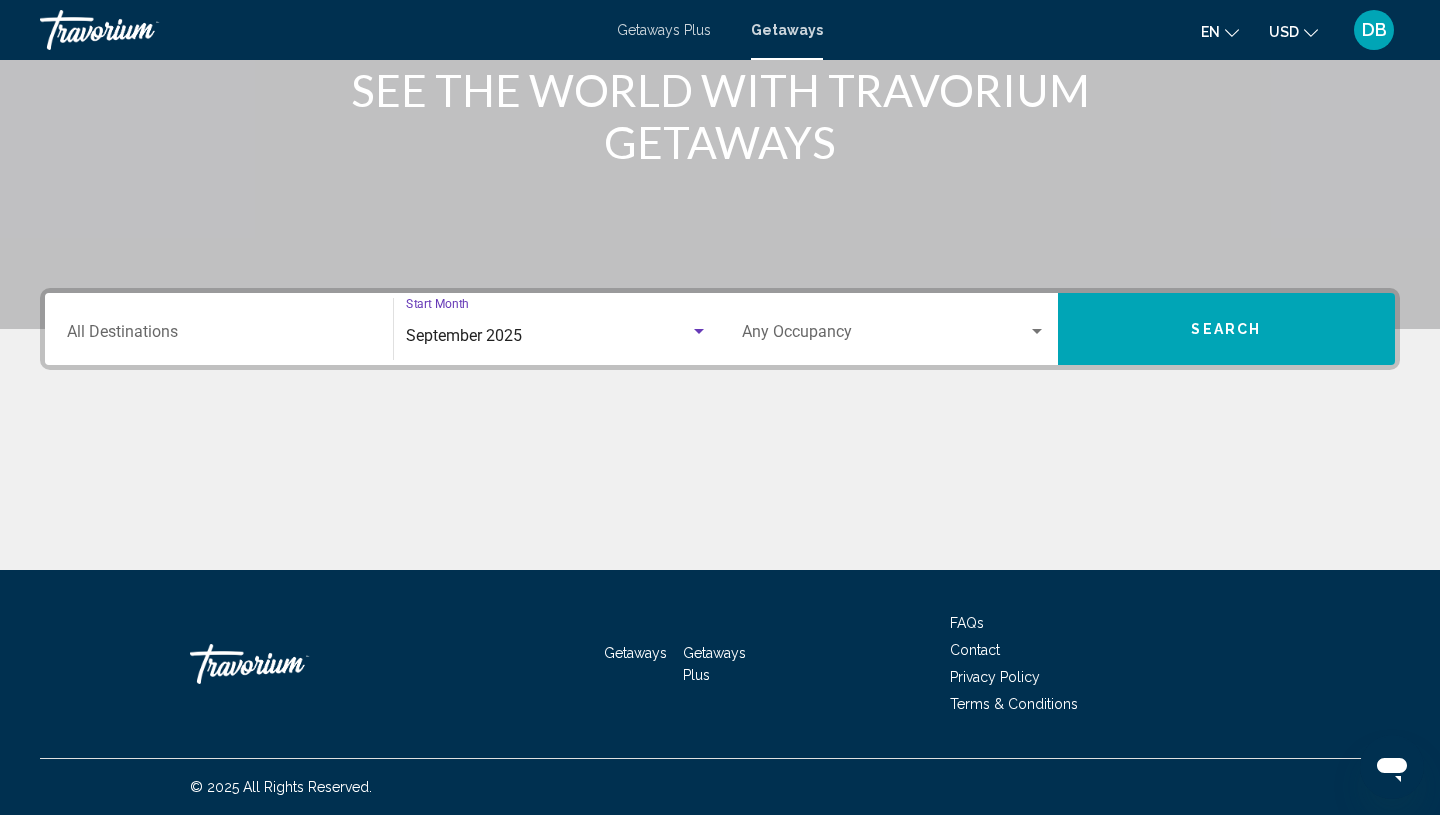 click on "Search" at bounding box center (1227, 329) 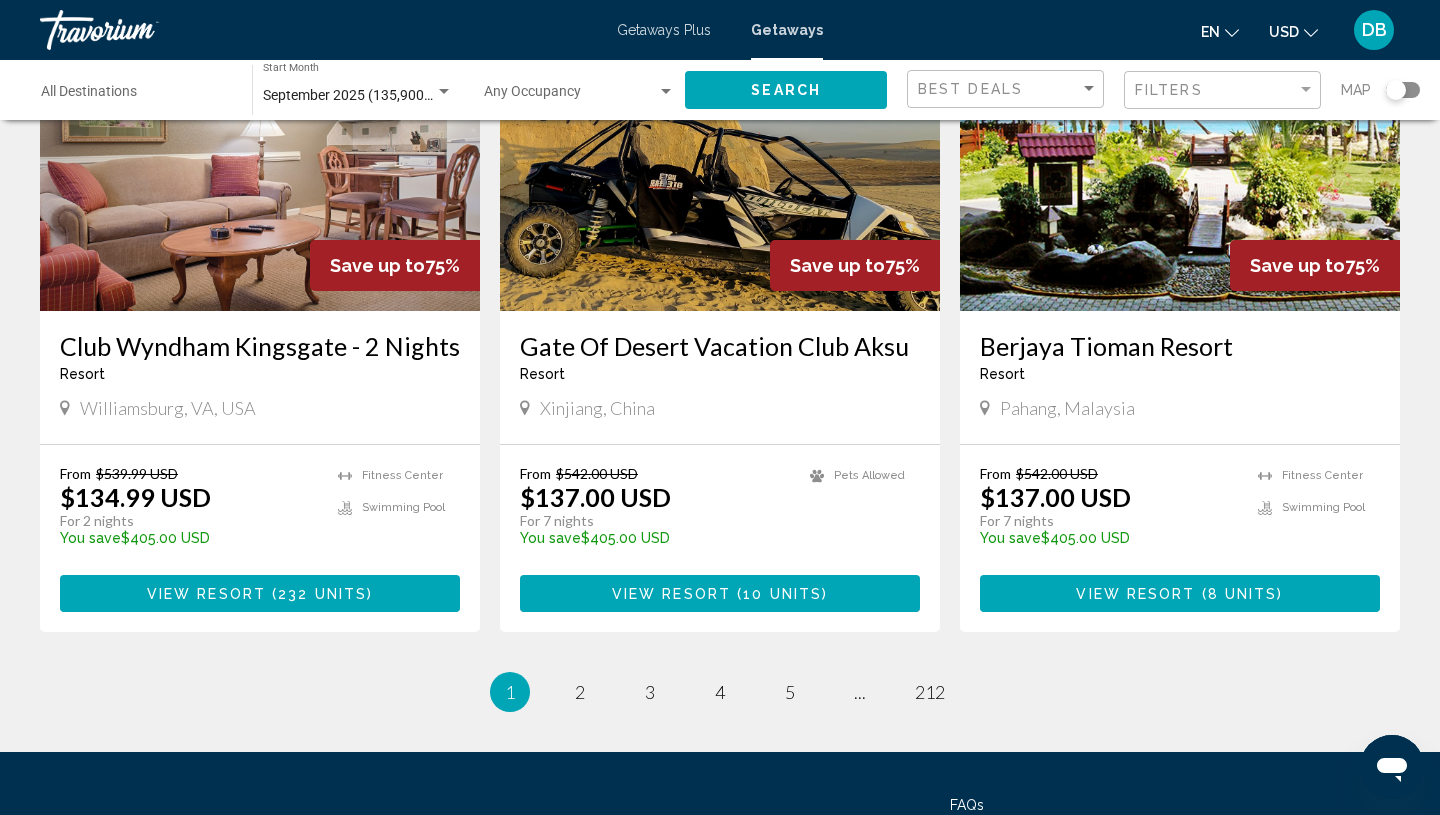 scroll, scrollTop: 2368, scrollLeft: 0, axis: vertical 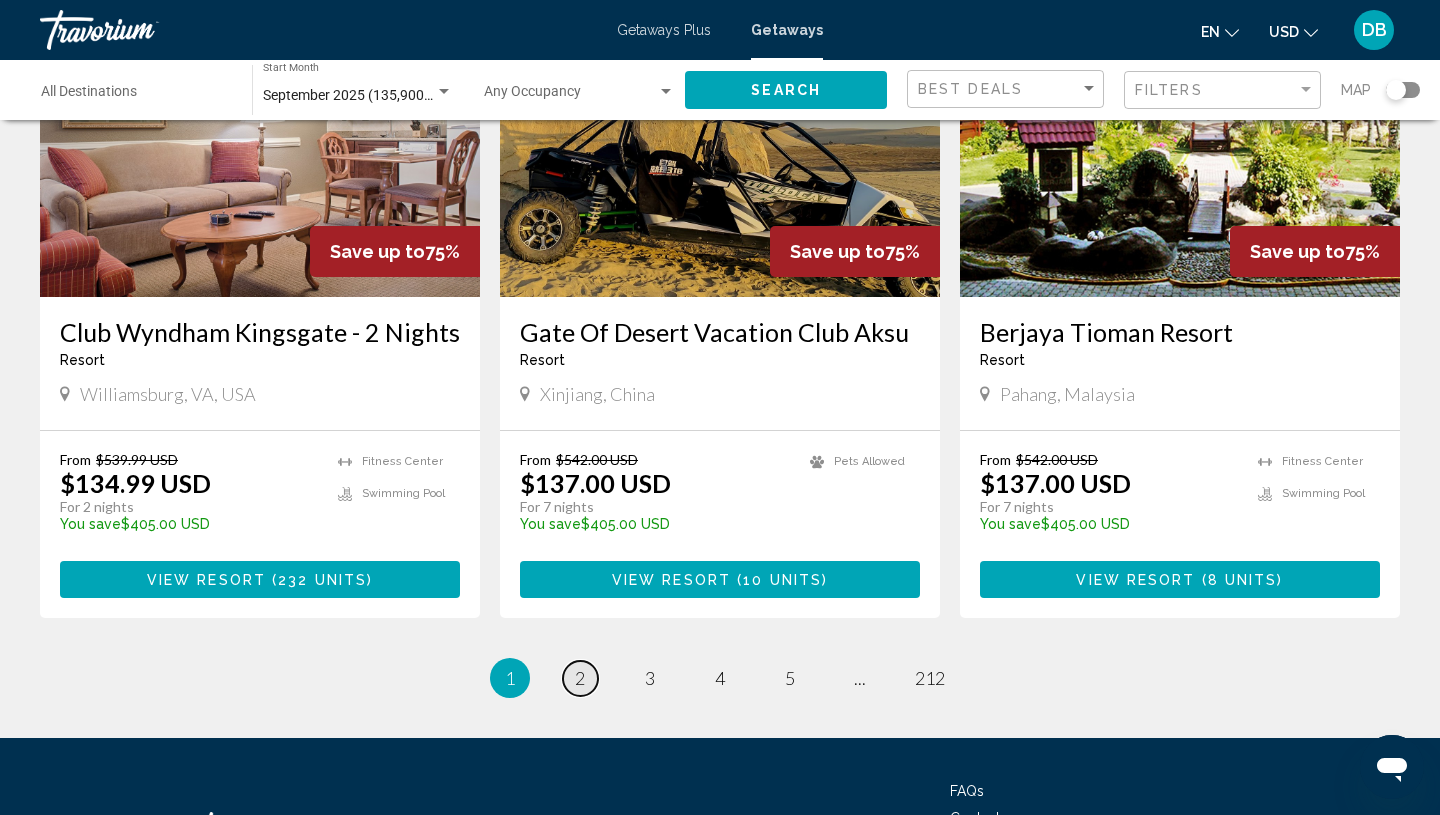 click on "2" at bounding box center [580, 678] 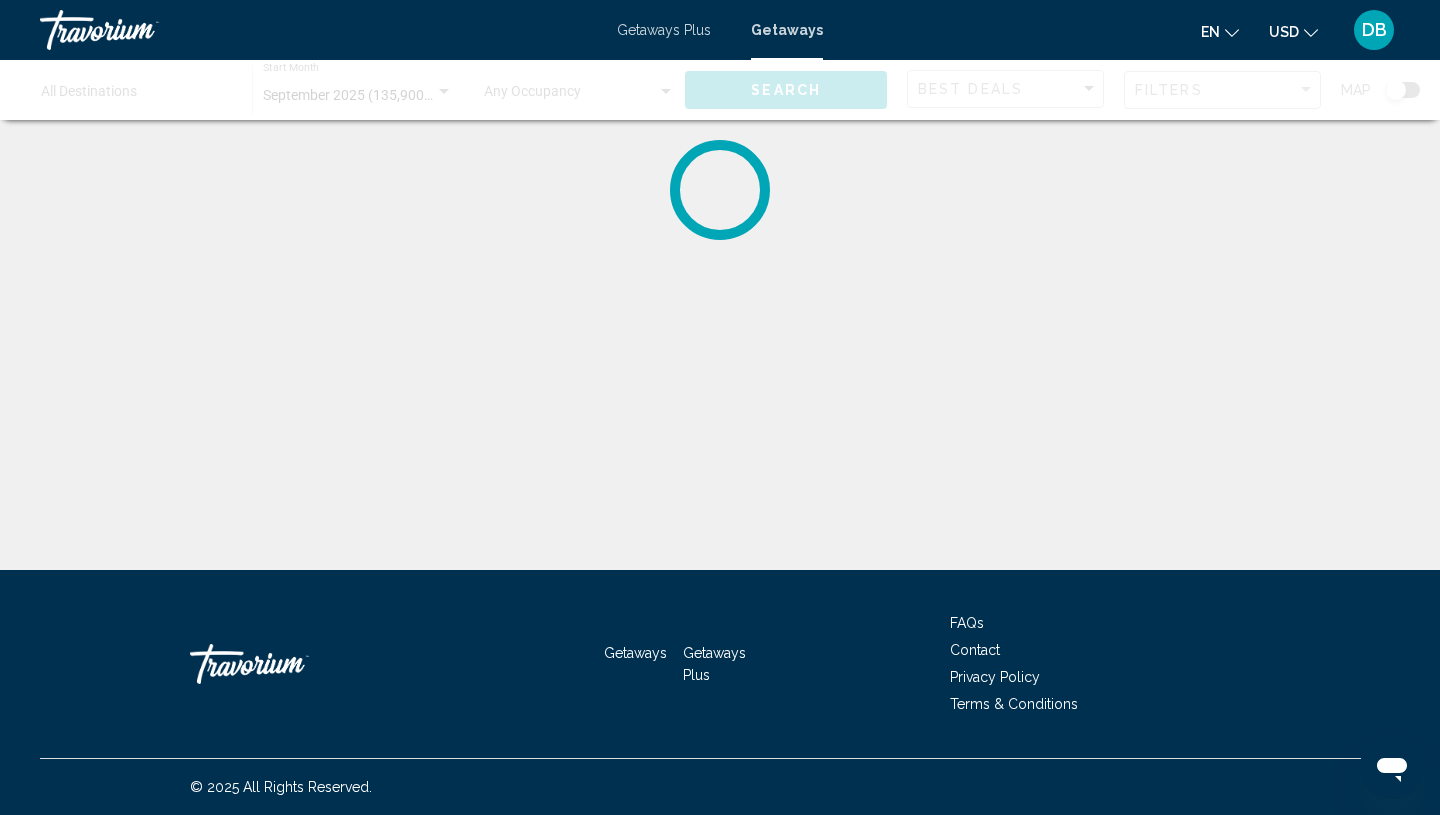 scroll, scrollTop: 0, scrollLeft: 0, axis: both 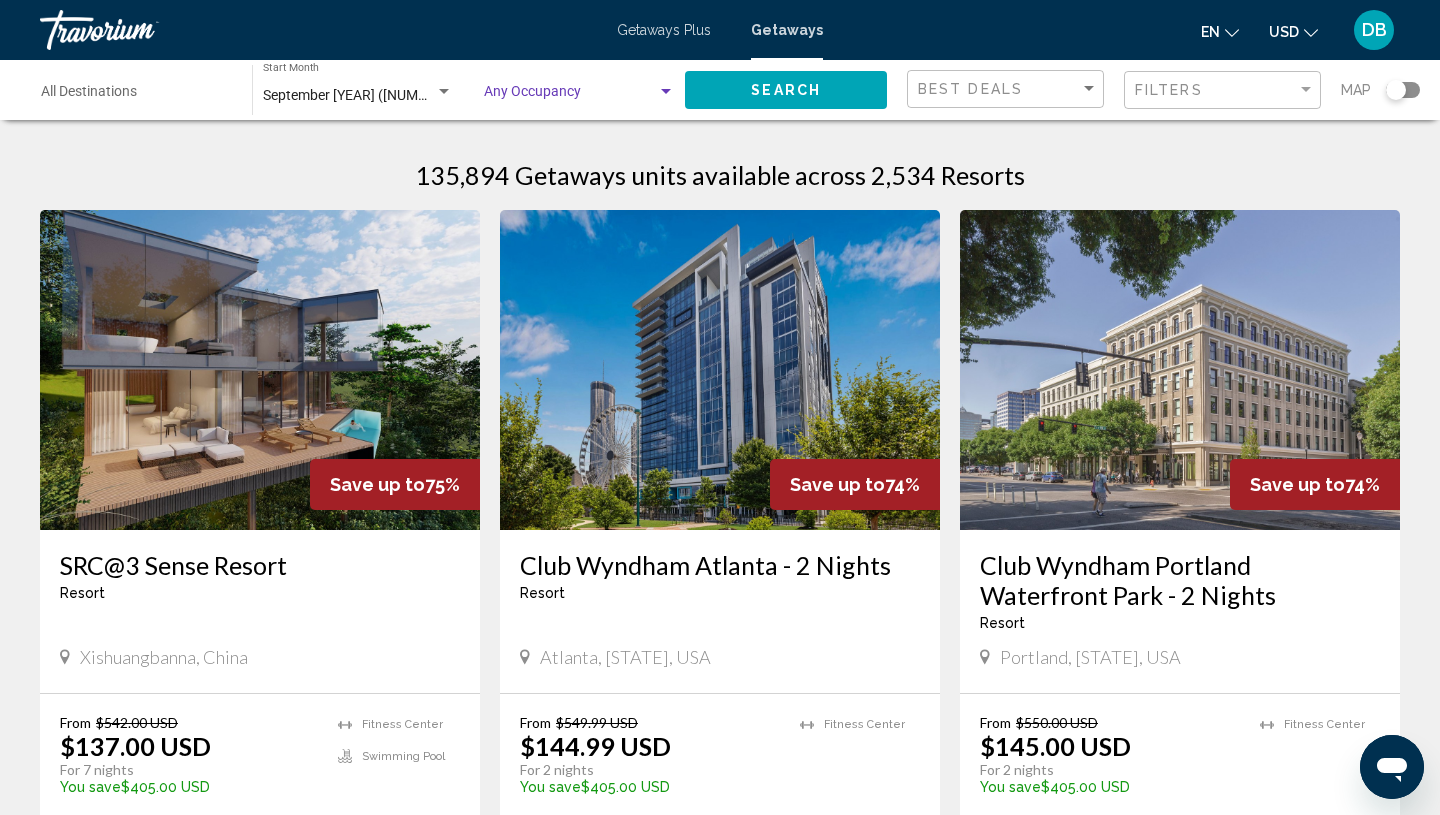click at bounding box center (666, 92) 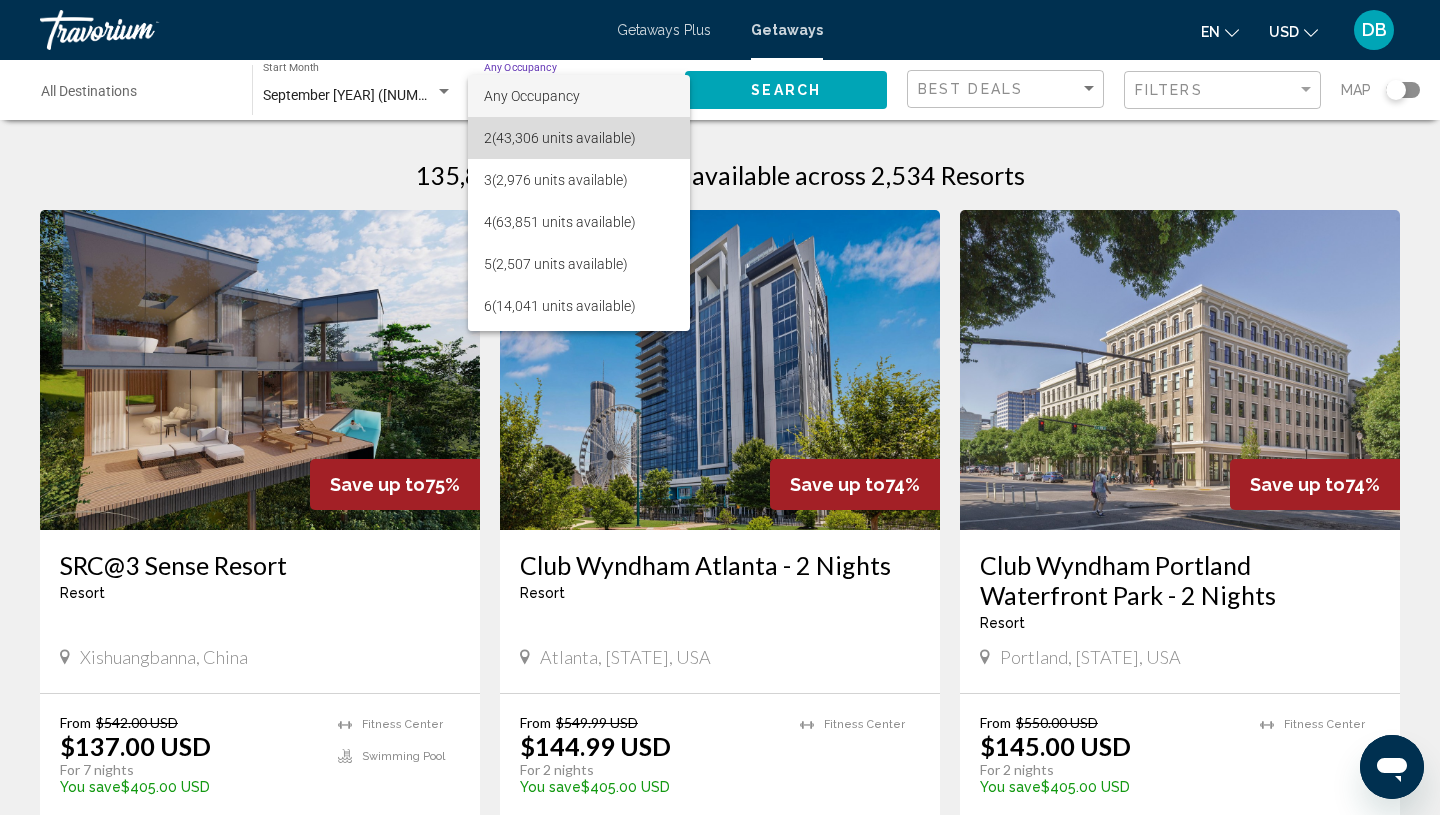 click on "2  ([NUMBER] units available)" at bounding box center [579, 138] 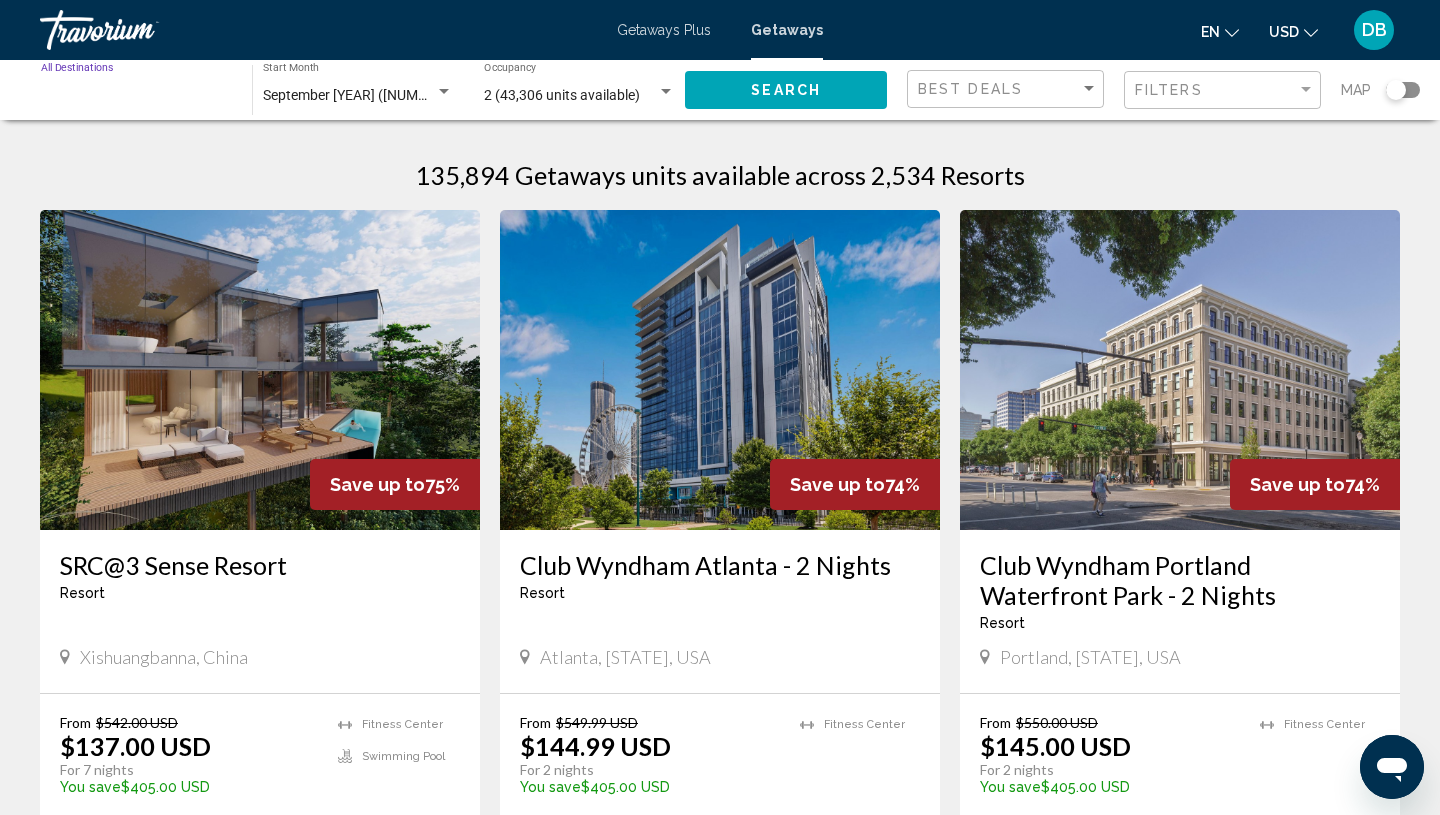click on "Destination All Destinations" at bounding box center (136, 96) 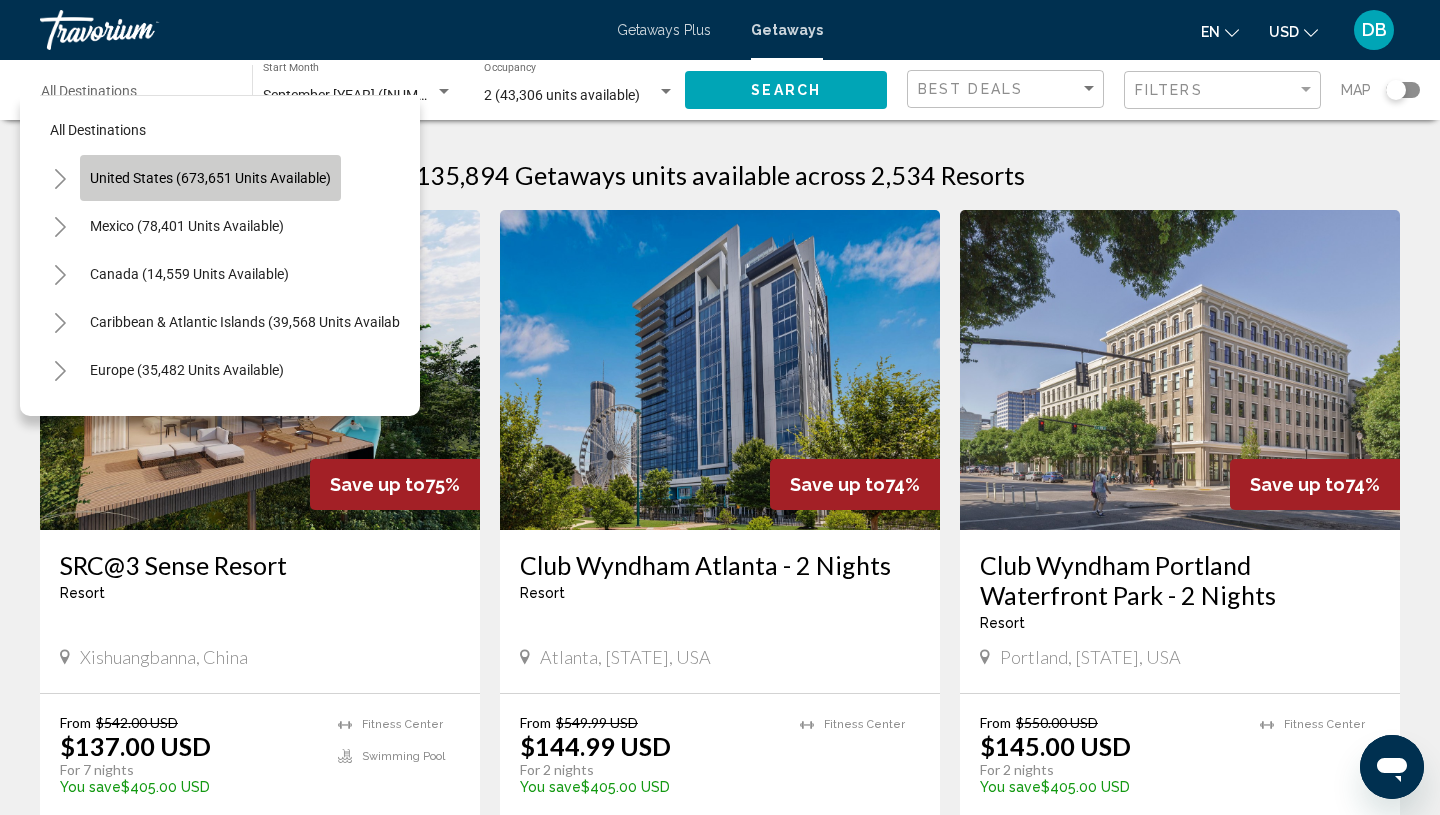 click on "United States (673,651 units available)" 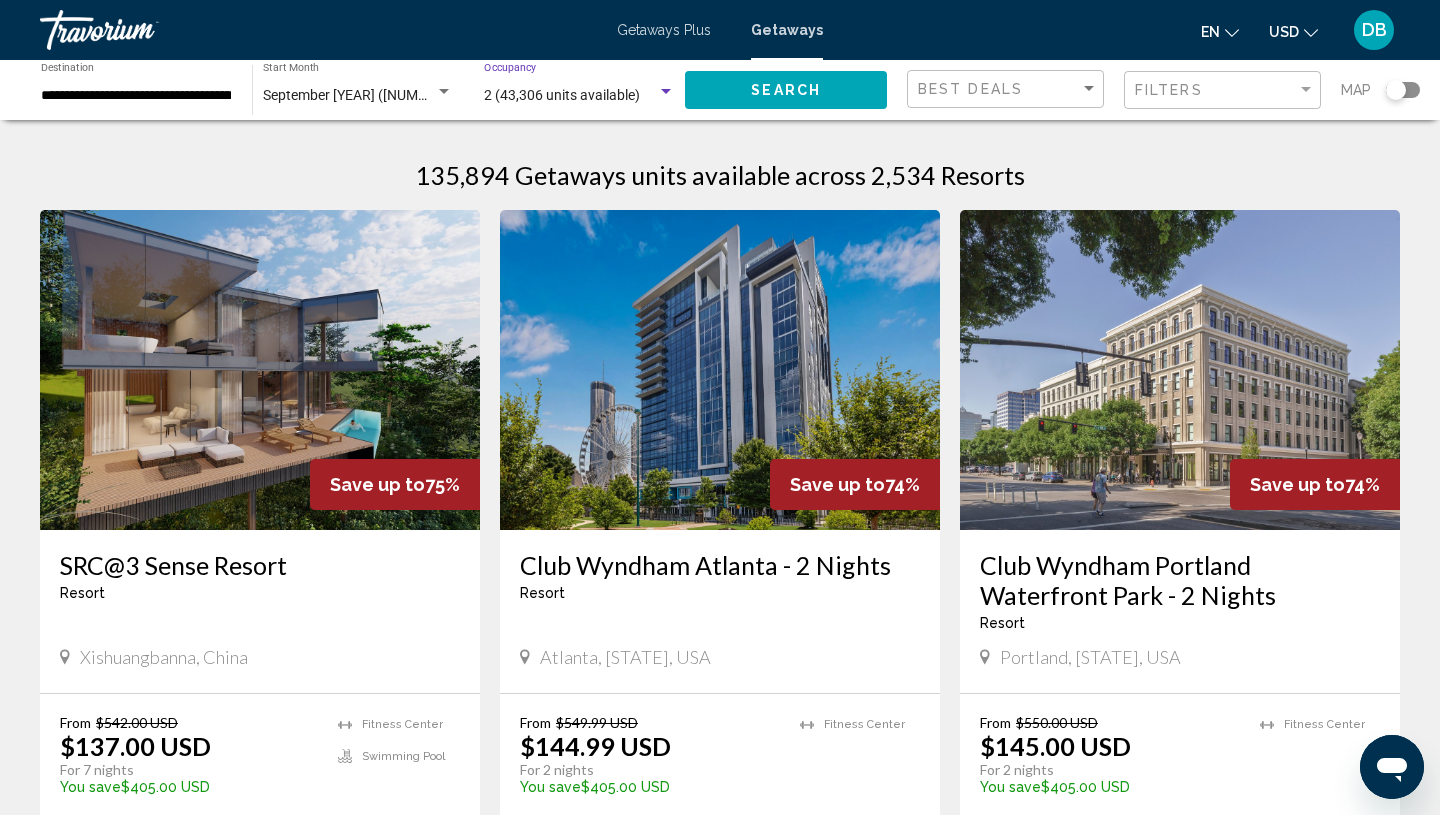 click on "2 (43,306 units available)" at bounding box center [570, 96] 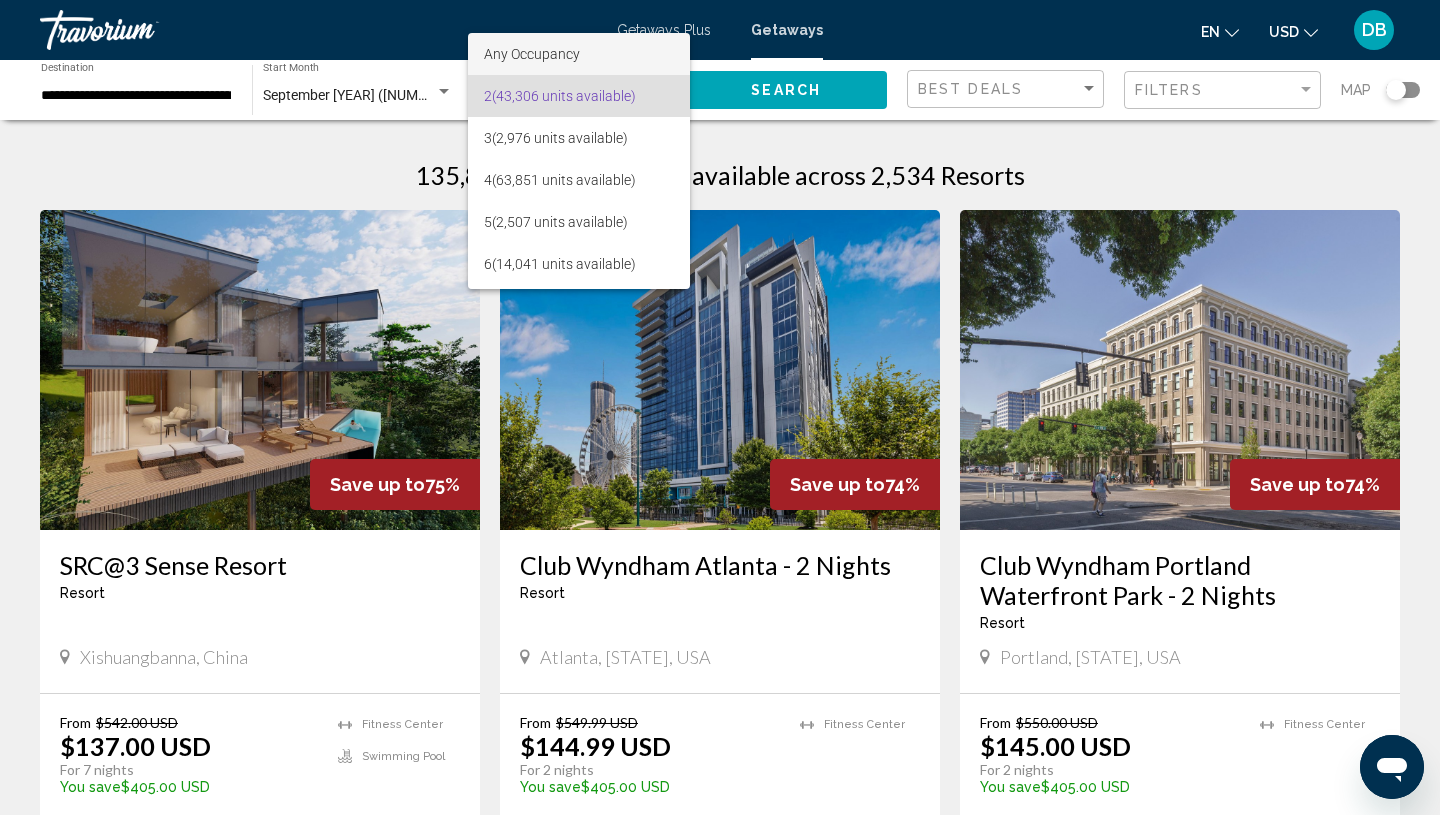 click on "Any Occupancy" at bounding box center [532, 54] 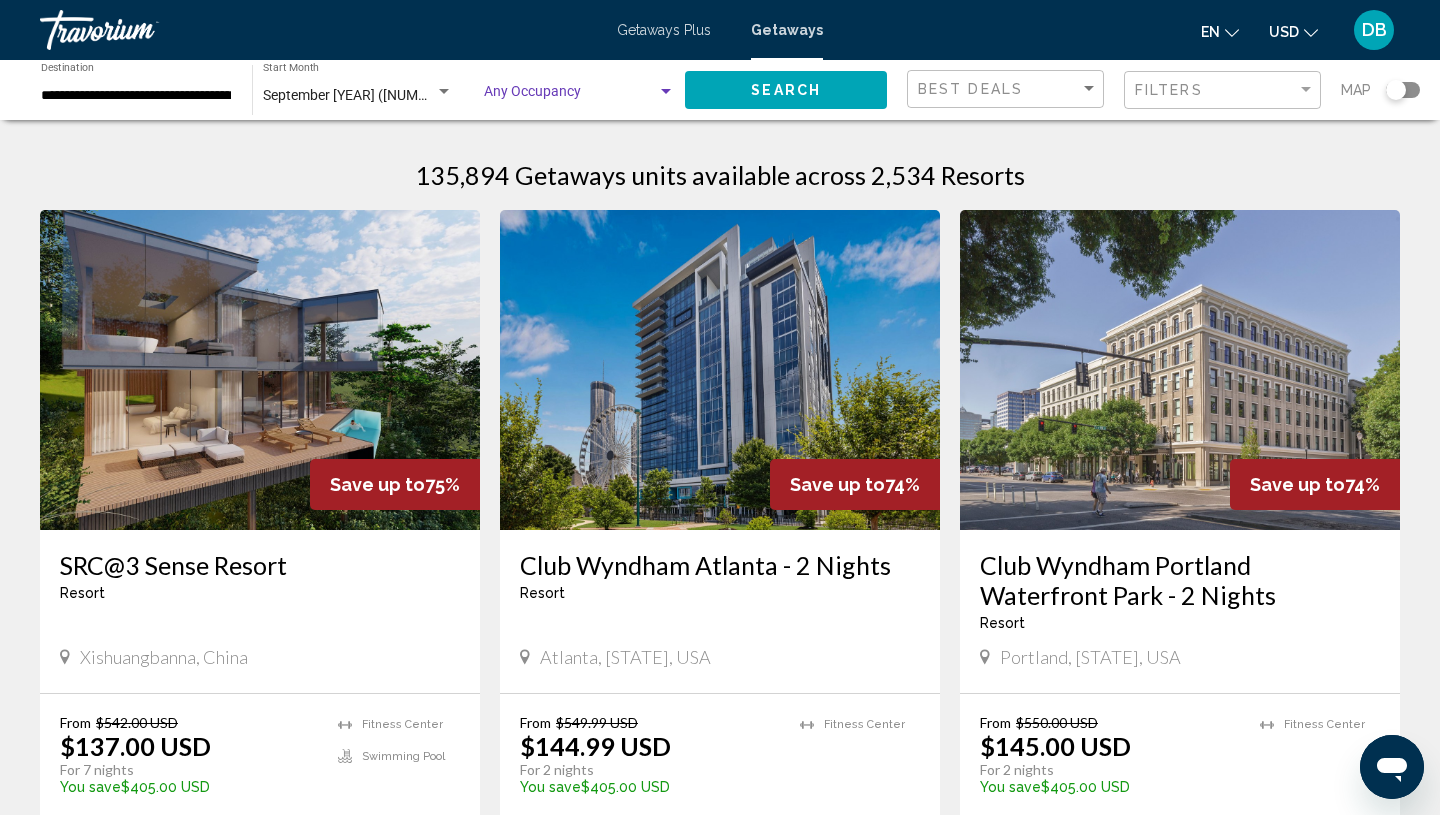 click on "Search" 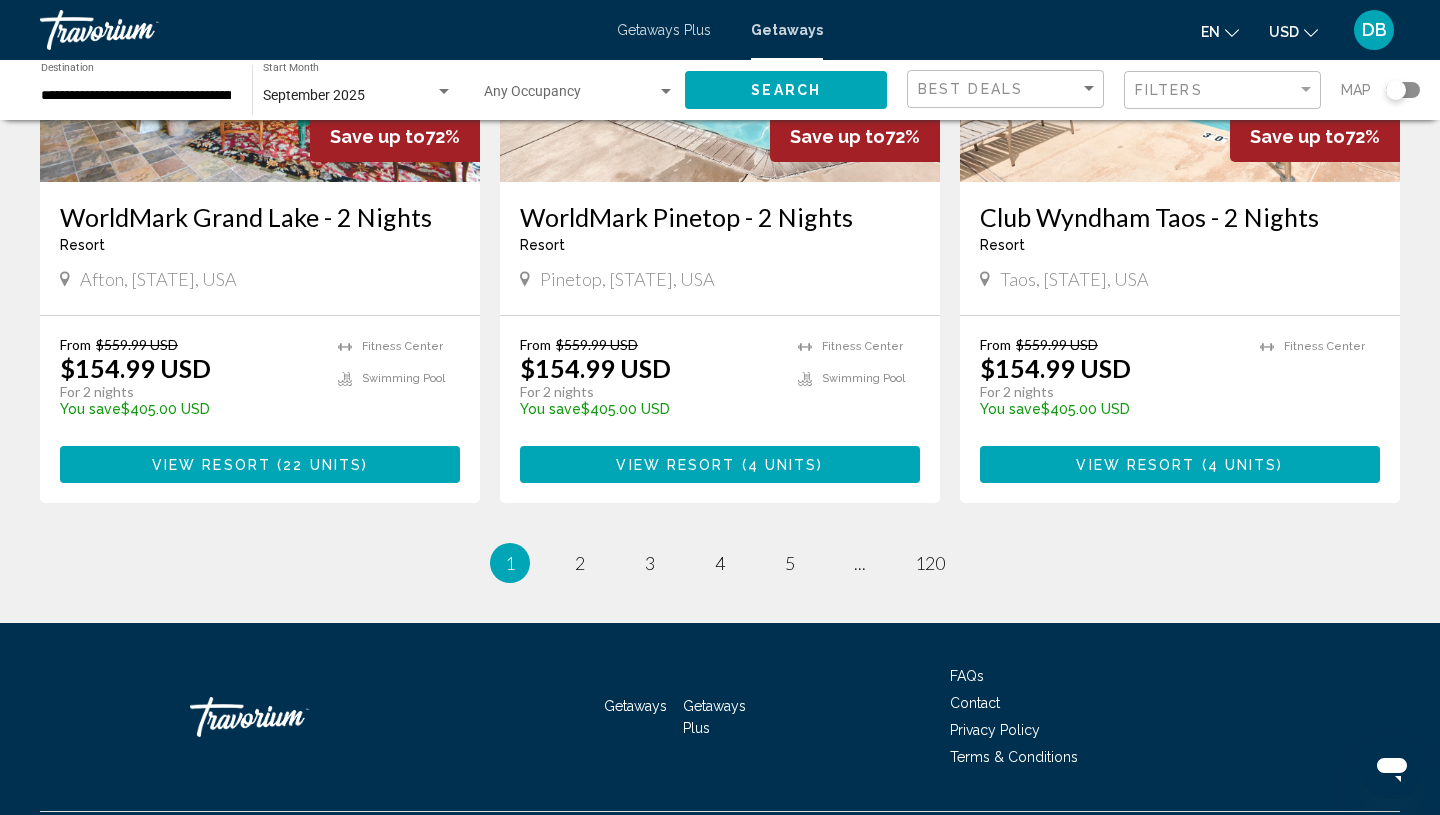 scroll, scrollTop: 2488, scrollLeft: 0, axis: vertical 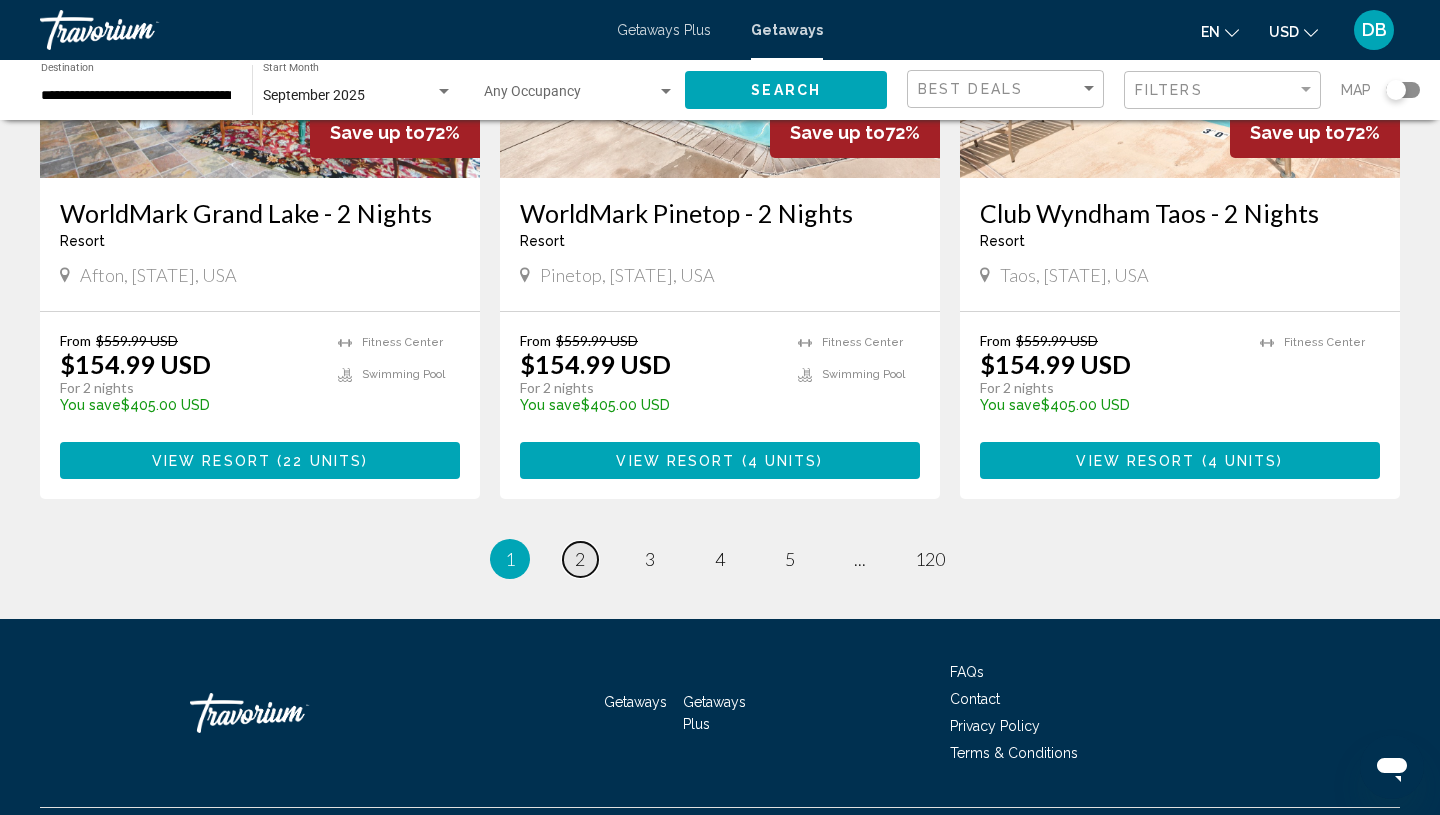 click on "page  2" at bounding box center (580, 559) 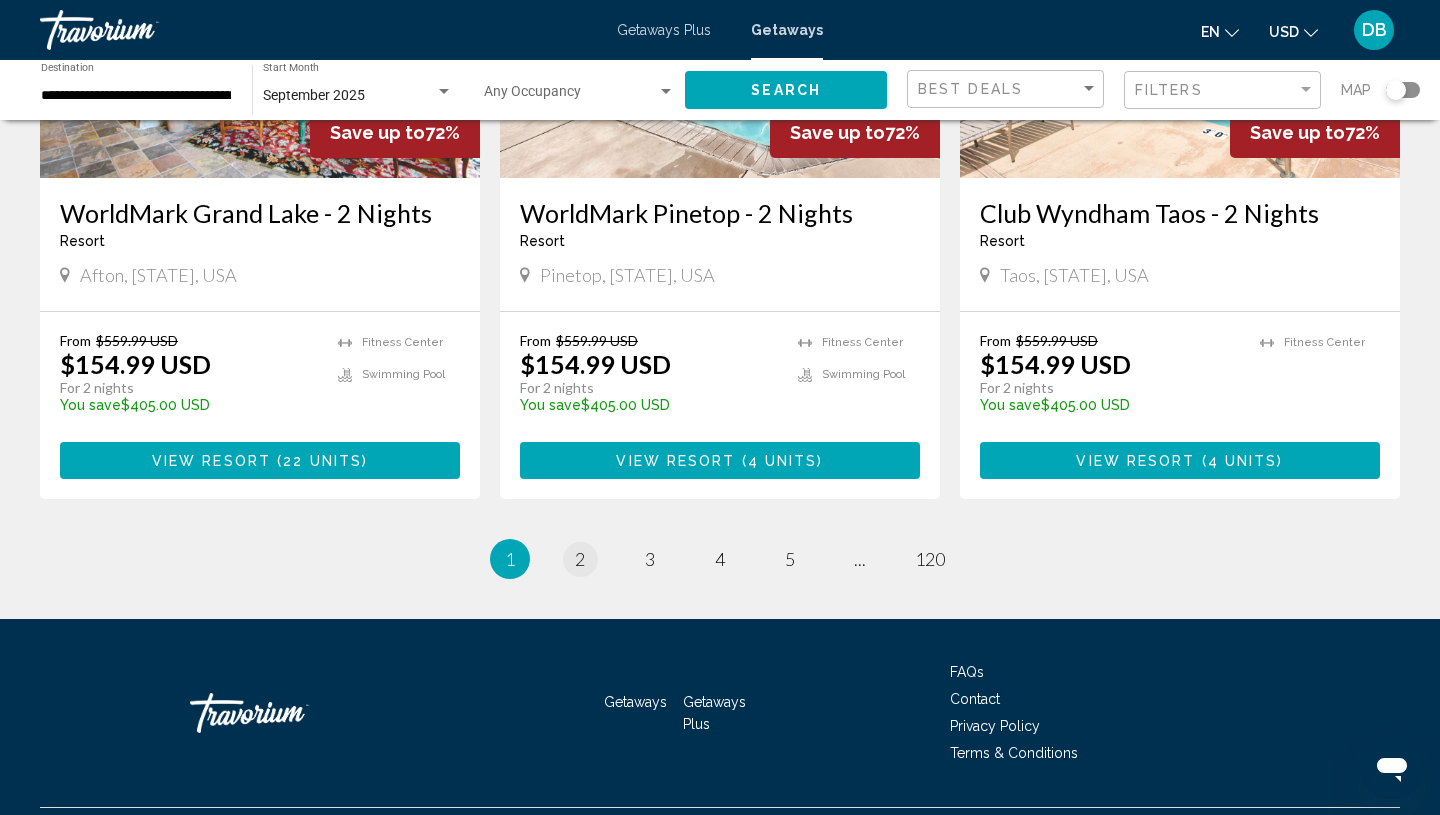 scroll, scrollTop: 0, scrollLeft: 0, axis: both 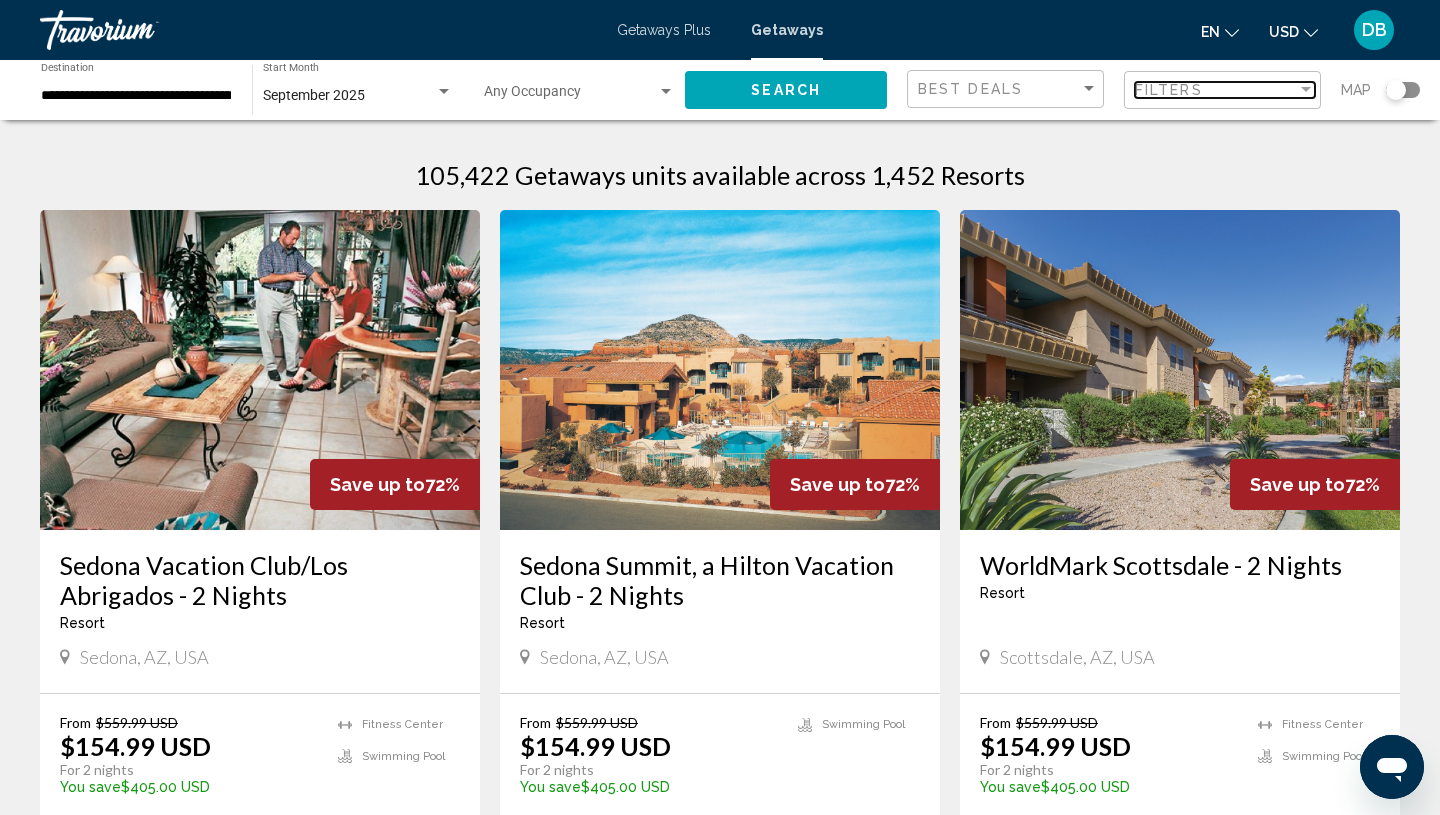 click at bounding box center [1306, 89] 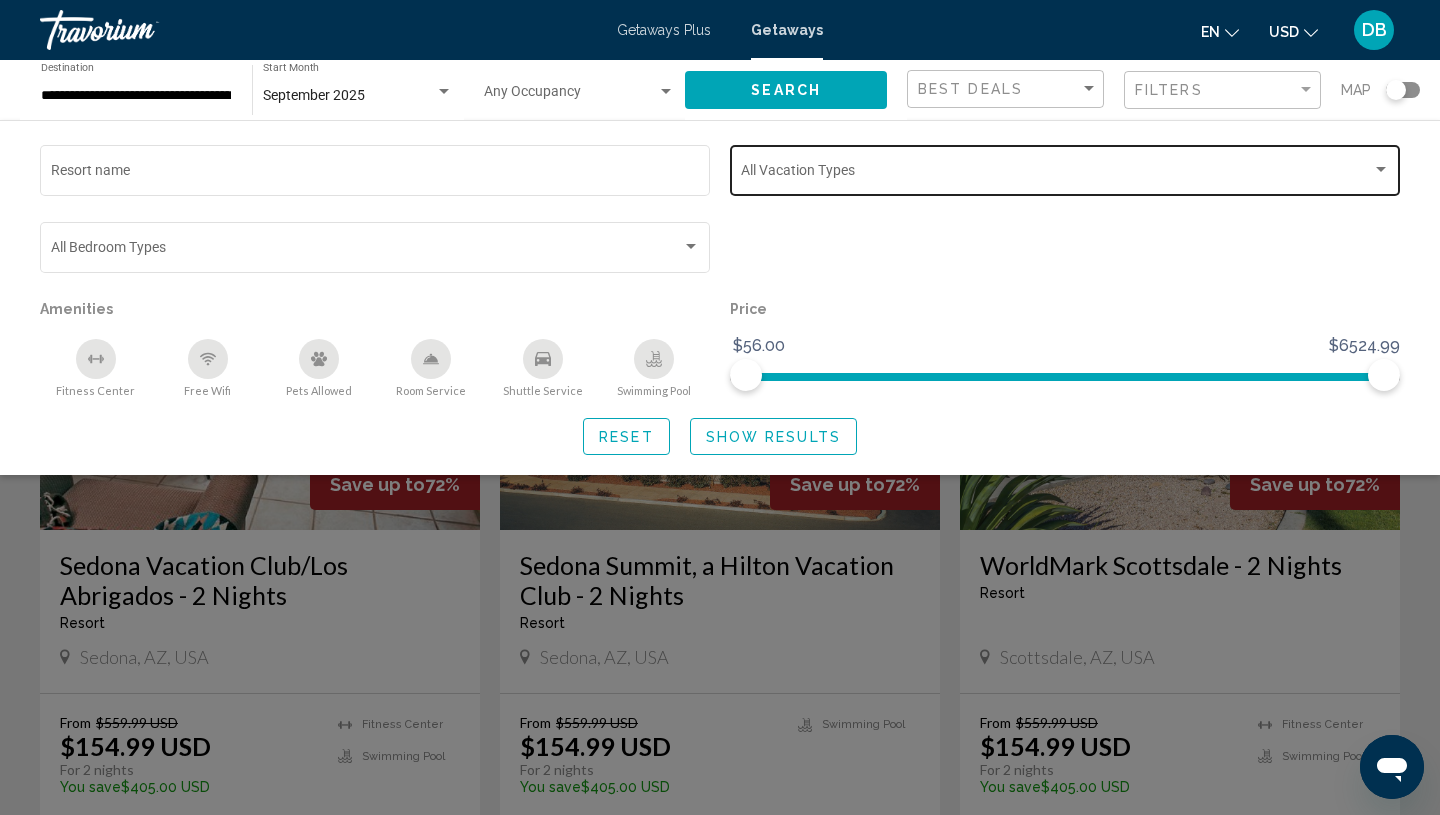 click on "Vacation Types All Vacation Types" 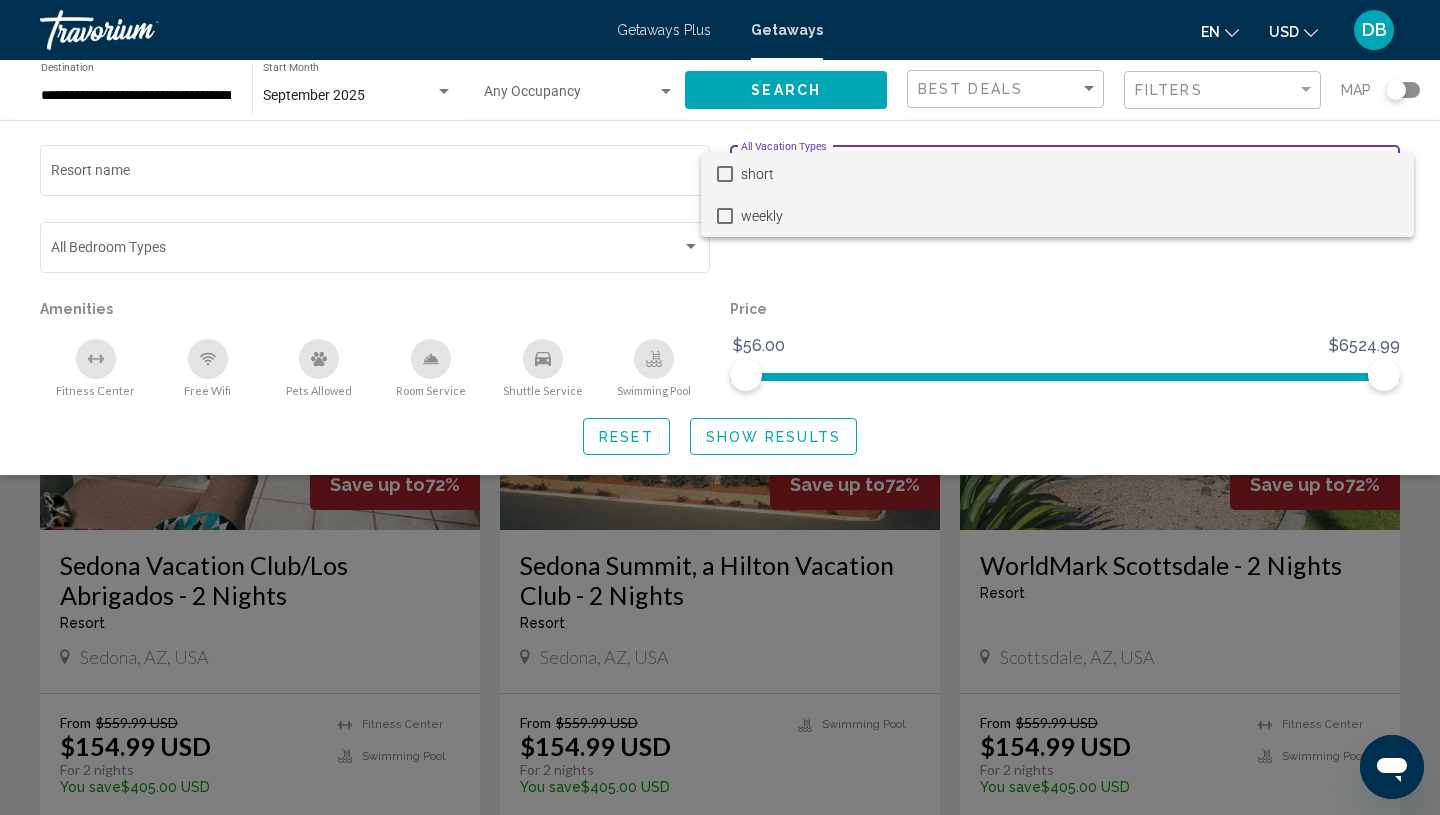 click at bounding box center [725, 216] 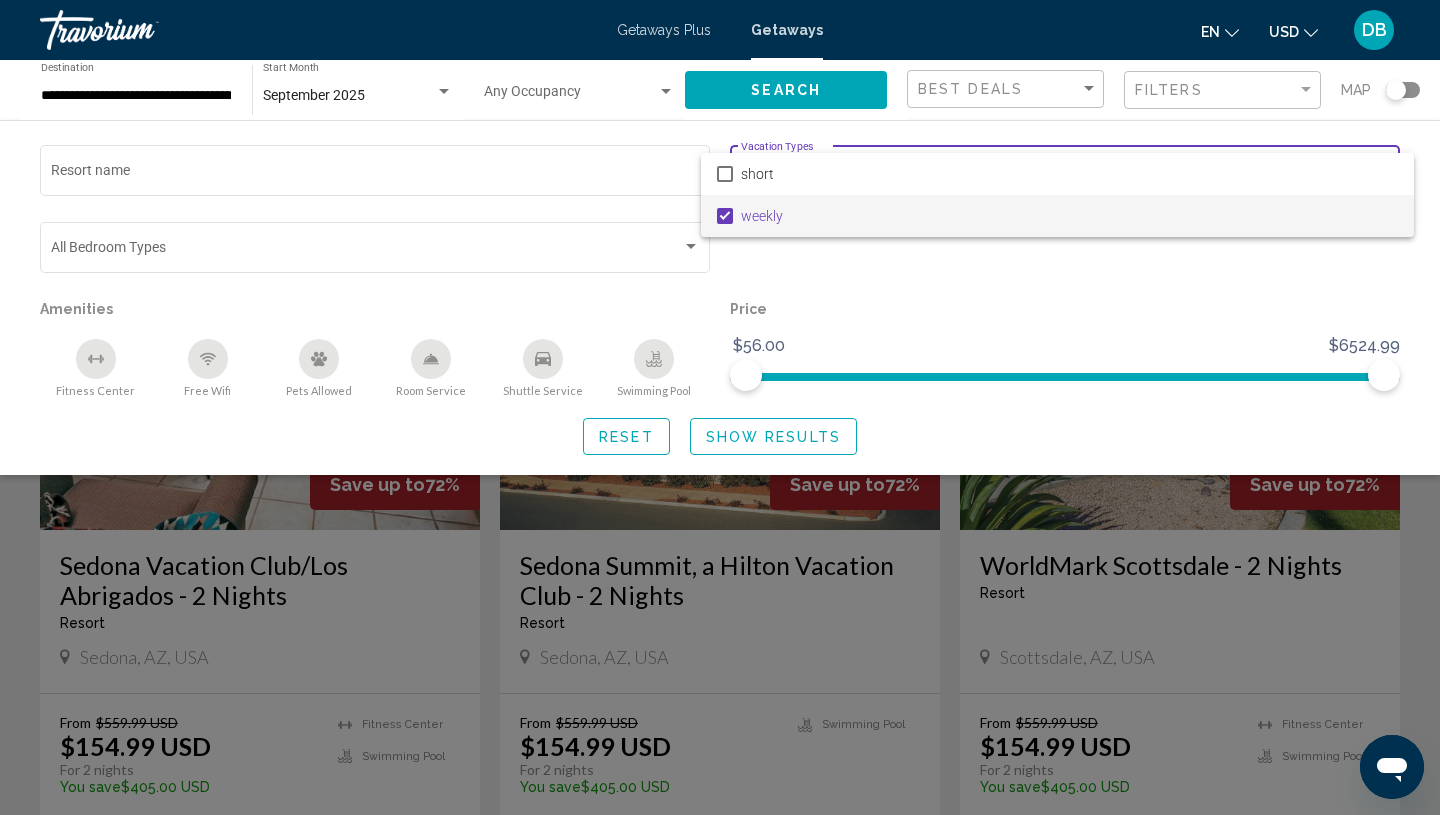 click at bounding box center [720, 407] 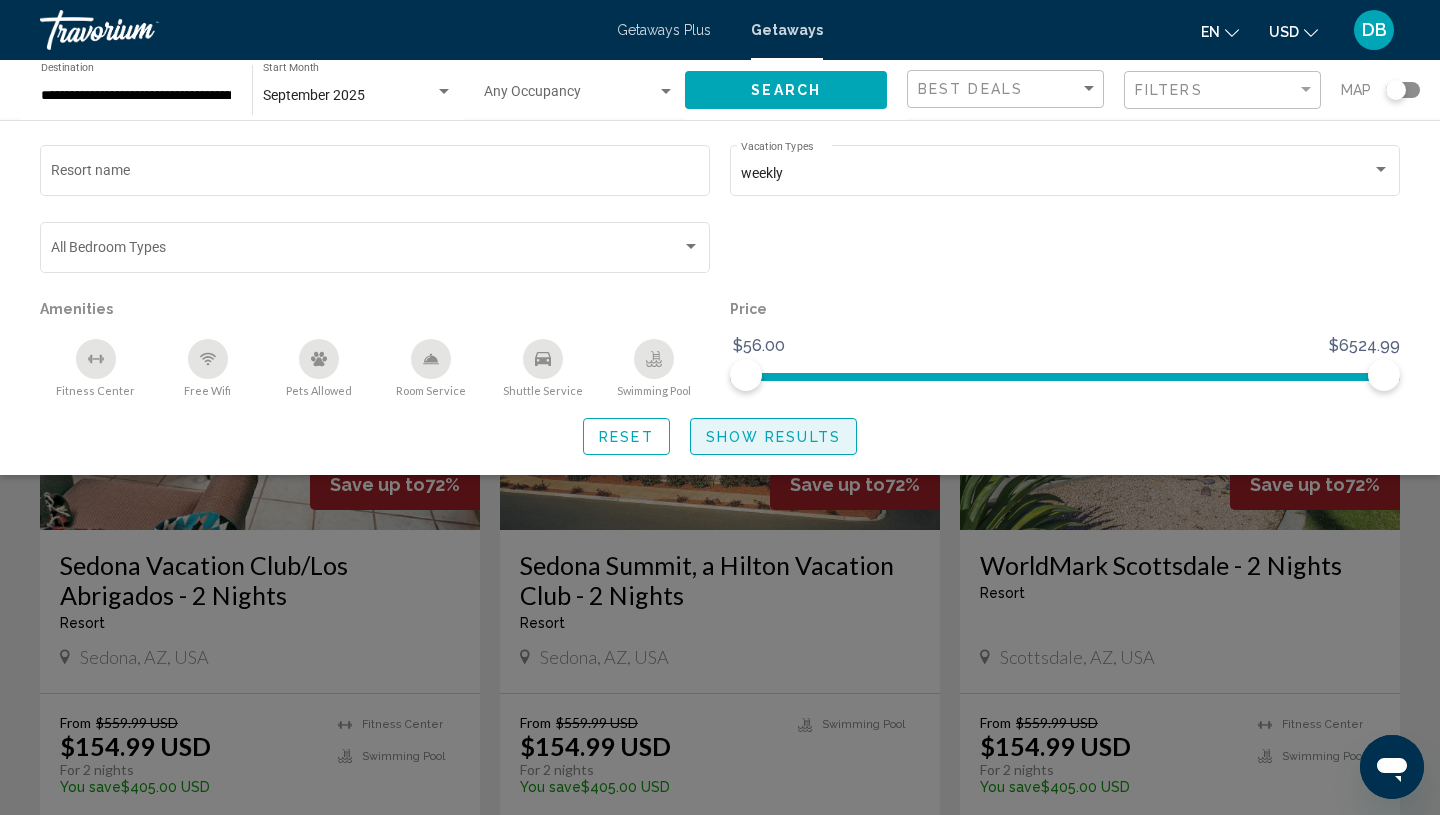 click on "Show Results" 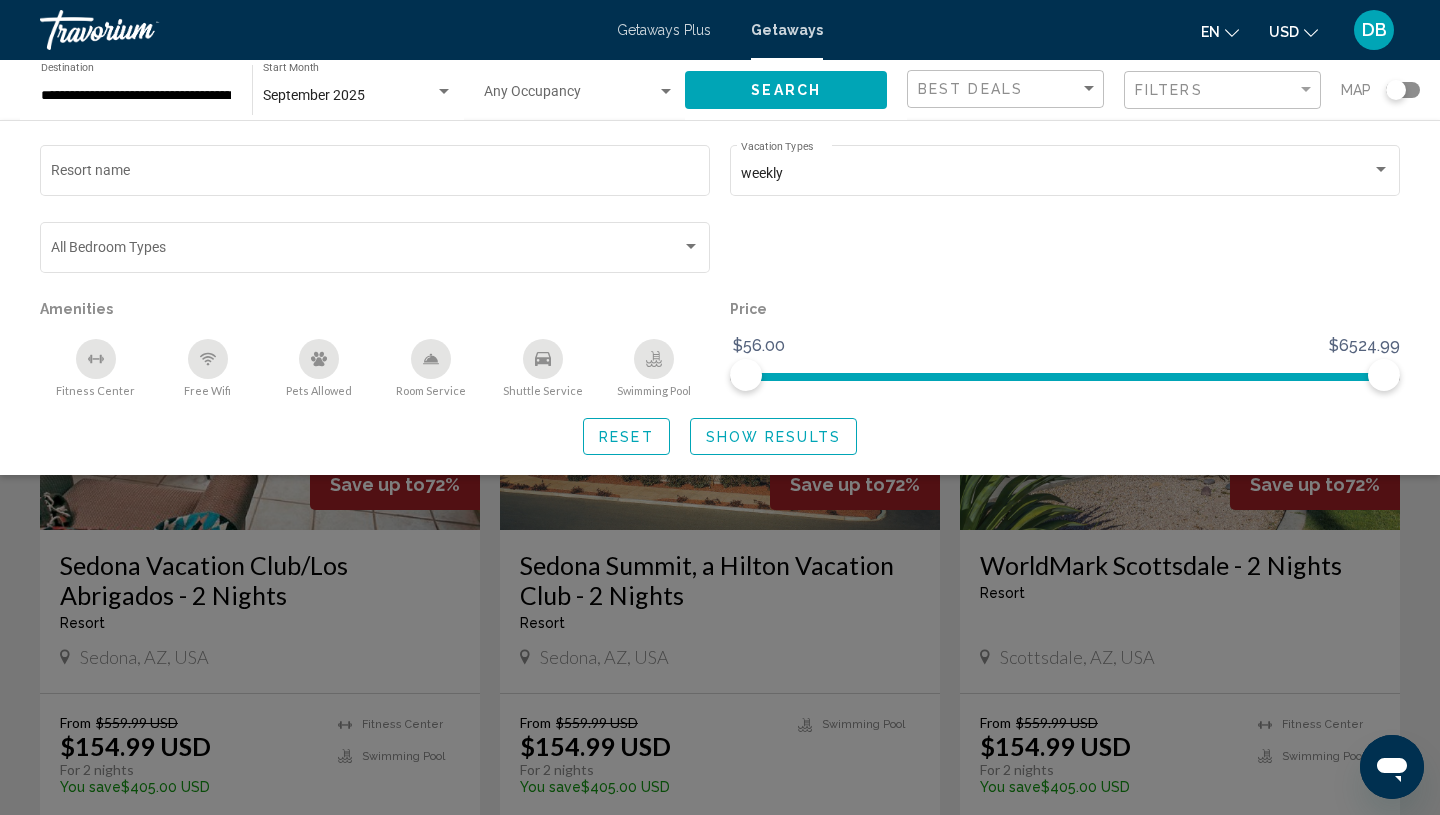 click on "Search" 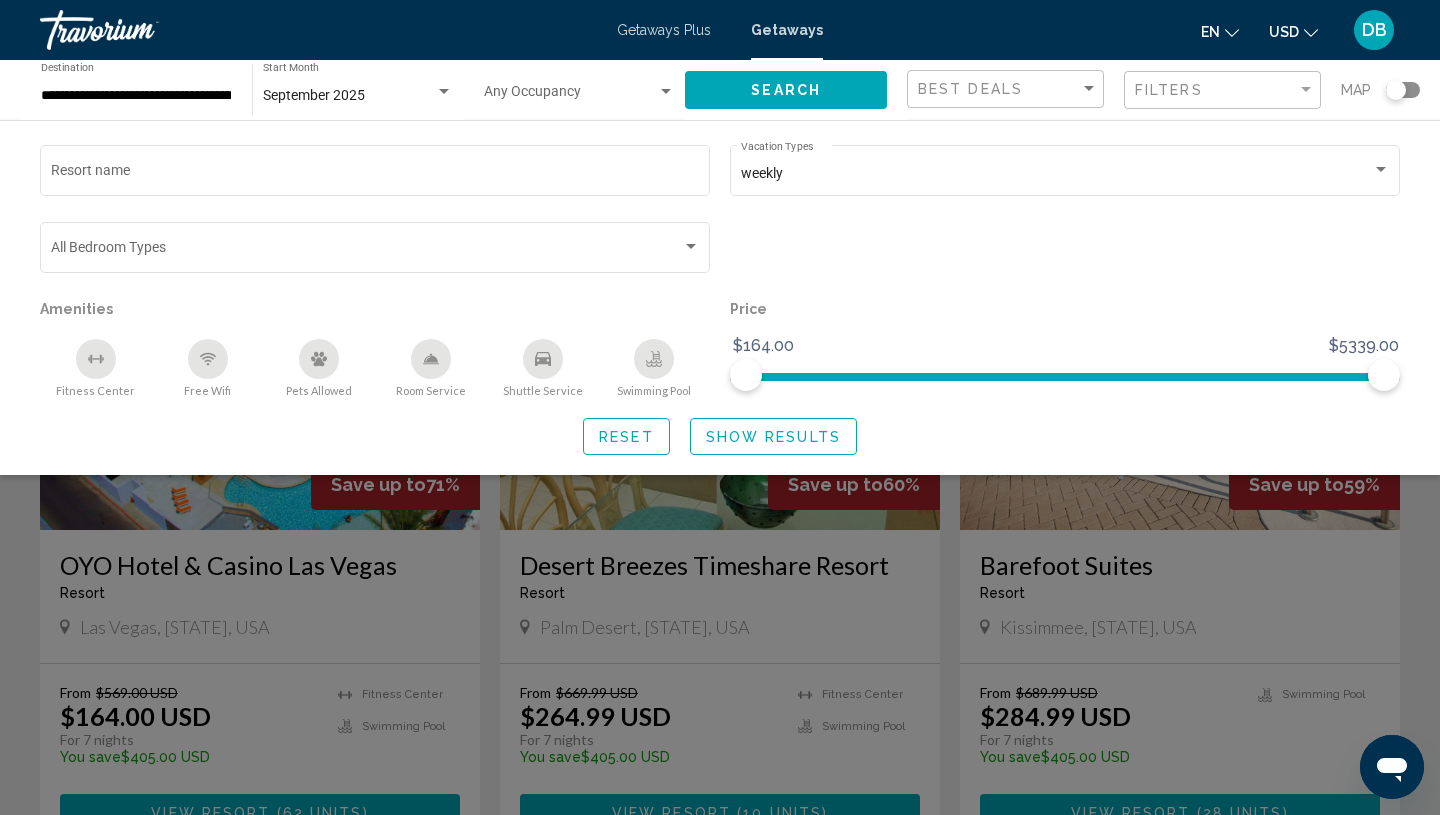 click 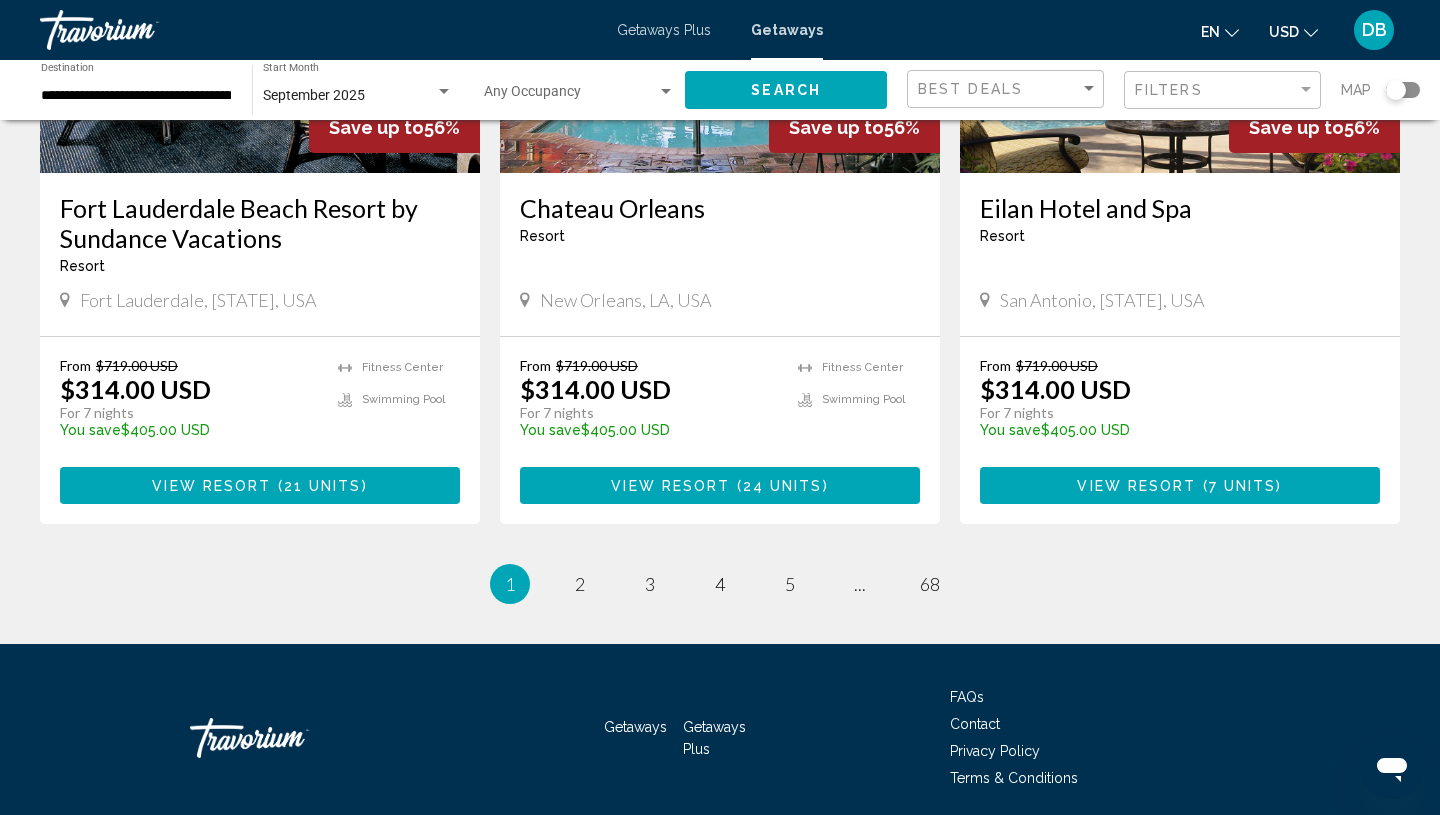 scroll, scrollTop: 2442, scrollLeft: 0, axis: vertical 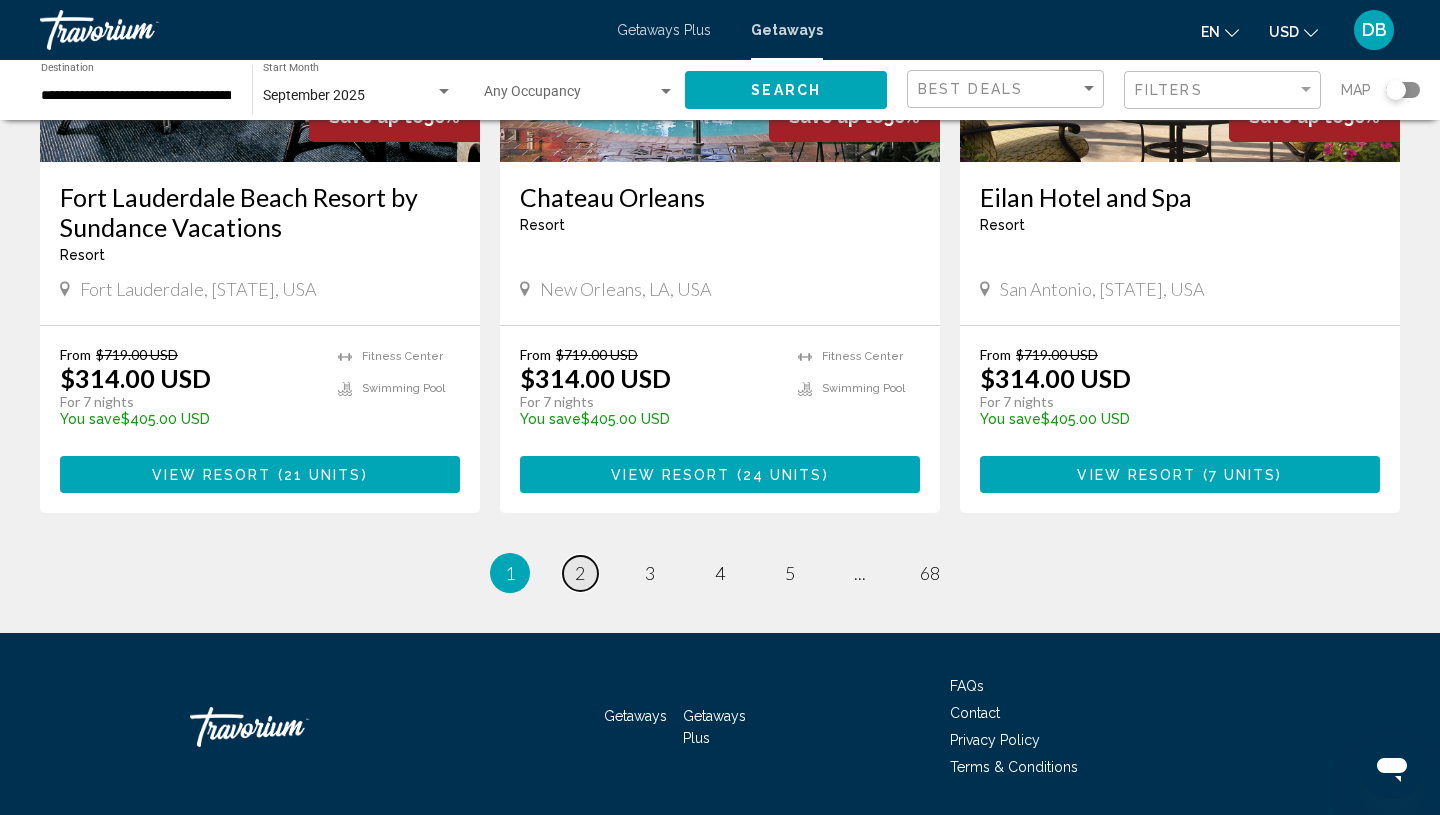 click on "2" at bounding box center [580, 573] 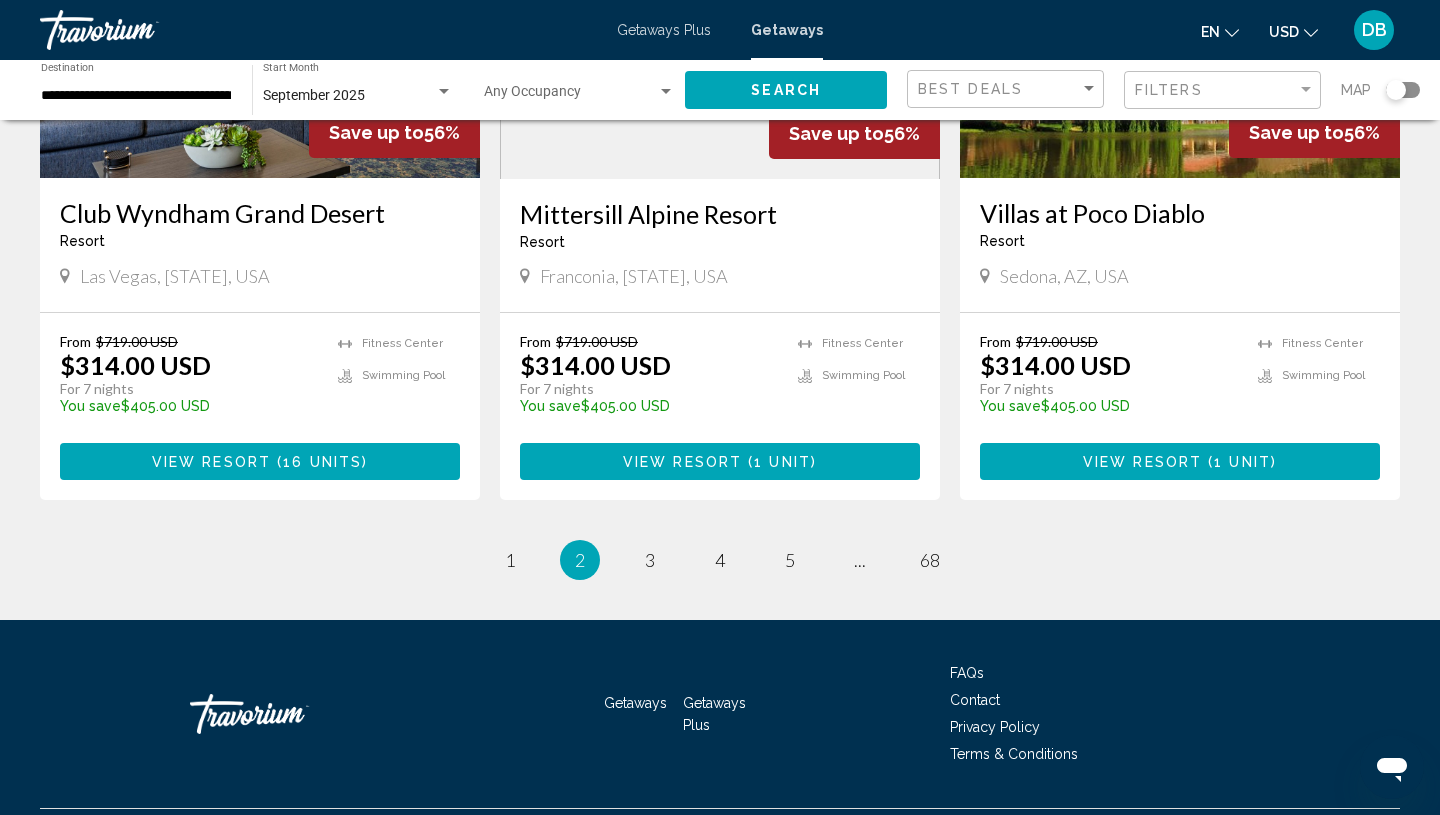 scroll, scrollTop: 2476, scrollLeft: 0, axis: vertical 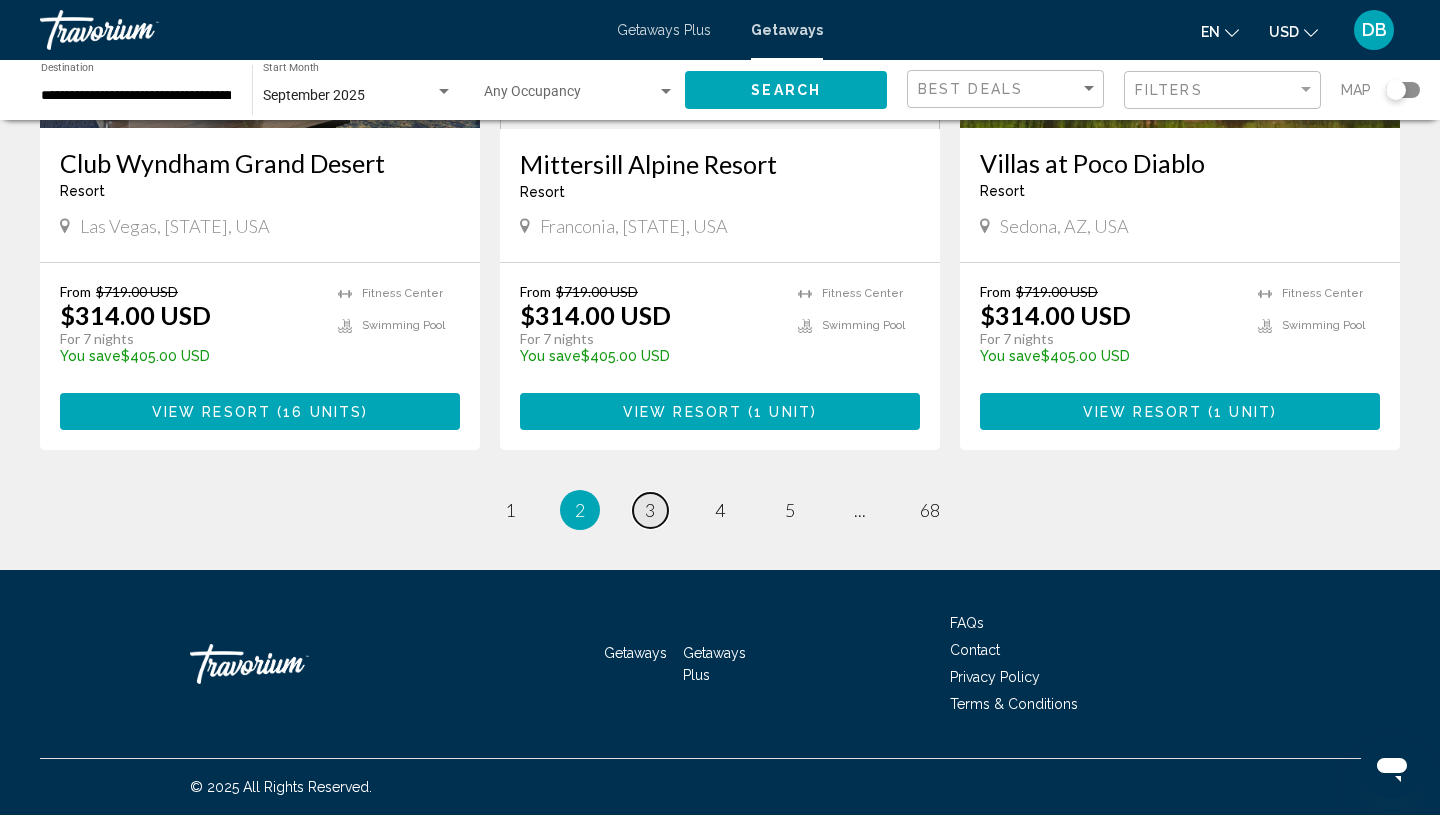 click on "3" at bounding box center [650, 510] 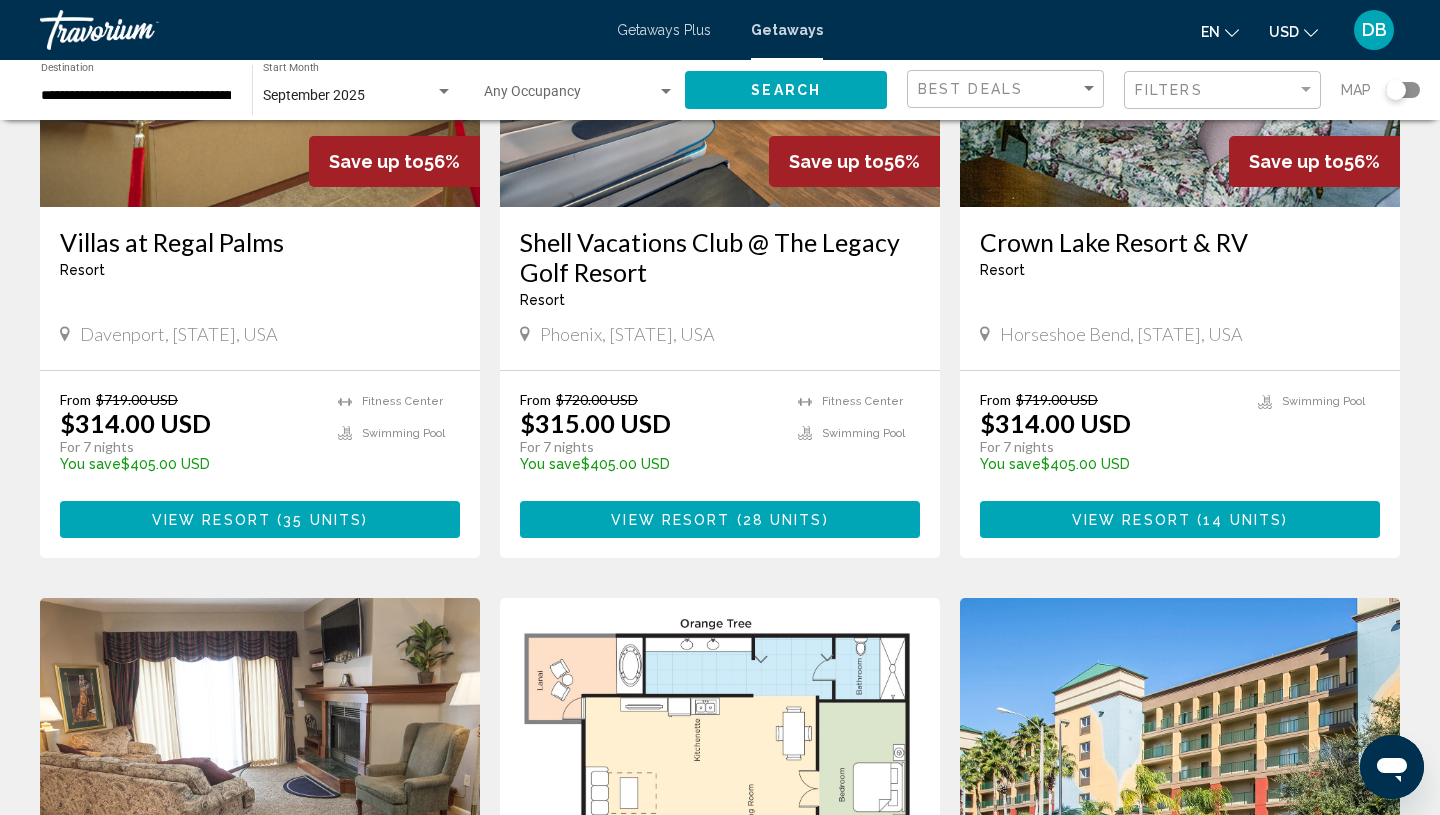 scroll, scrollTop: 0, scrollLeft: 0, axis: both 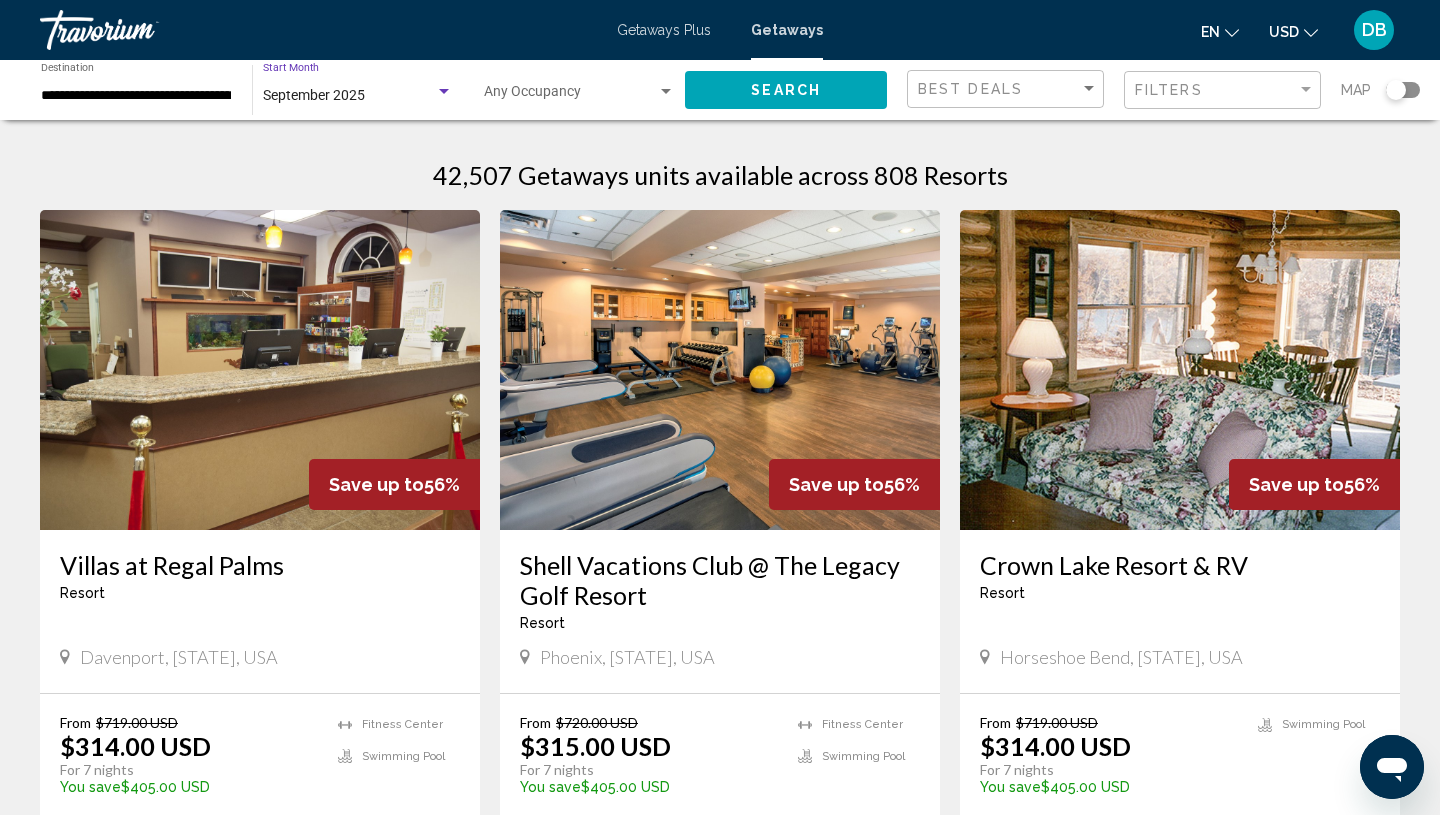 click at bounding box center [444, 92] 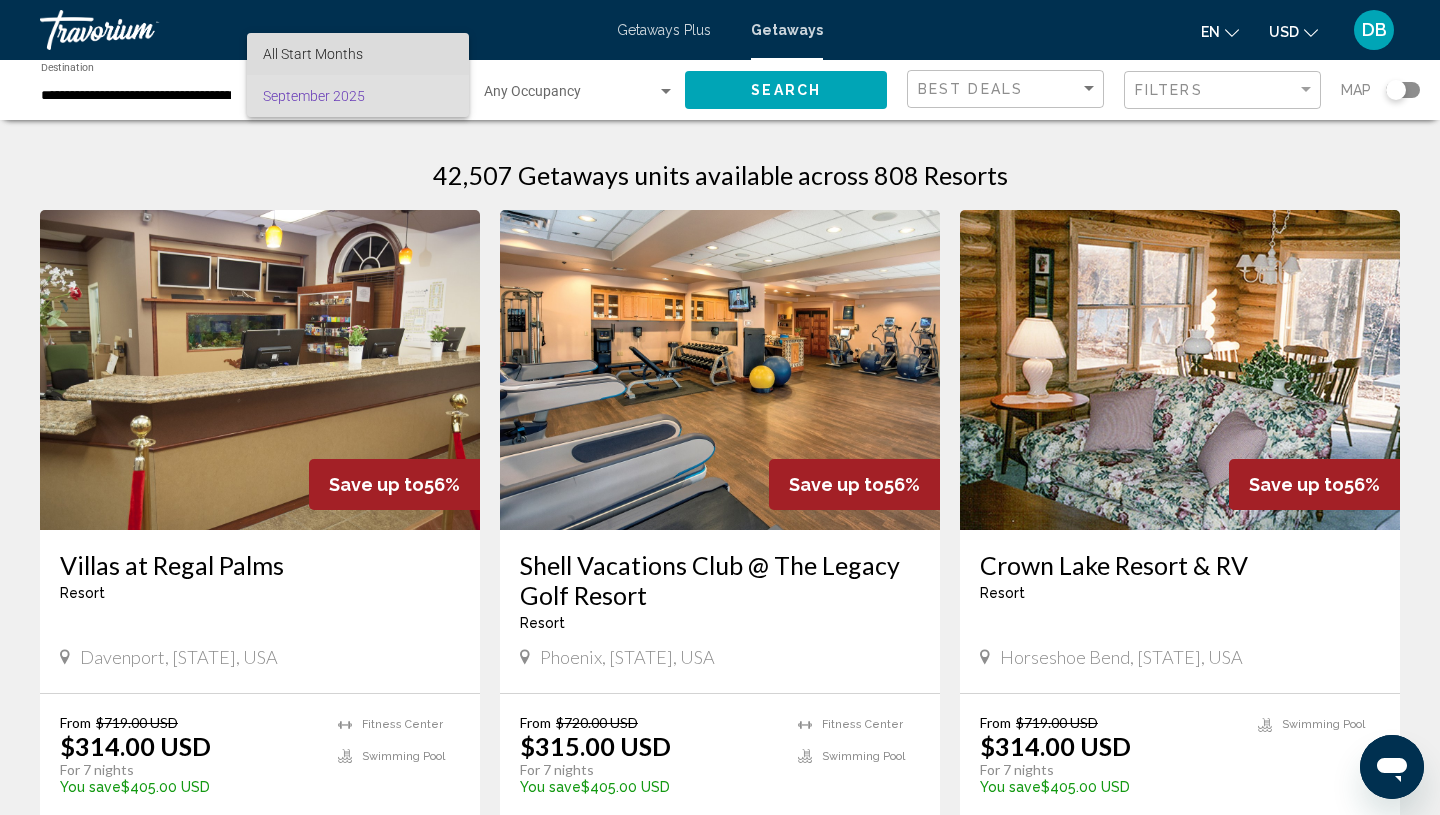 click on "All Start Months" at bounding box center [358, 54] 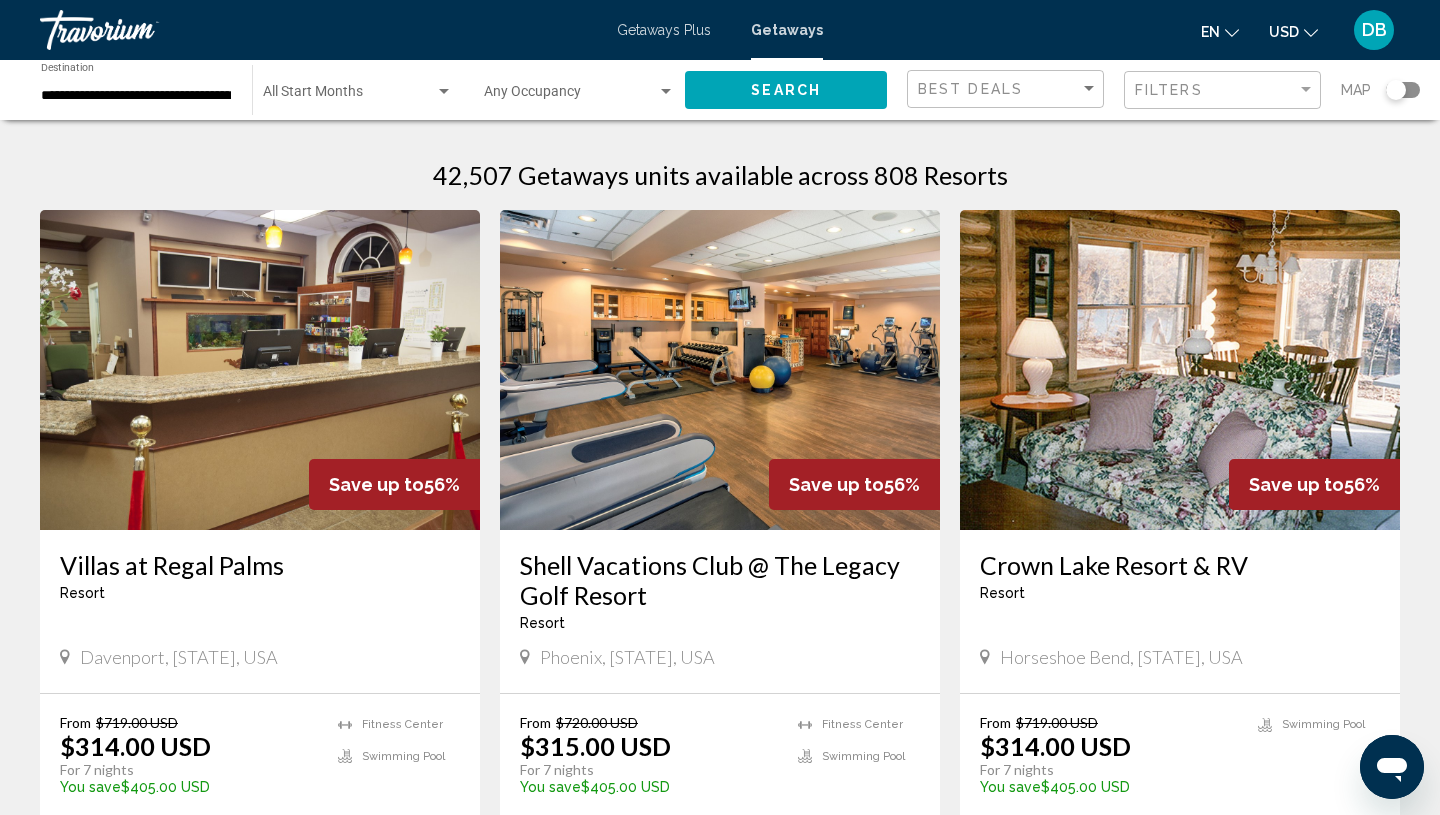click on "Start Month All Start Months" 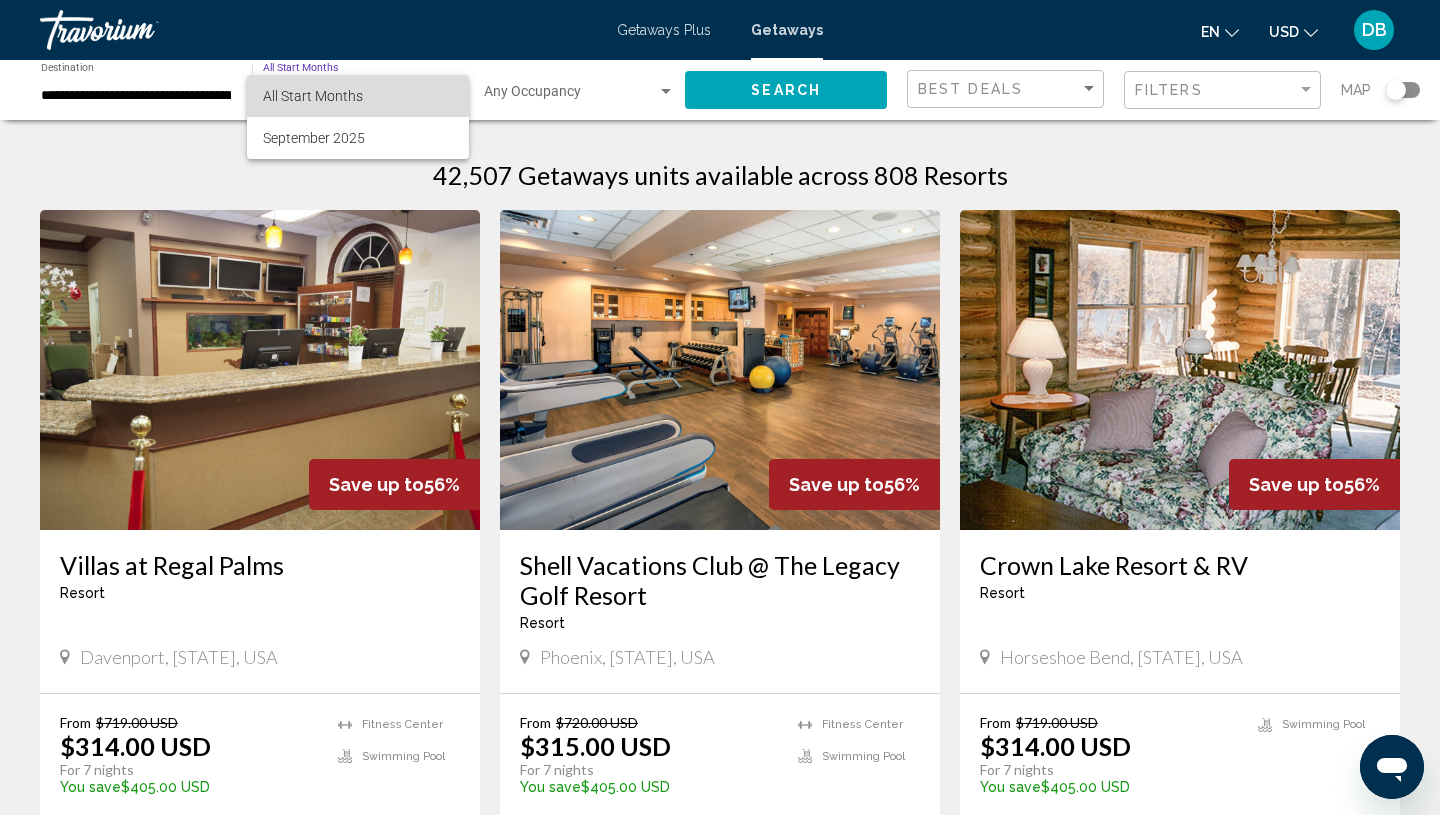 click on "All Start Months" at bounding box center [313, 96] 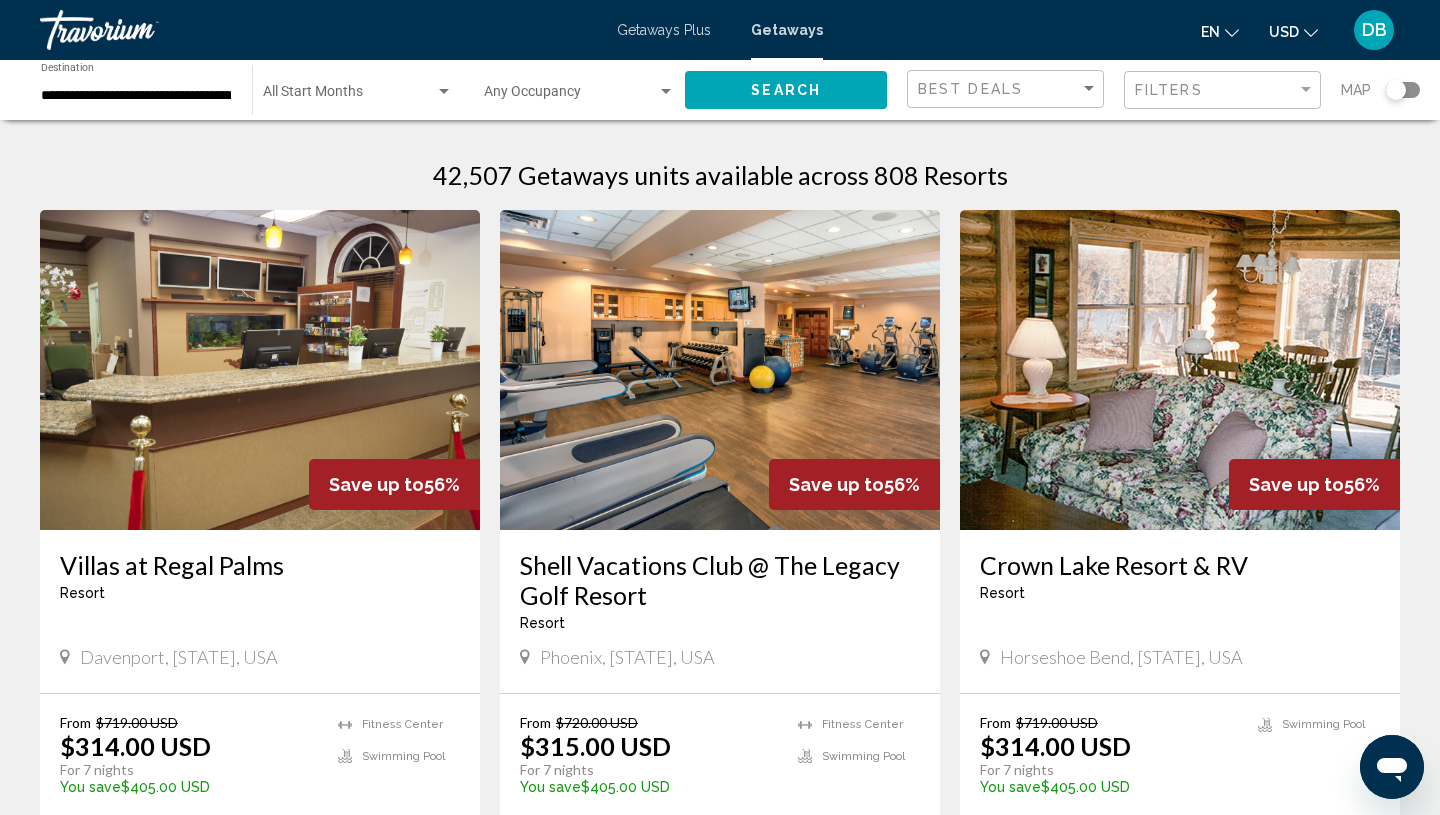click on "Getaways Plus" at bounding box center [664, 30] 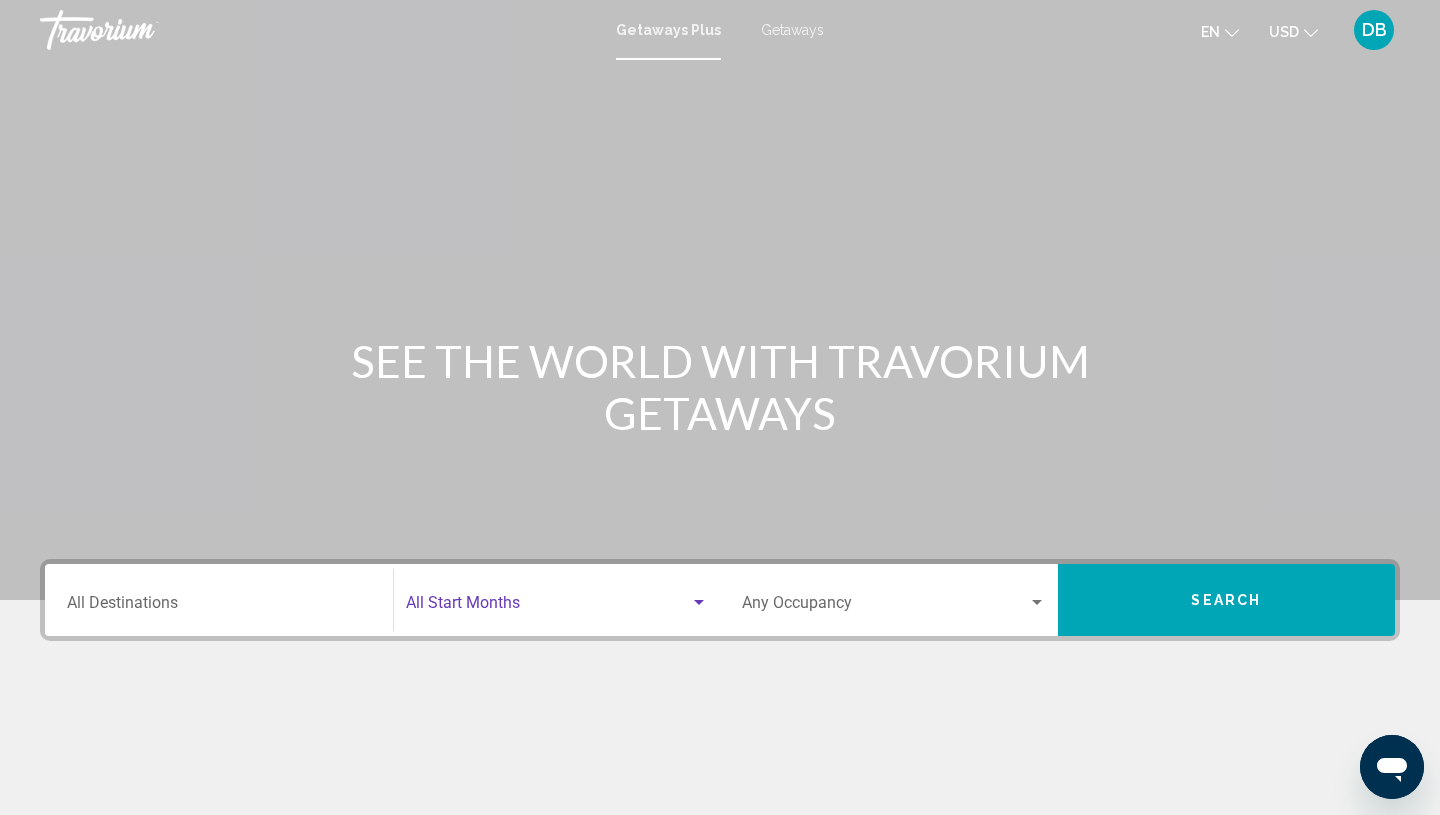 click at bounding box center (548, 607) 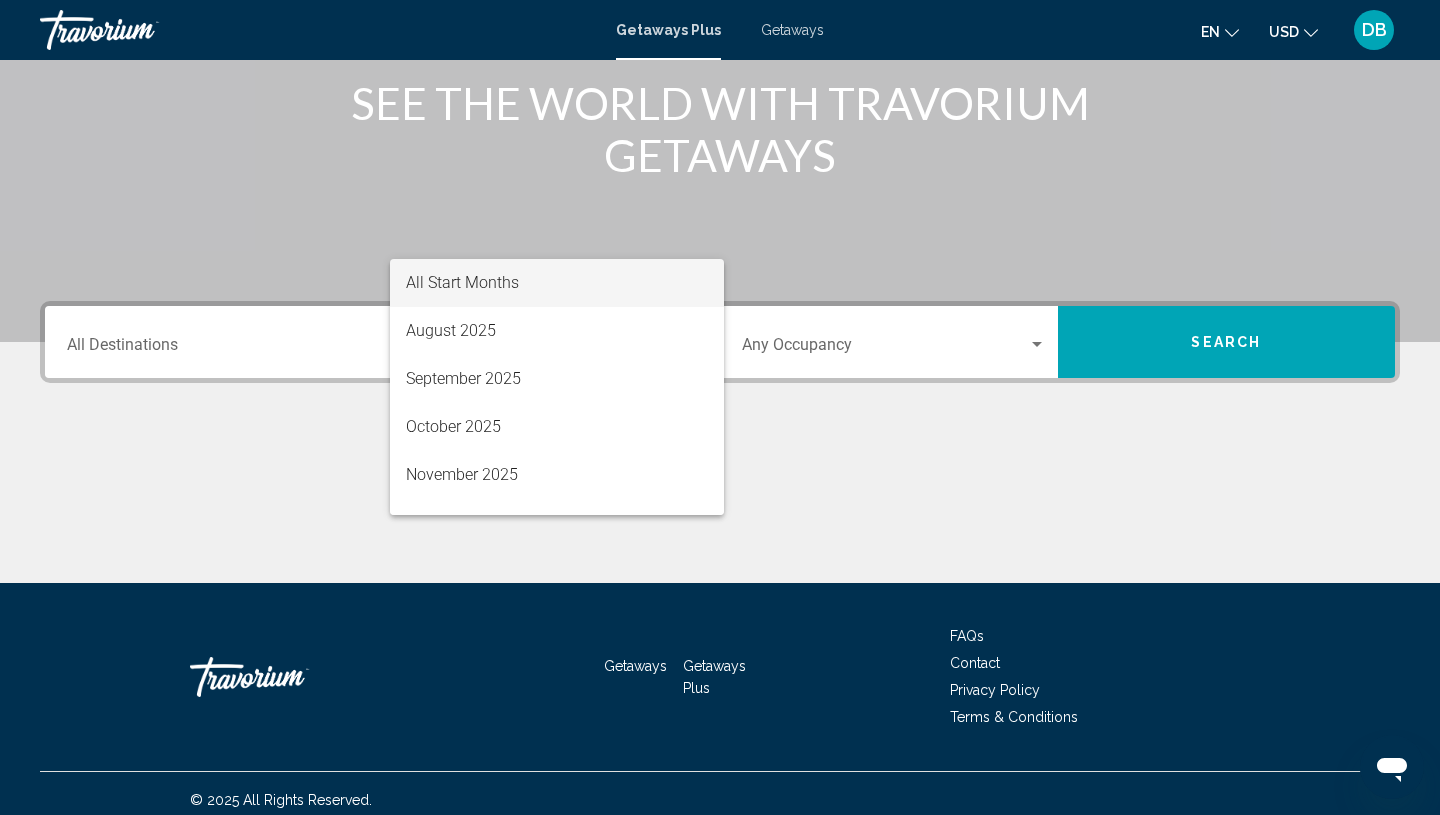scroll, scrollTop: 271, scrollLeft: 0, axis: vertical 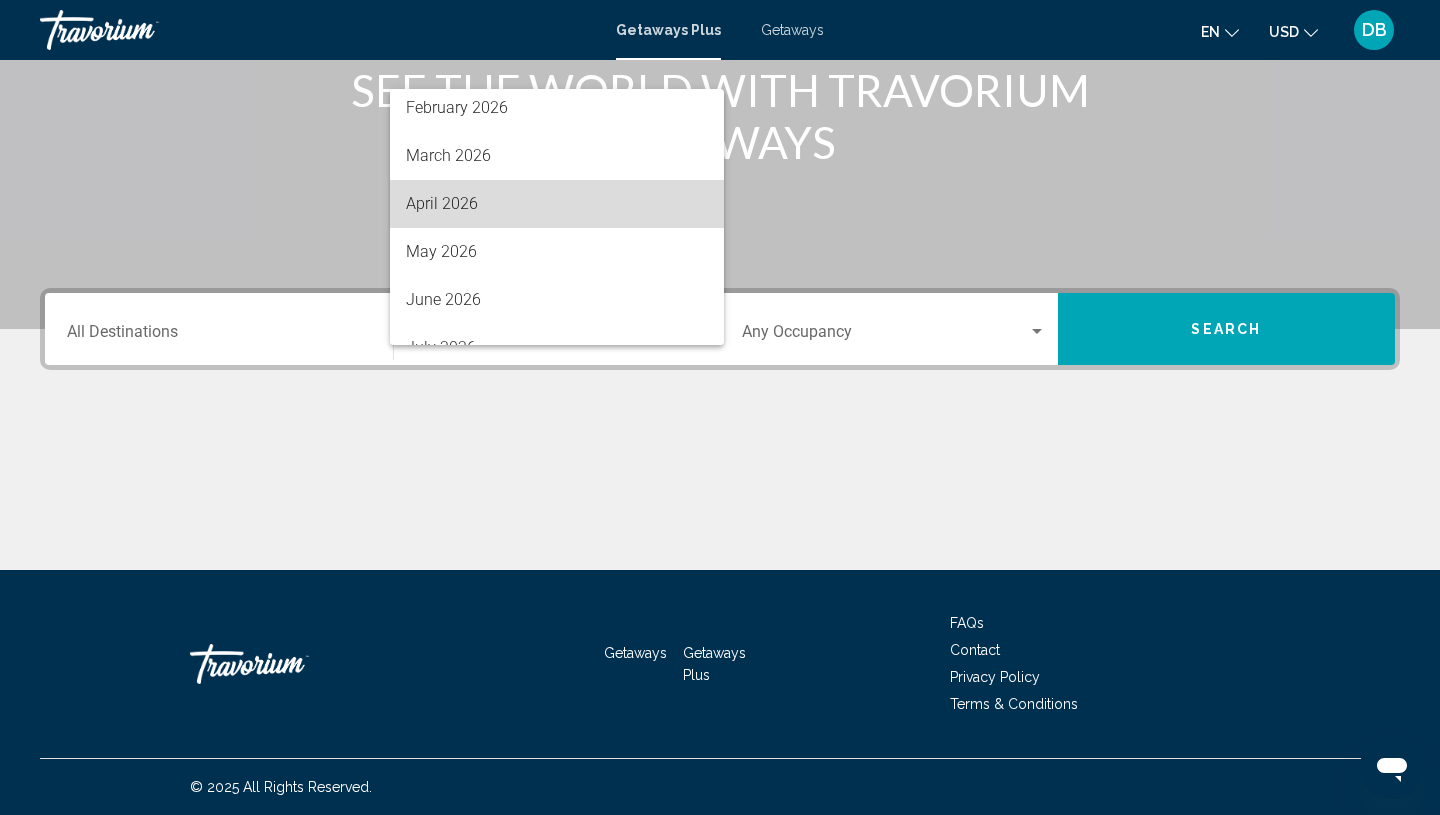 click on "April 2026" at bounding box center [557, 204] 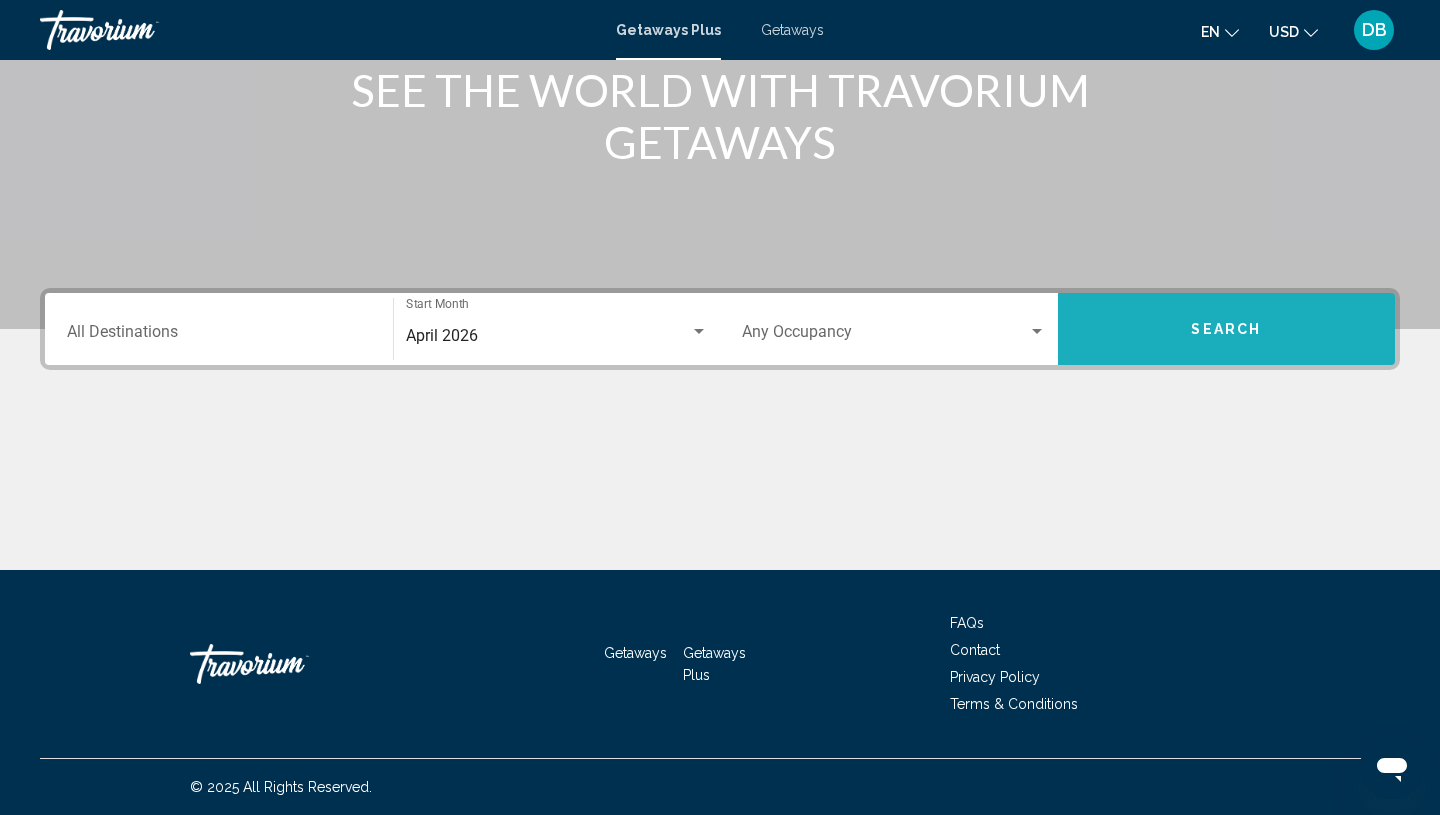 click on "Search" at bounding box center (1226, 330) 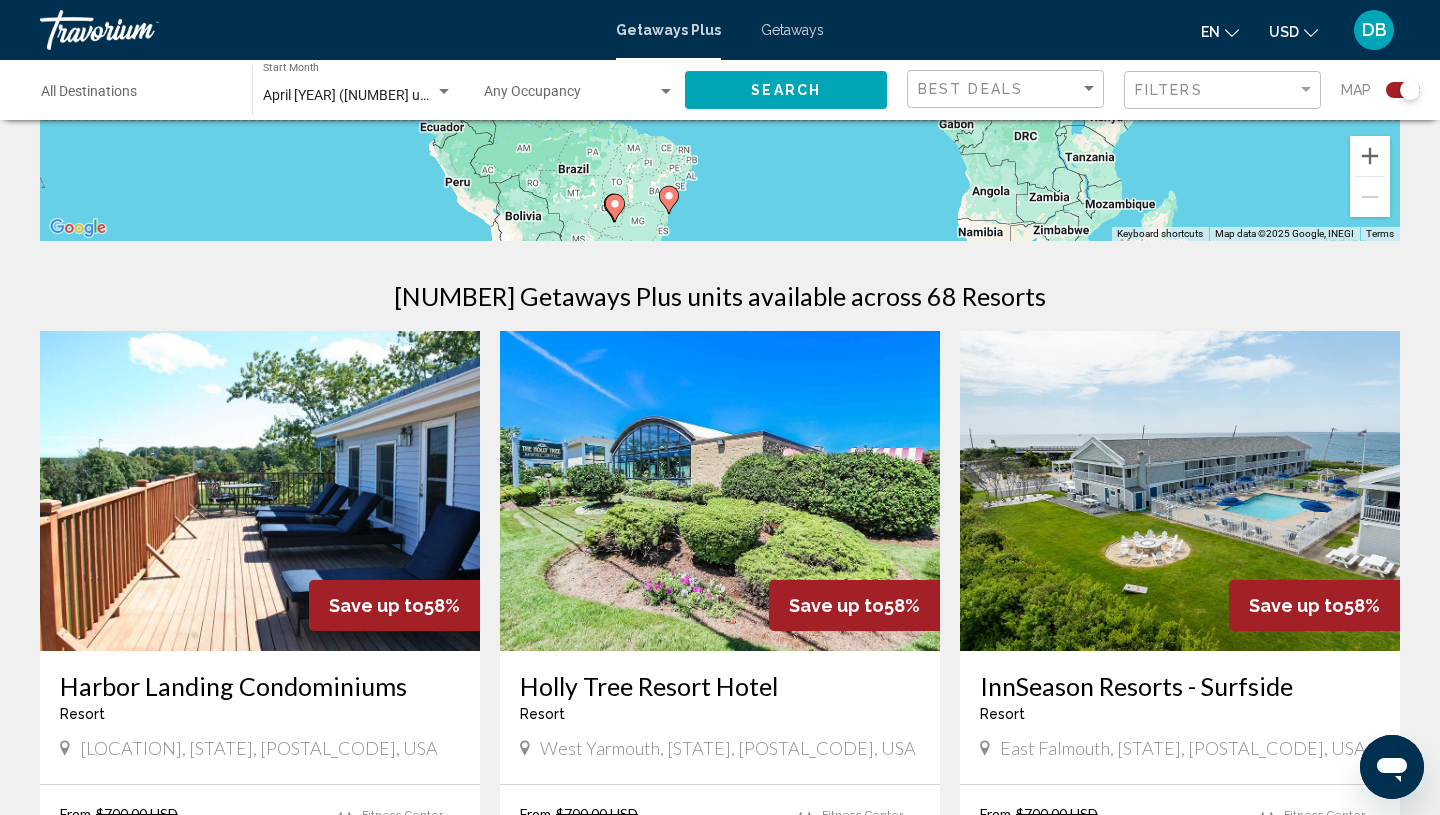 scroll, scrollTop: 303, scrollLeft: 0, axis: vertical 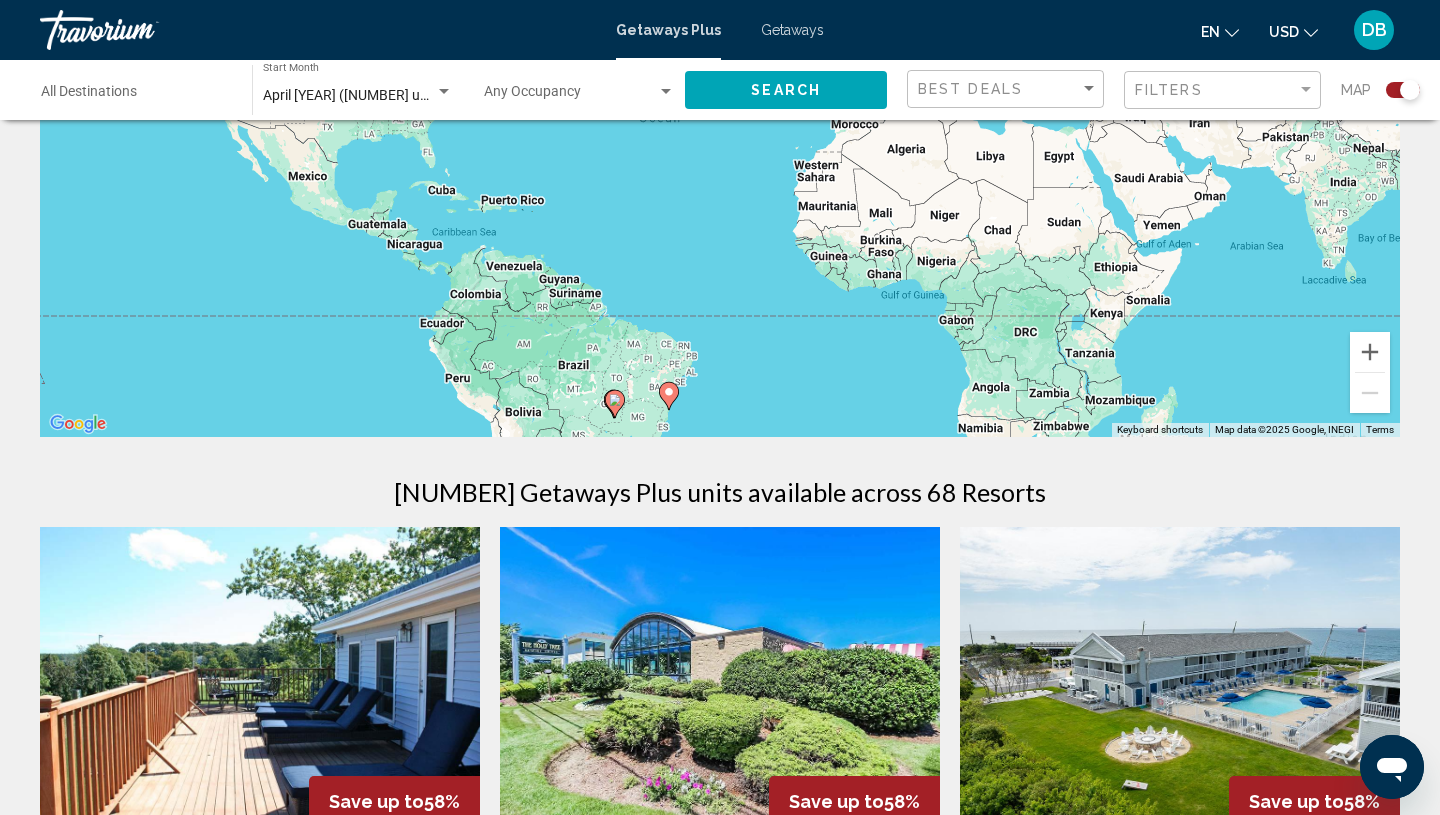 click on "Destination All Destinations" at bounding box center (136, 96) 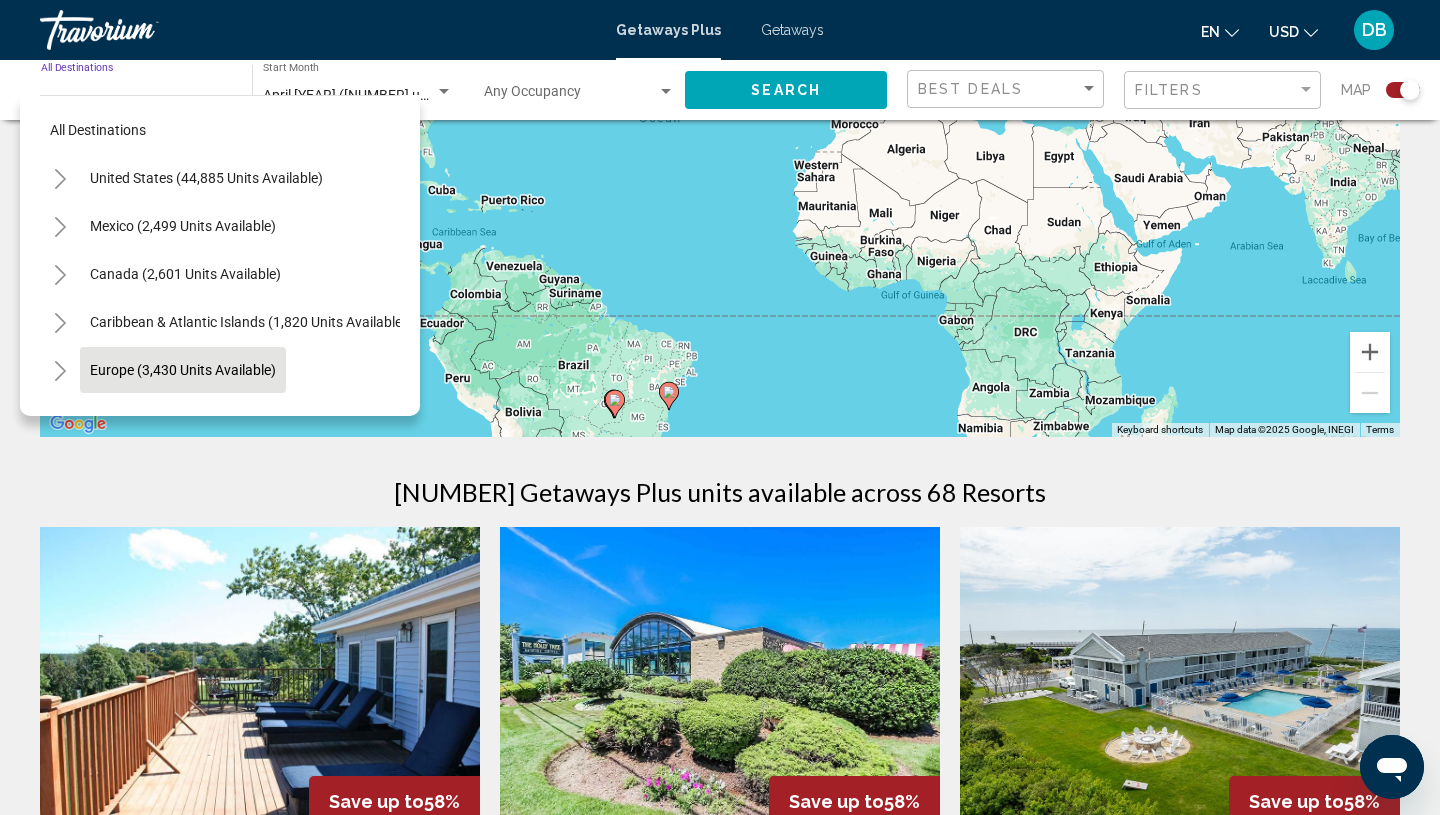 click on "Europe (3,430 units available)" at bounding box center [183, 418] 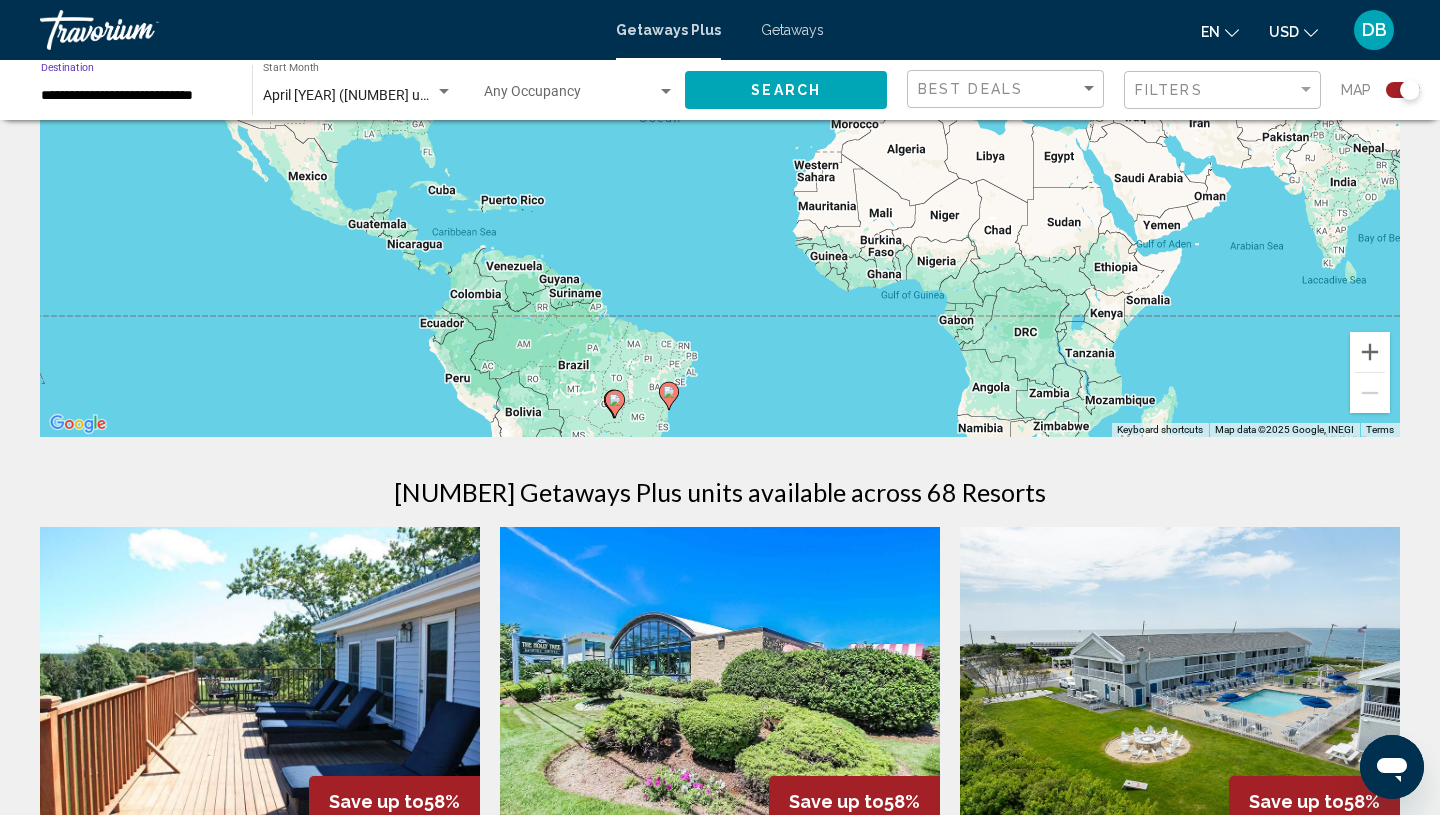 click on "Search" 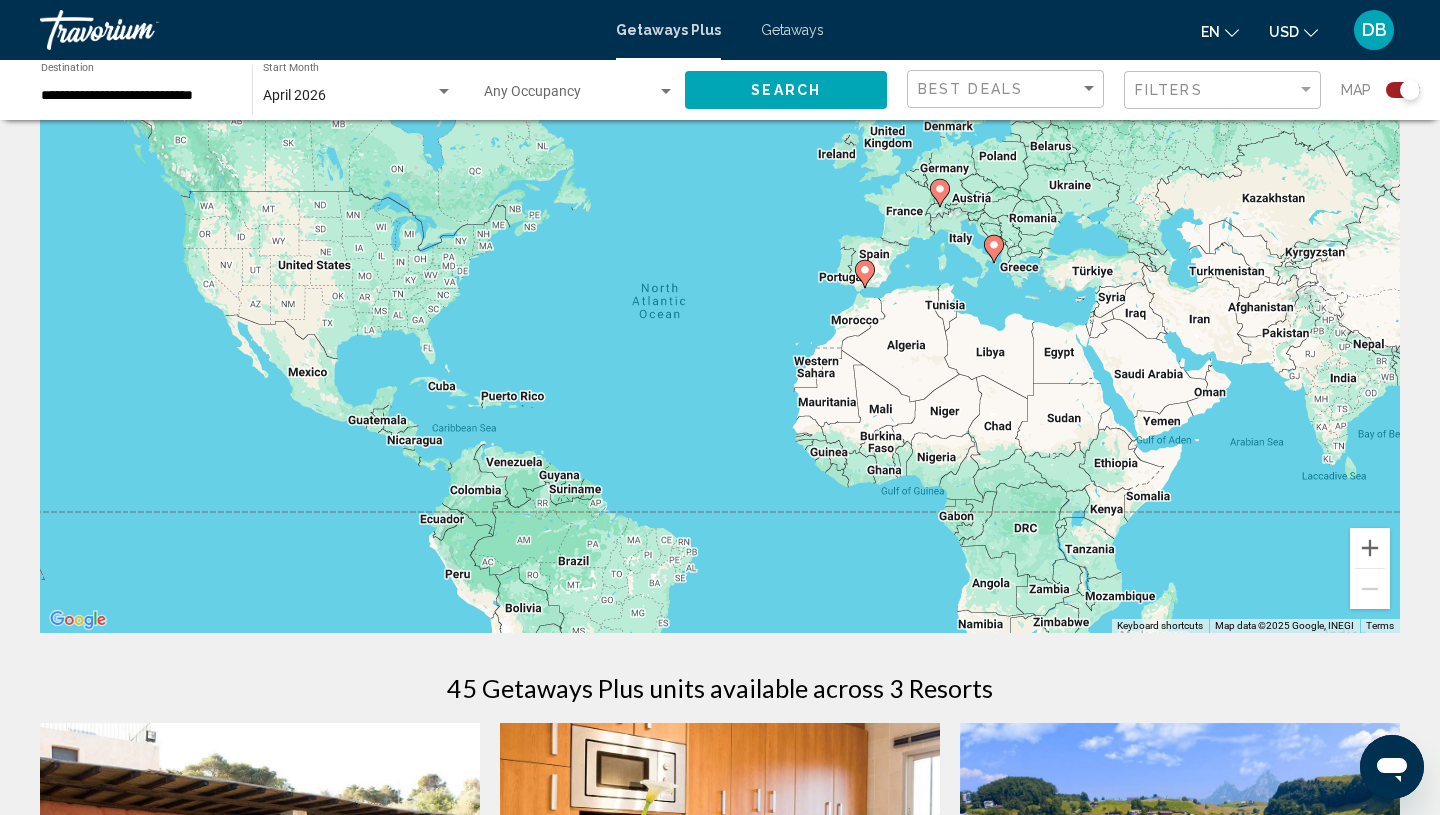 scroll, scrollTop: 0, scrollLeft: 0, axis: both 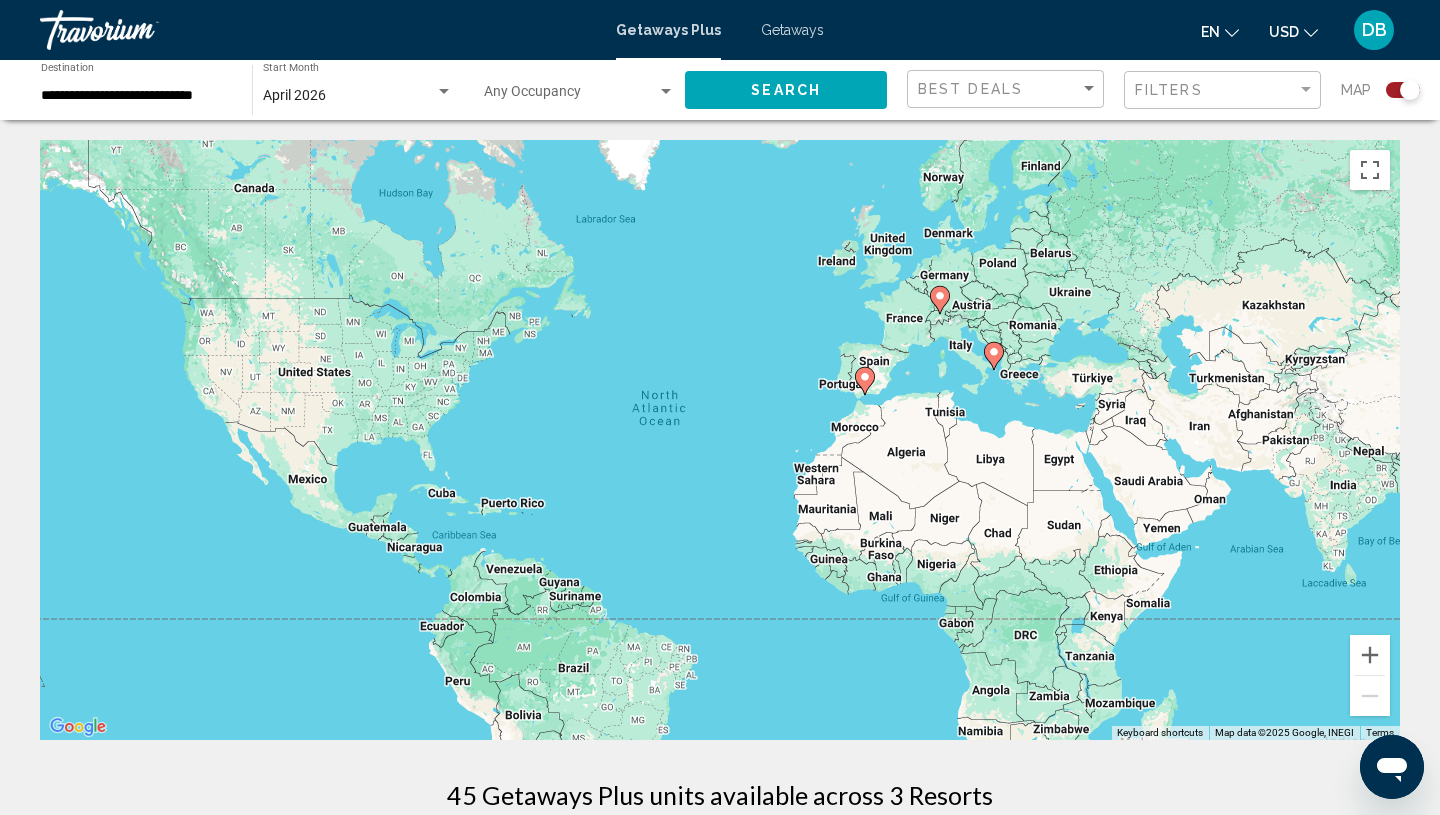 click on "**********" 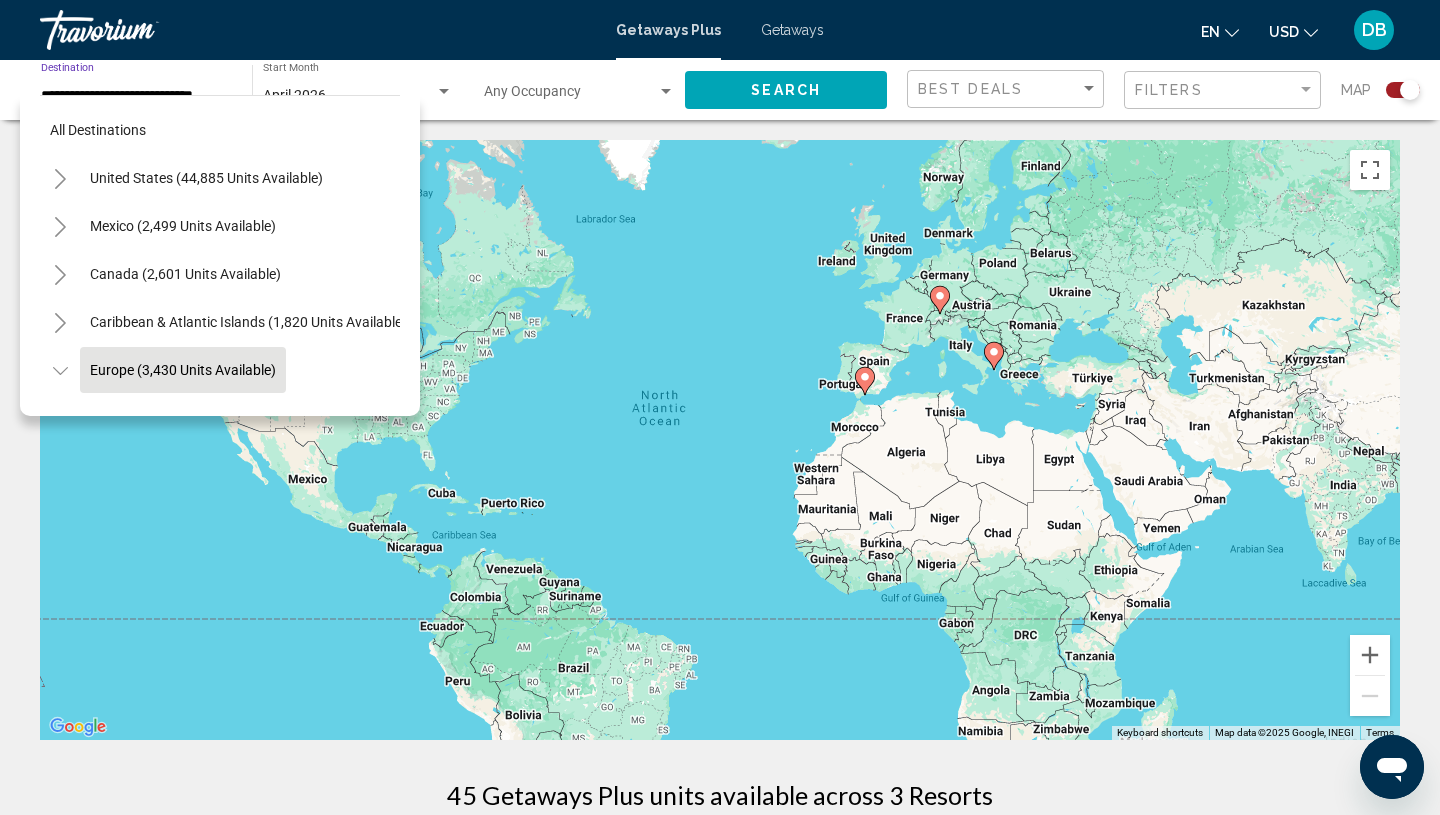 scroll, scrollTop: 119, scrollLeft: 0, axis: vertical 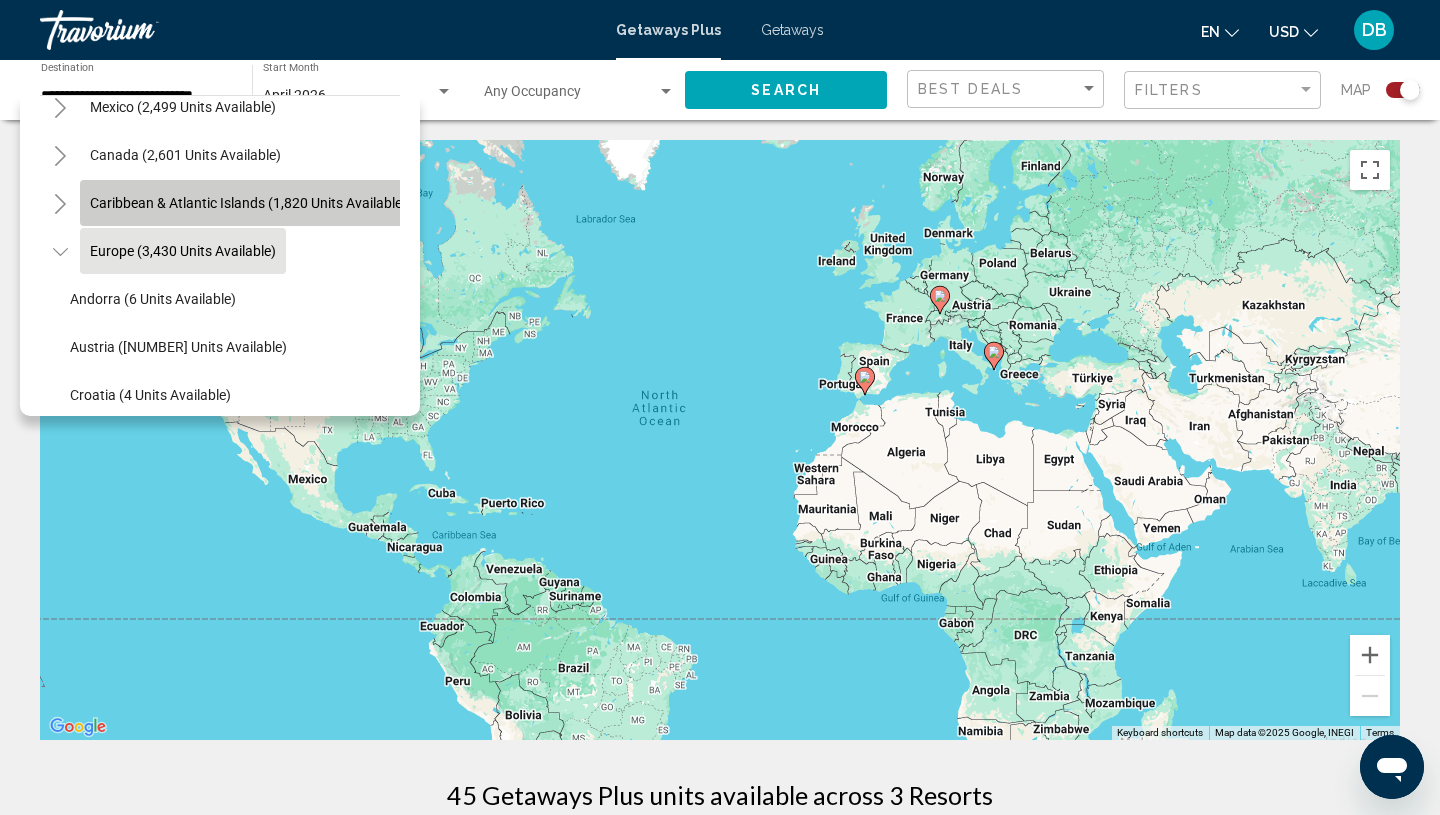 click on "Caribbean & Atlantic Islands (1,820 units available)" 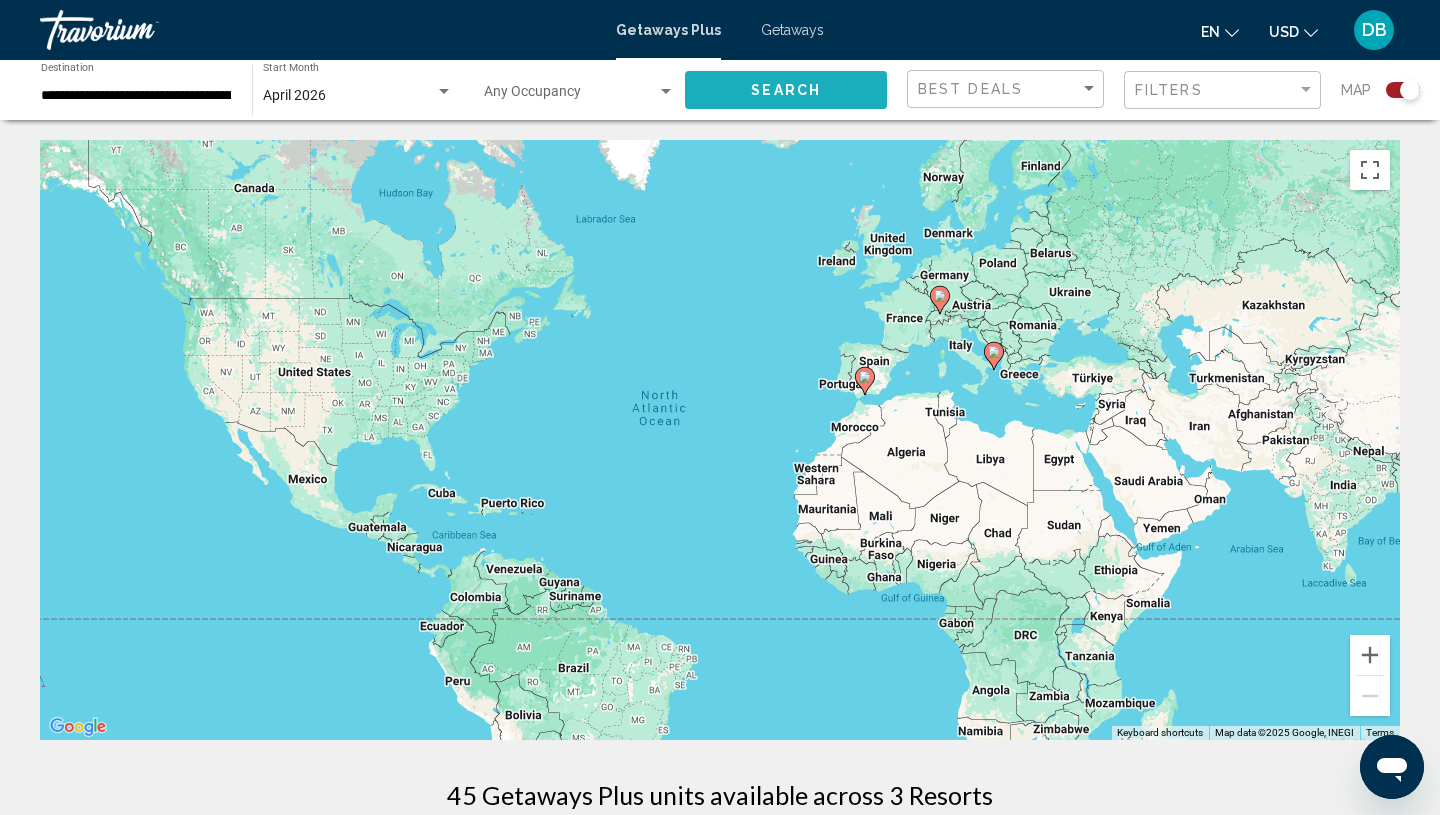 click on "Search" 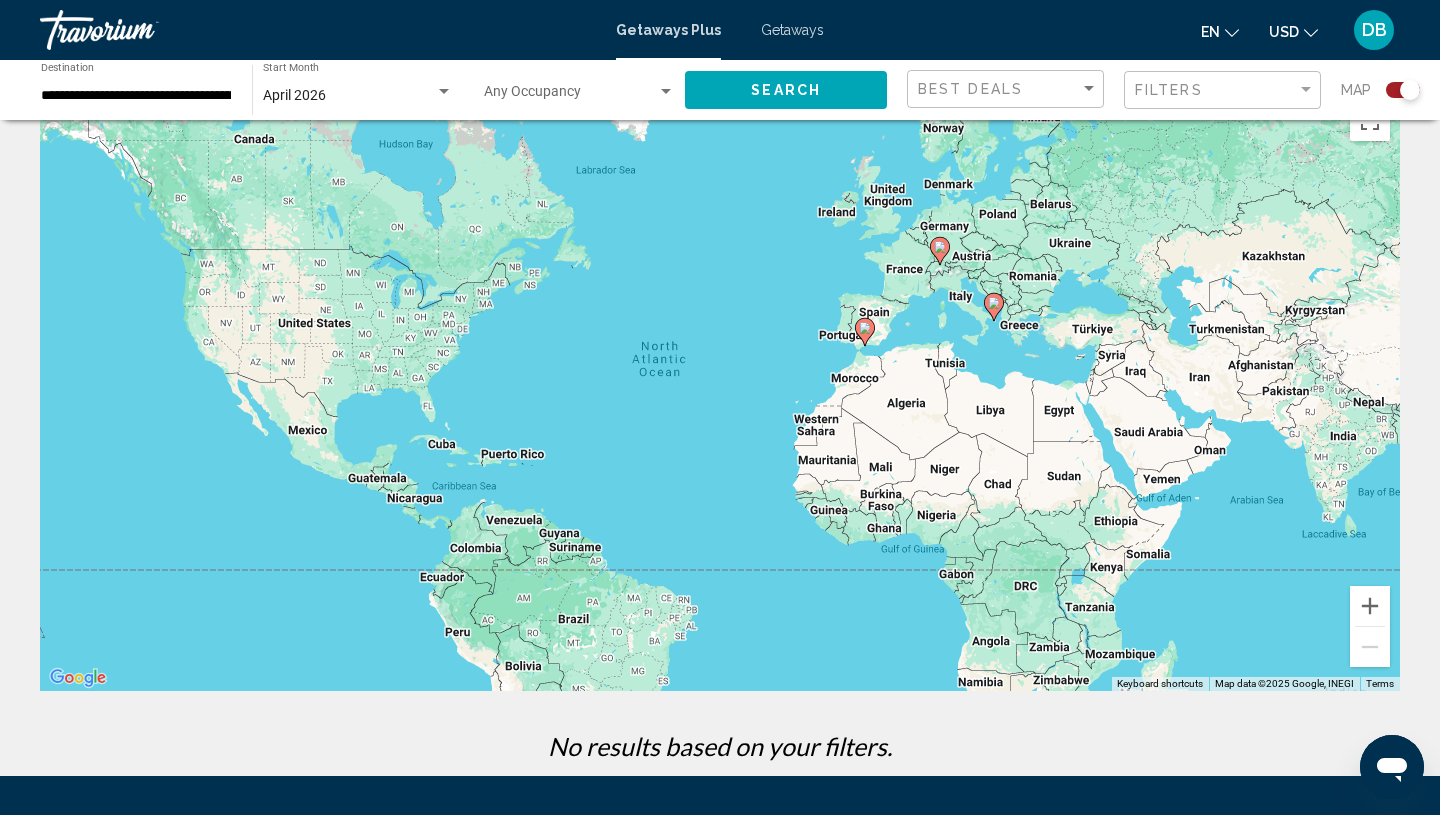 scroll, scrollTop: 0, scrollLeft: 0, axis: both 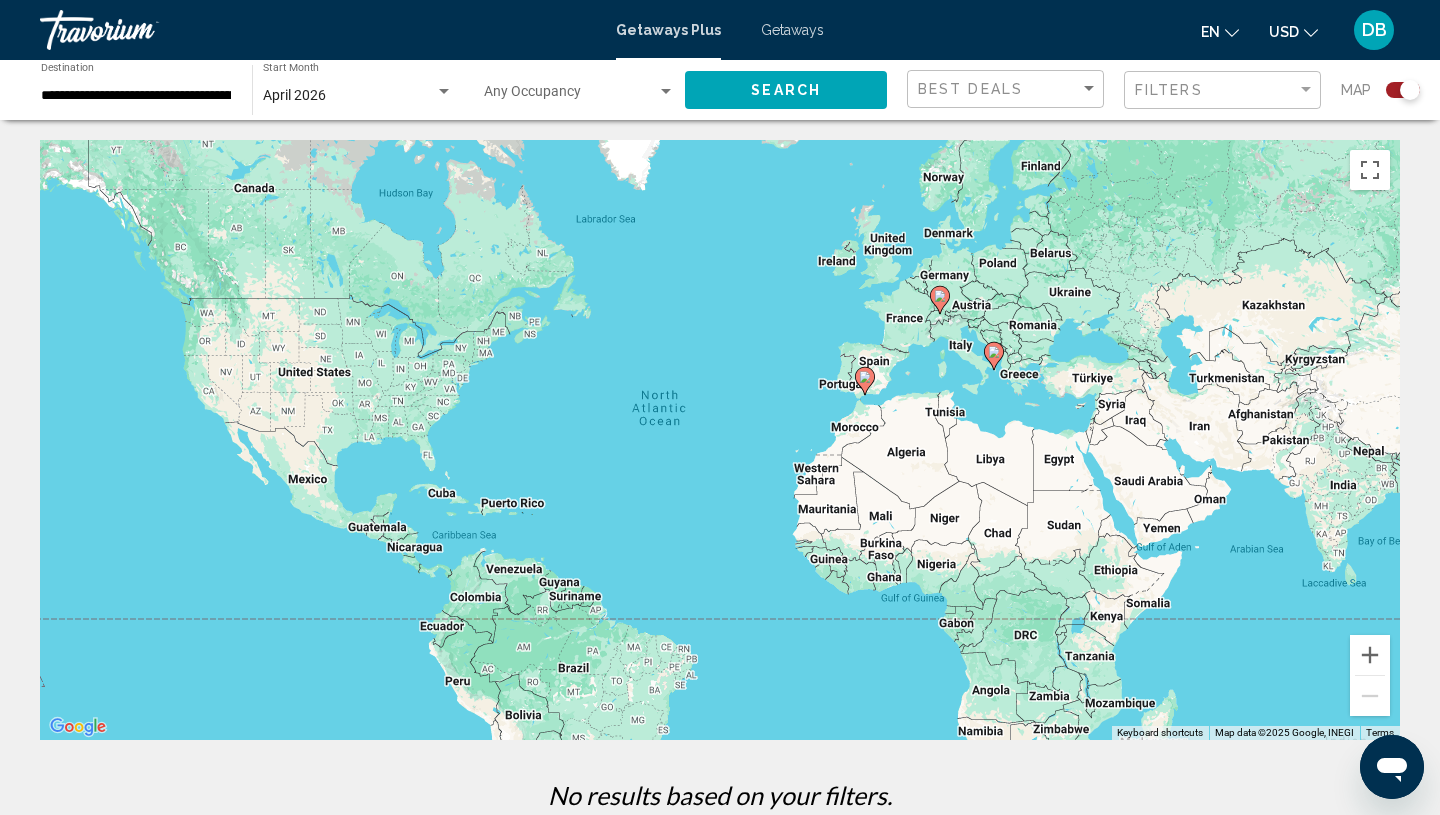 click on "**********" at bounding box center (136, 96) 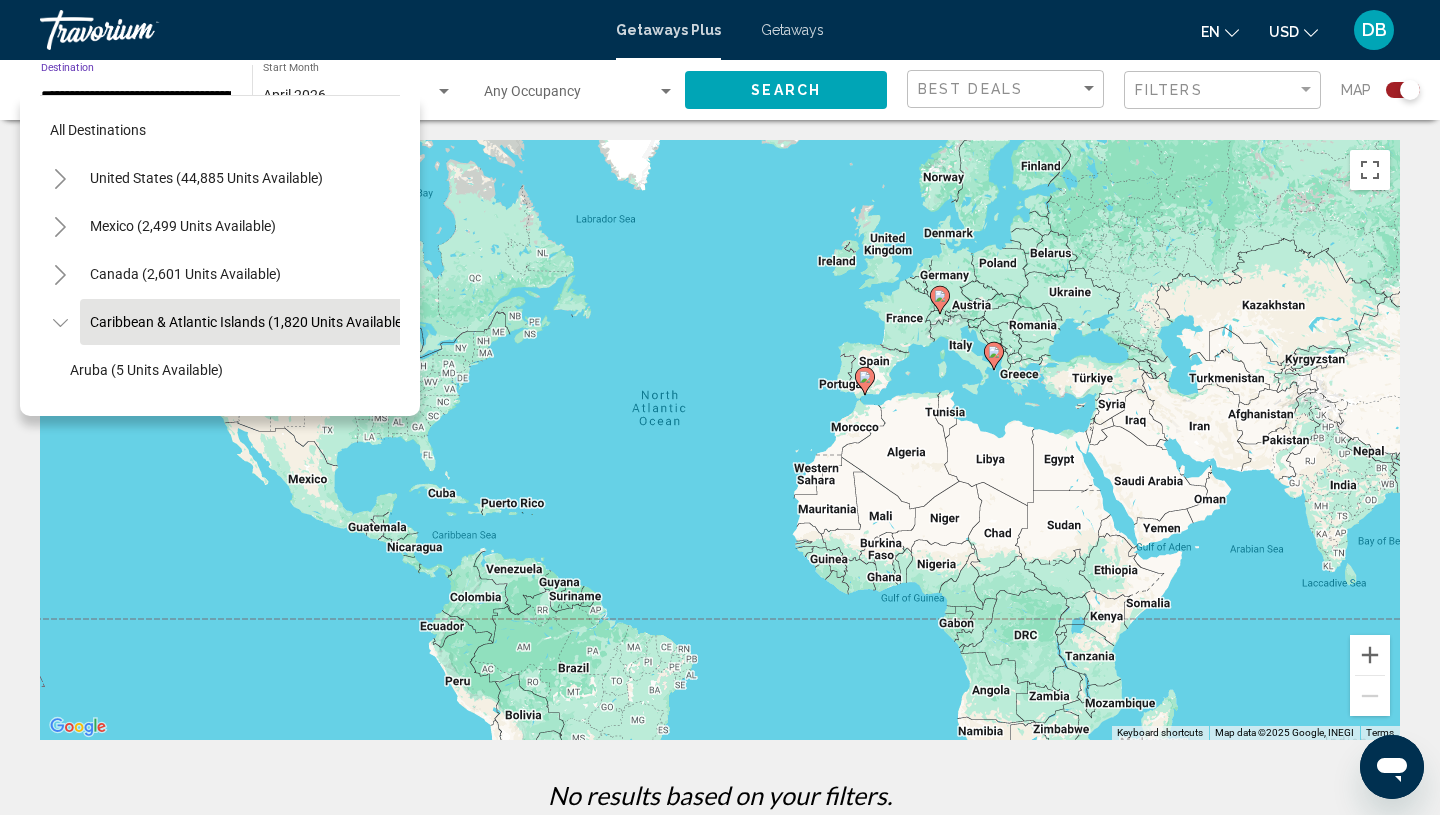 scroll, scrollTop: 71, scrollLeft: 18, axis: both 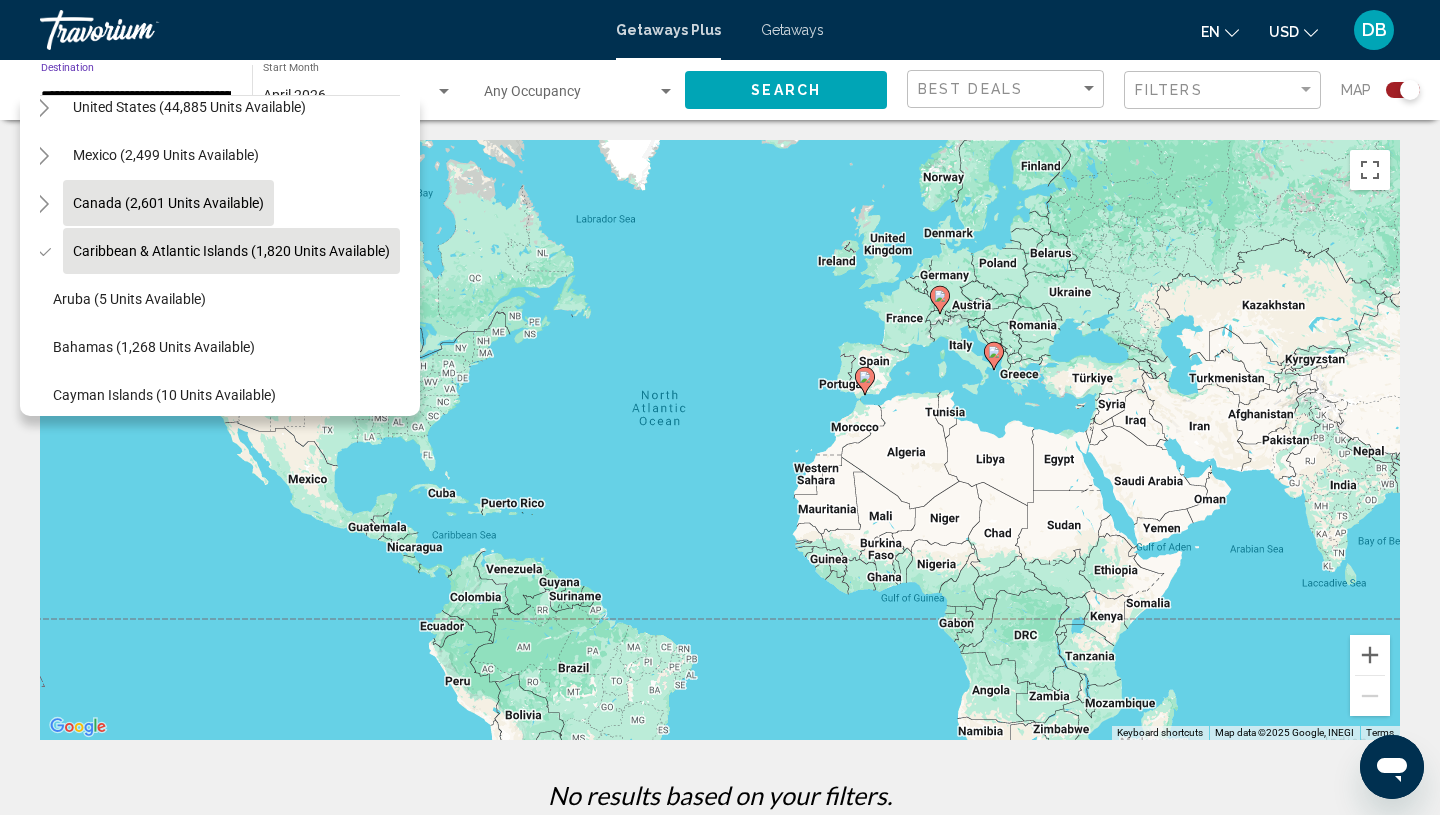 click on "Canada (2,601 units available)" at bounding box center (231, 251) 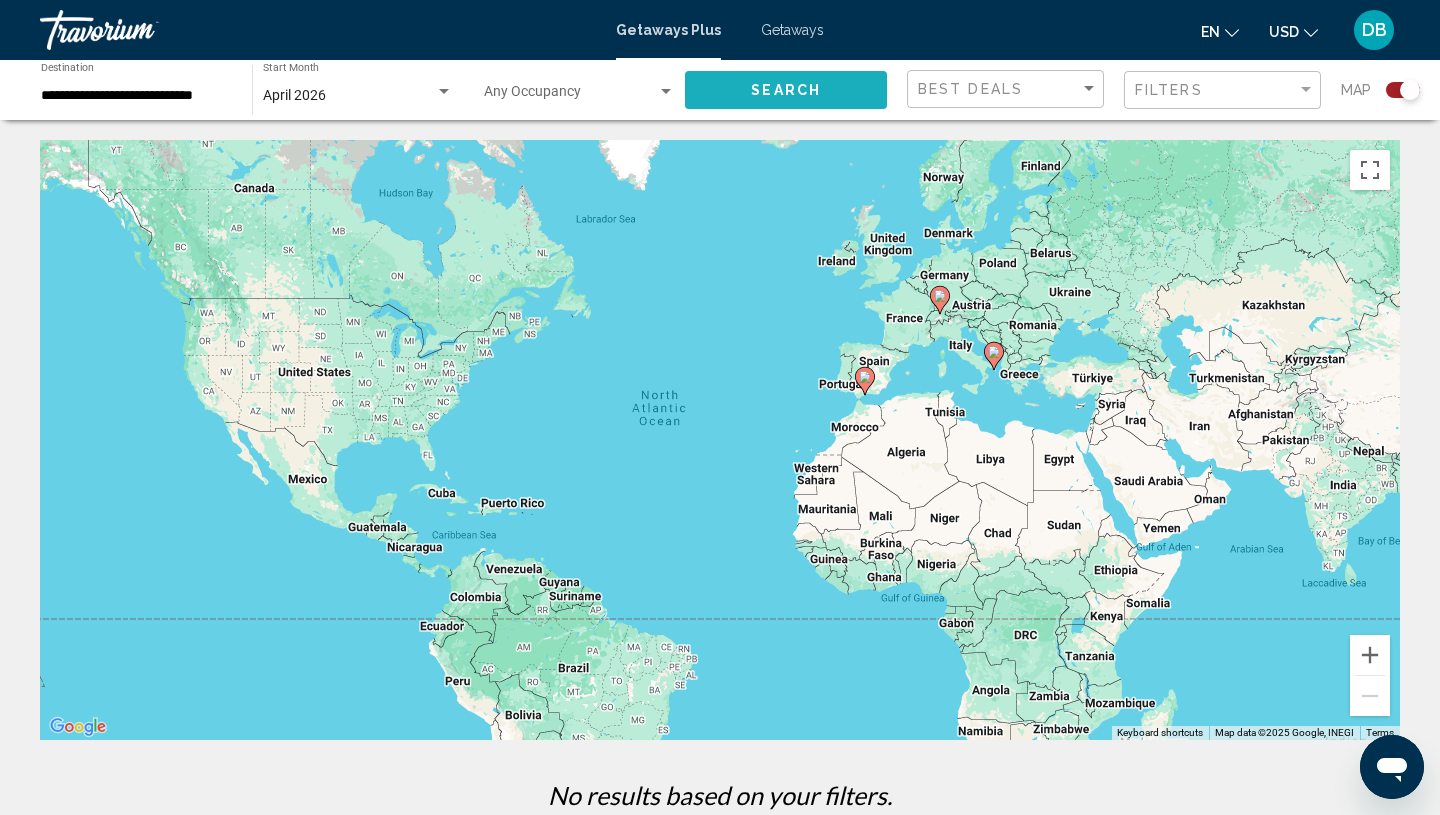 click on "Search" 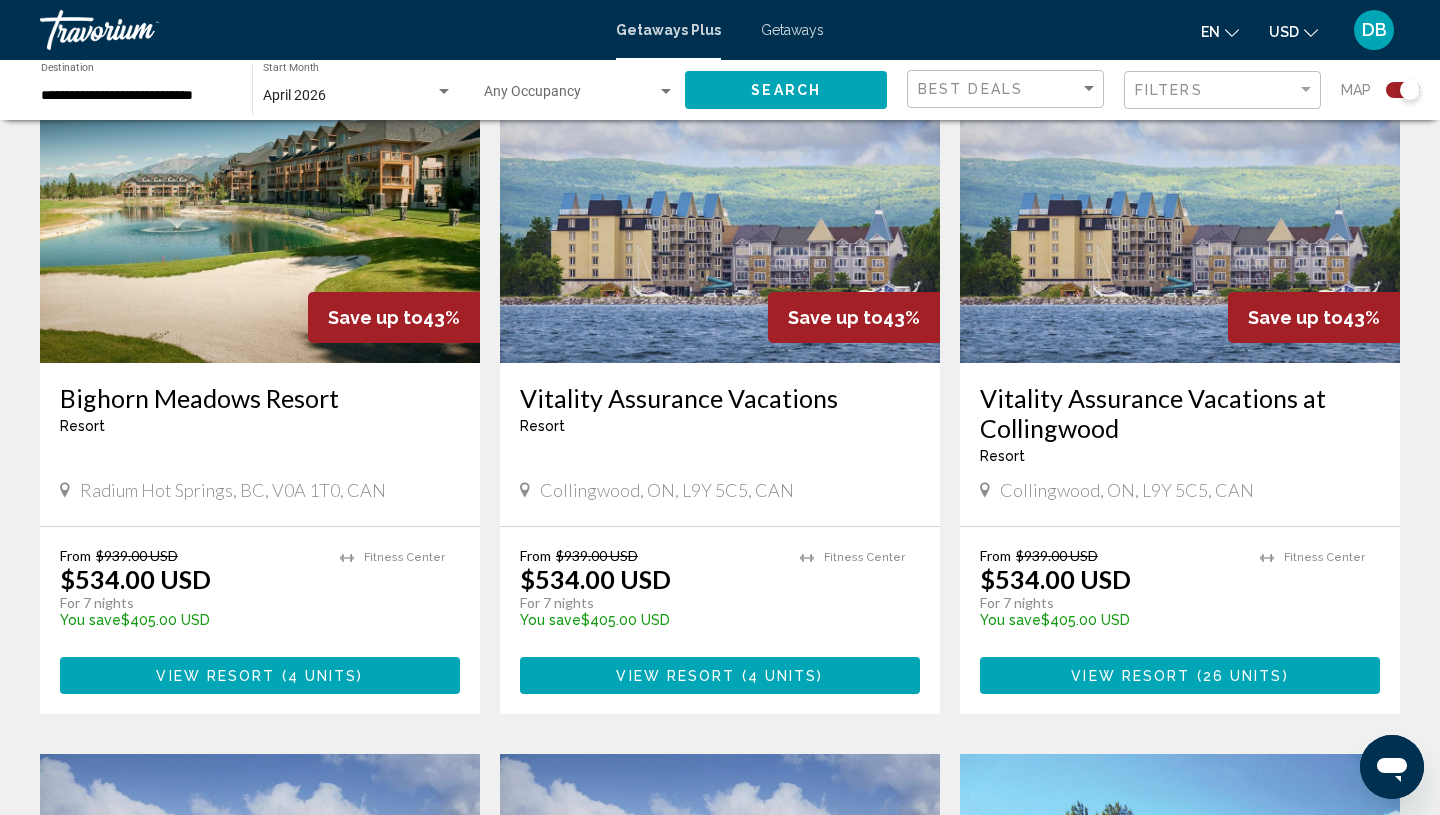 scroll, scrollTop: 781, scrollLeft: 0, axis: vertical 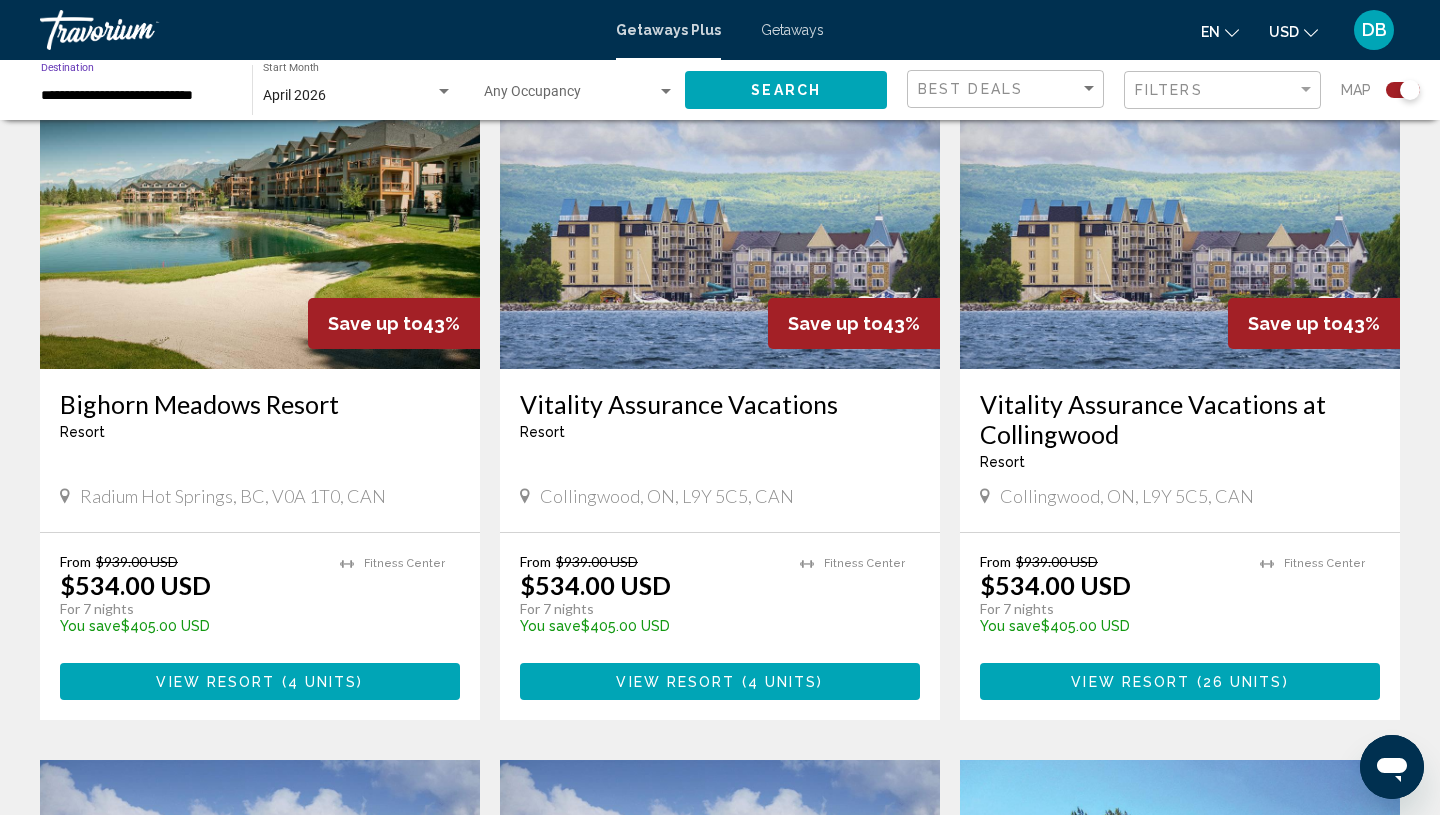 click on "**********" at bounding box center [136, 96] 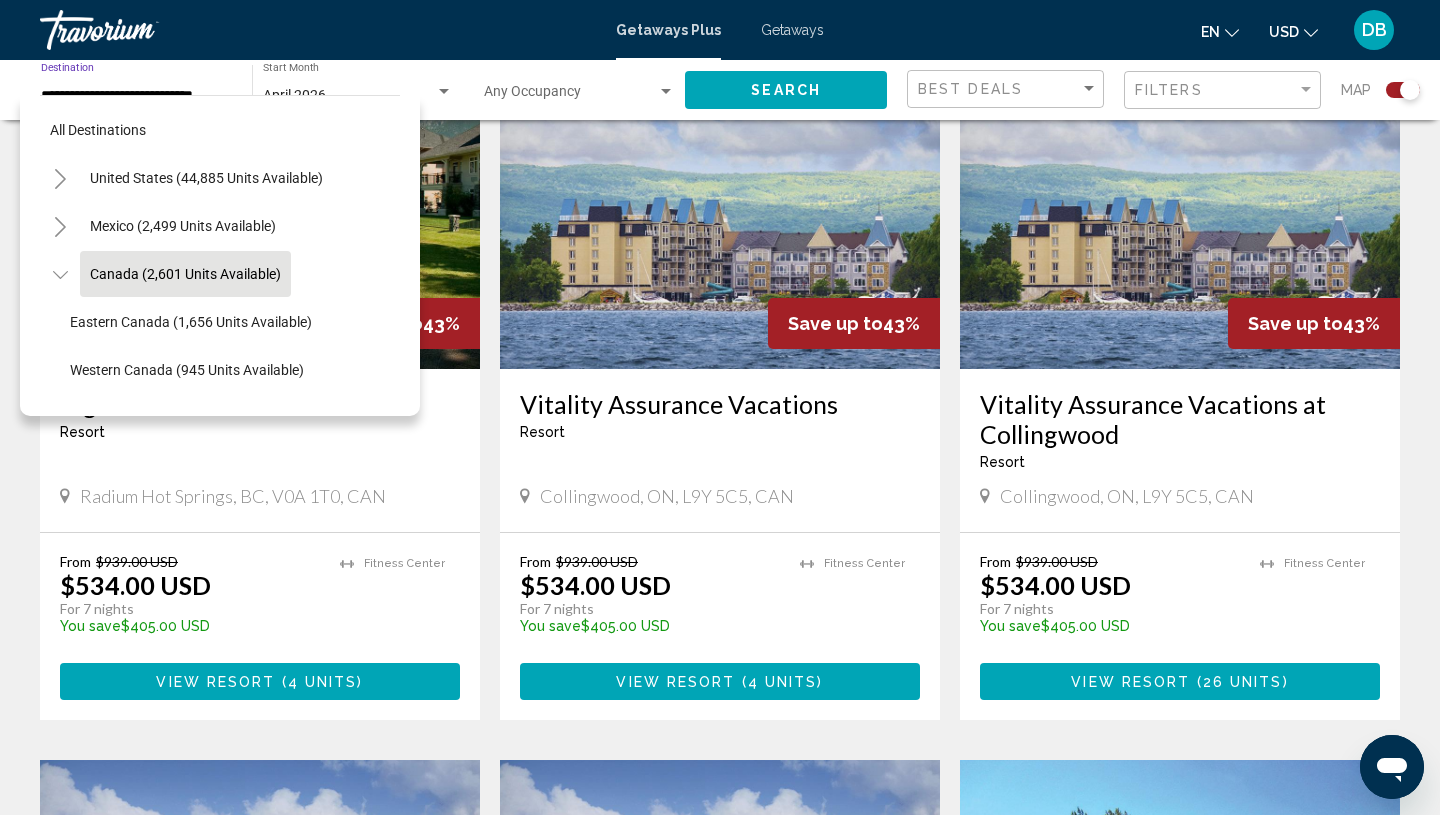 scroll, scrollTop: 23, scrollLeft: 0, axis: vertical 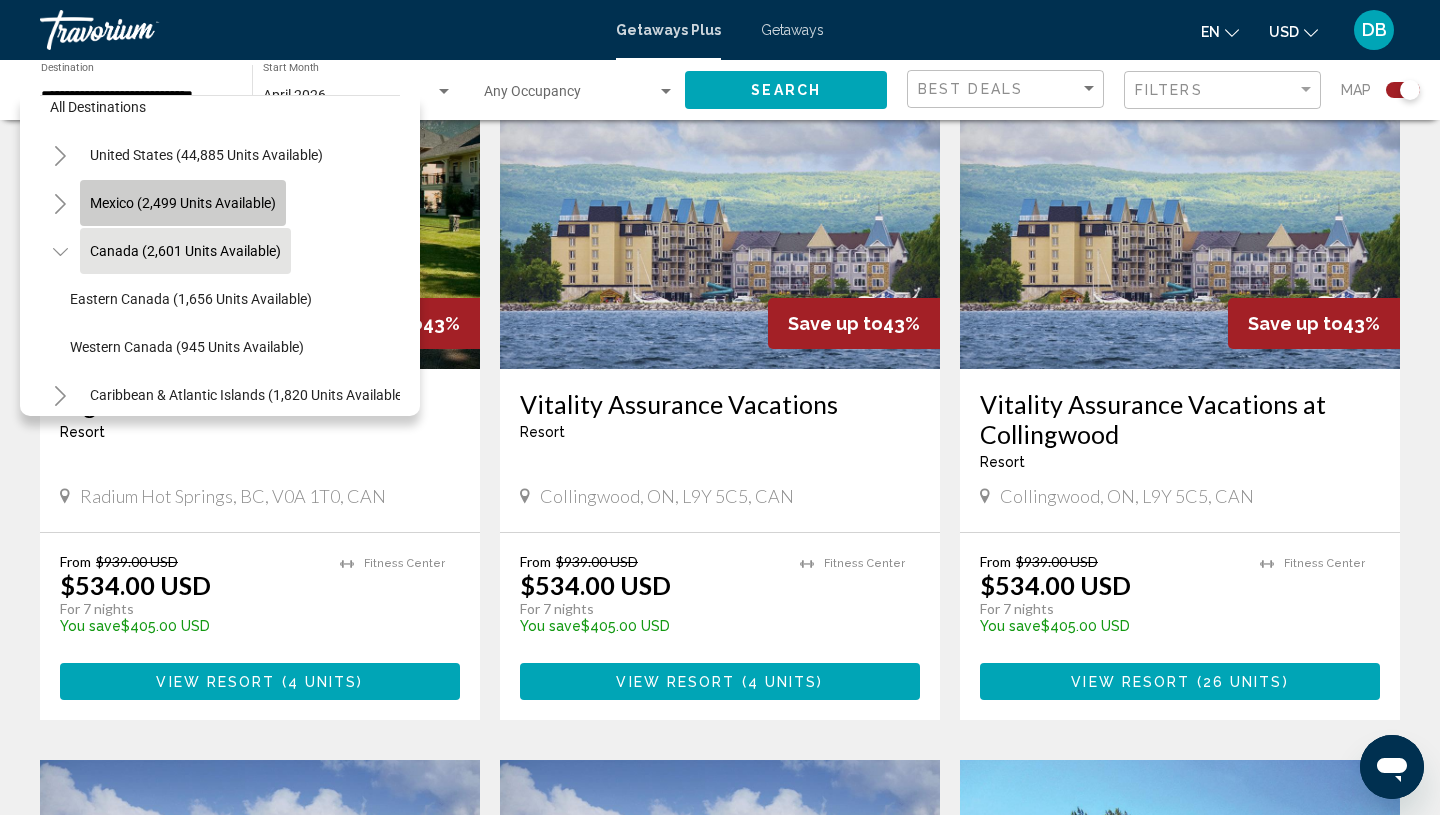 click on "Mexico (2,499 units available)" 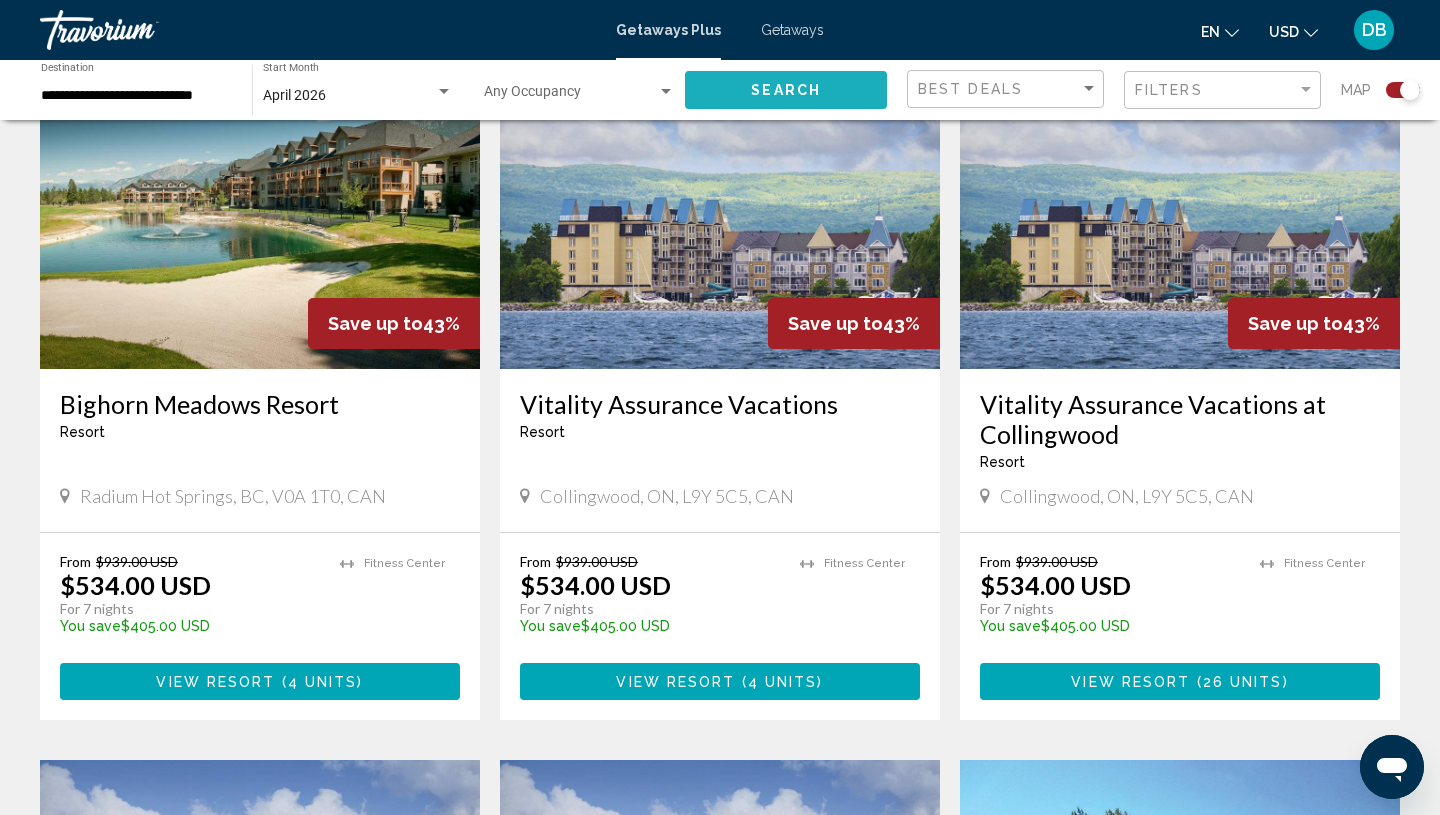 click on "Search" 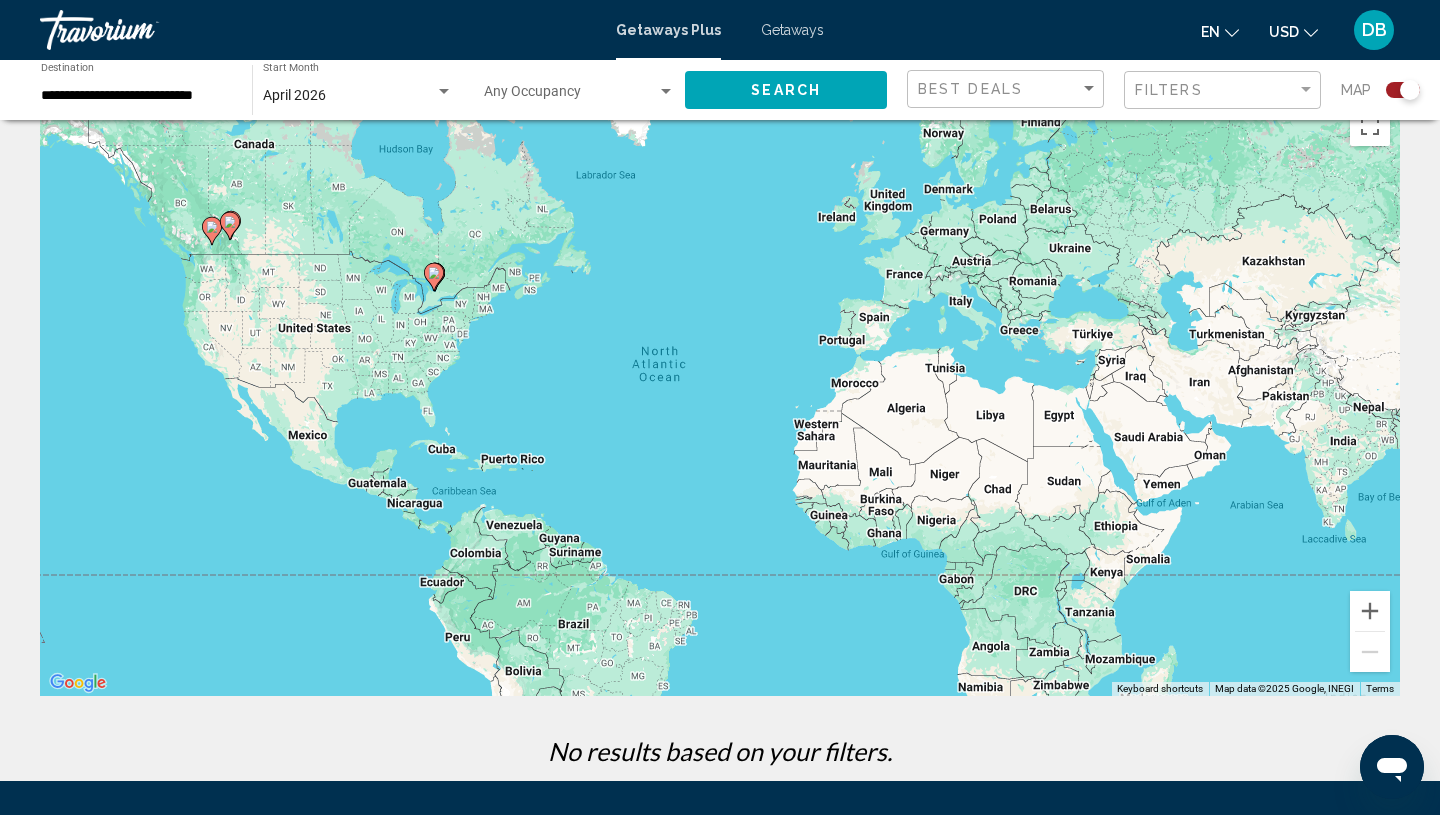 scroll, scrollTop: 0, scrollLeft: 0, axis: both 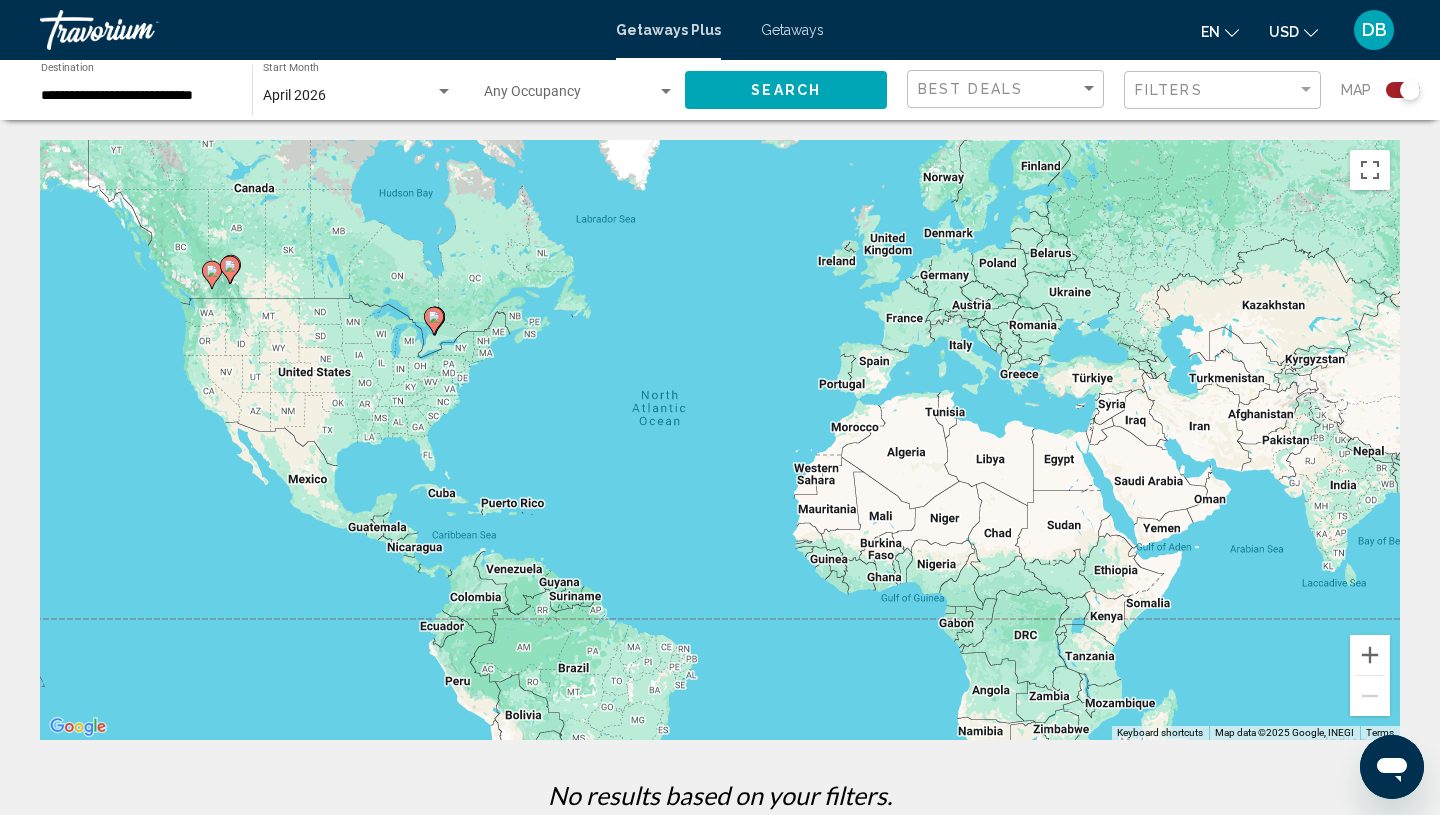 click on "**********" at bounding box center (136, 96) 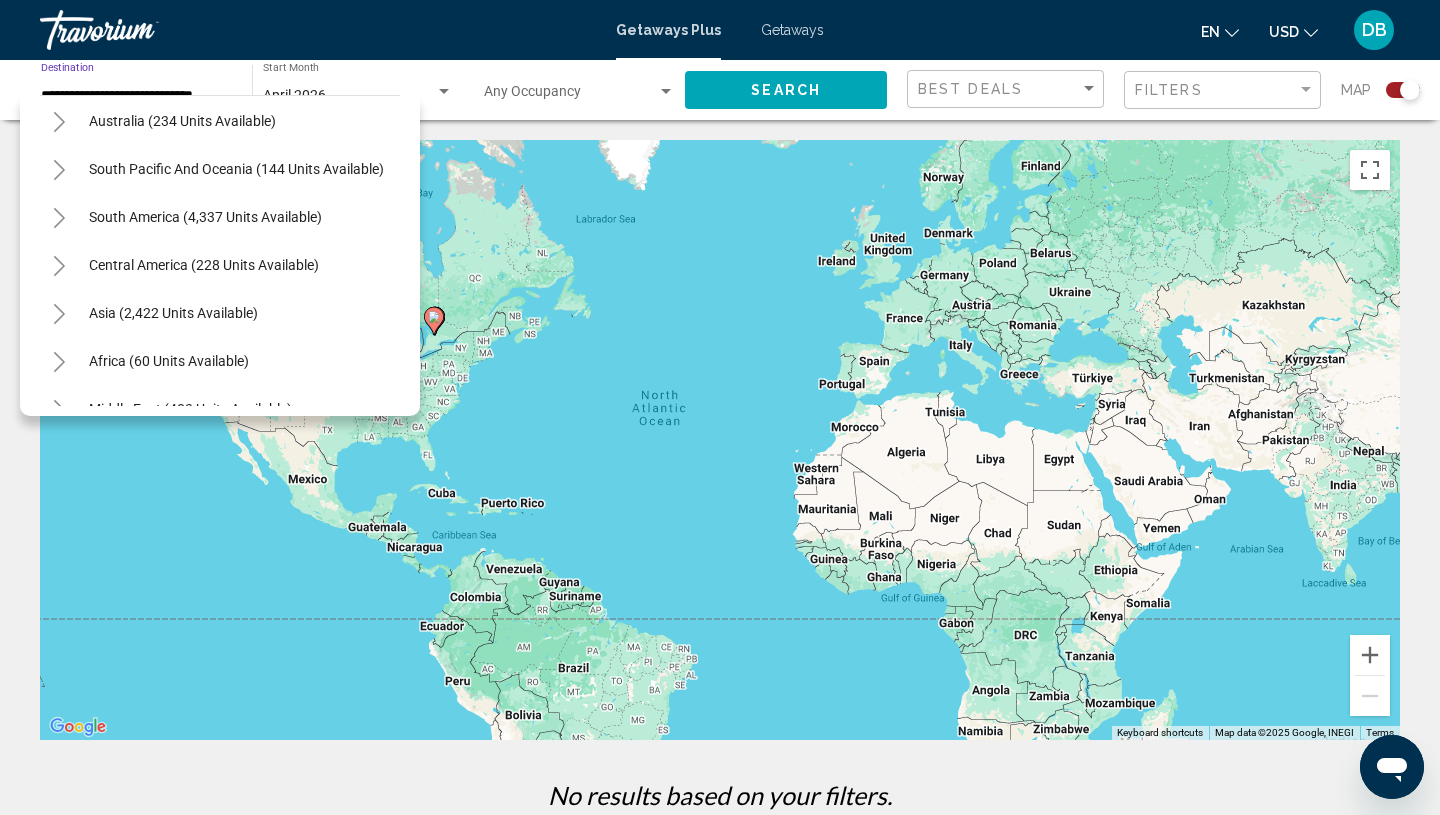 scroll, scrollTop: 778, scrollLeft: 1, axis: both 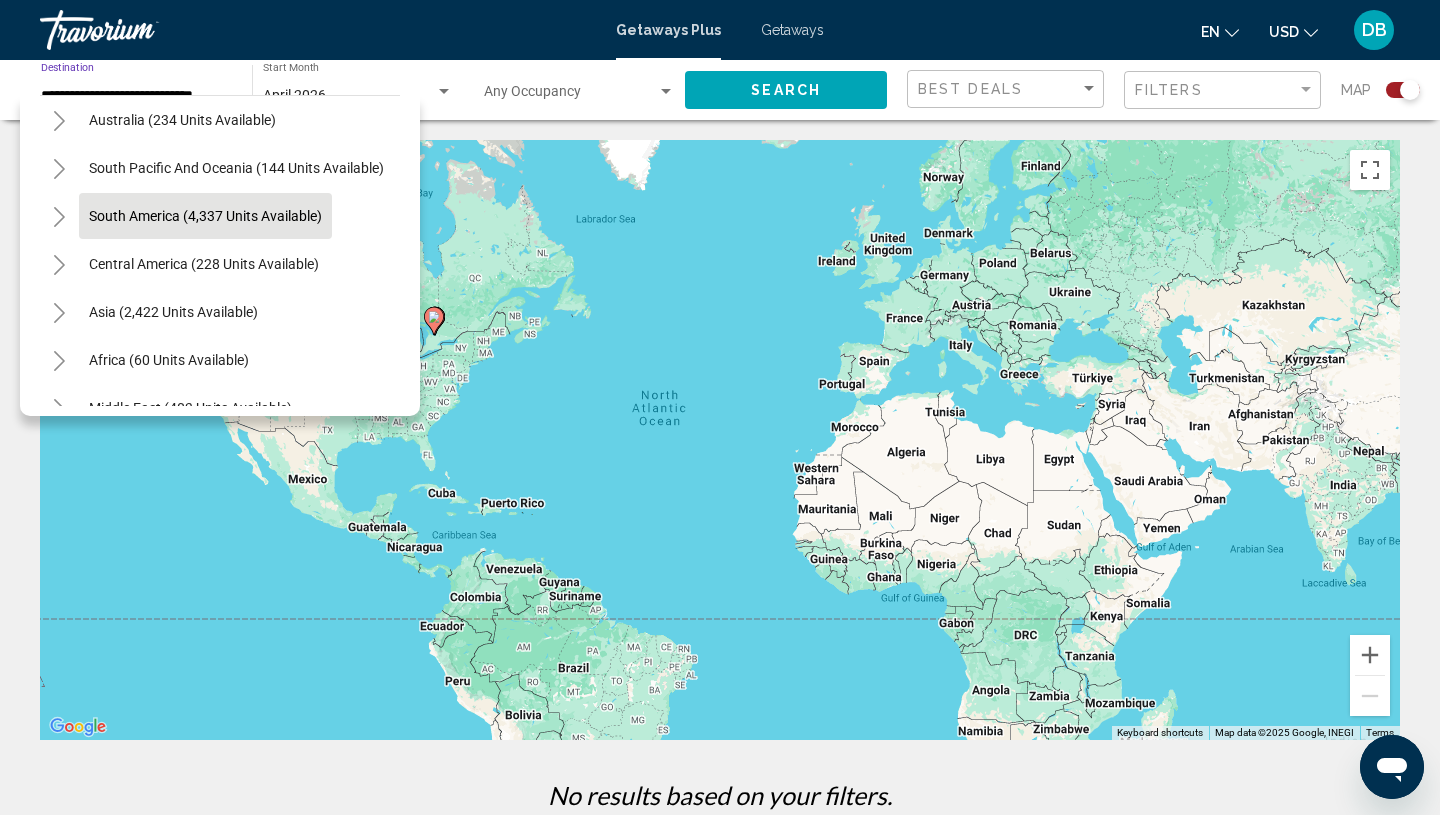 click on "South America (4,337 units available)" at bounding box center (204, 264) 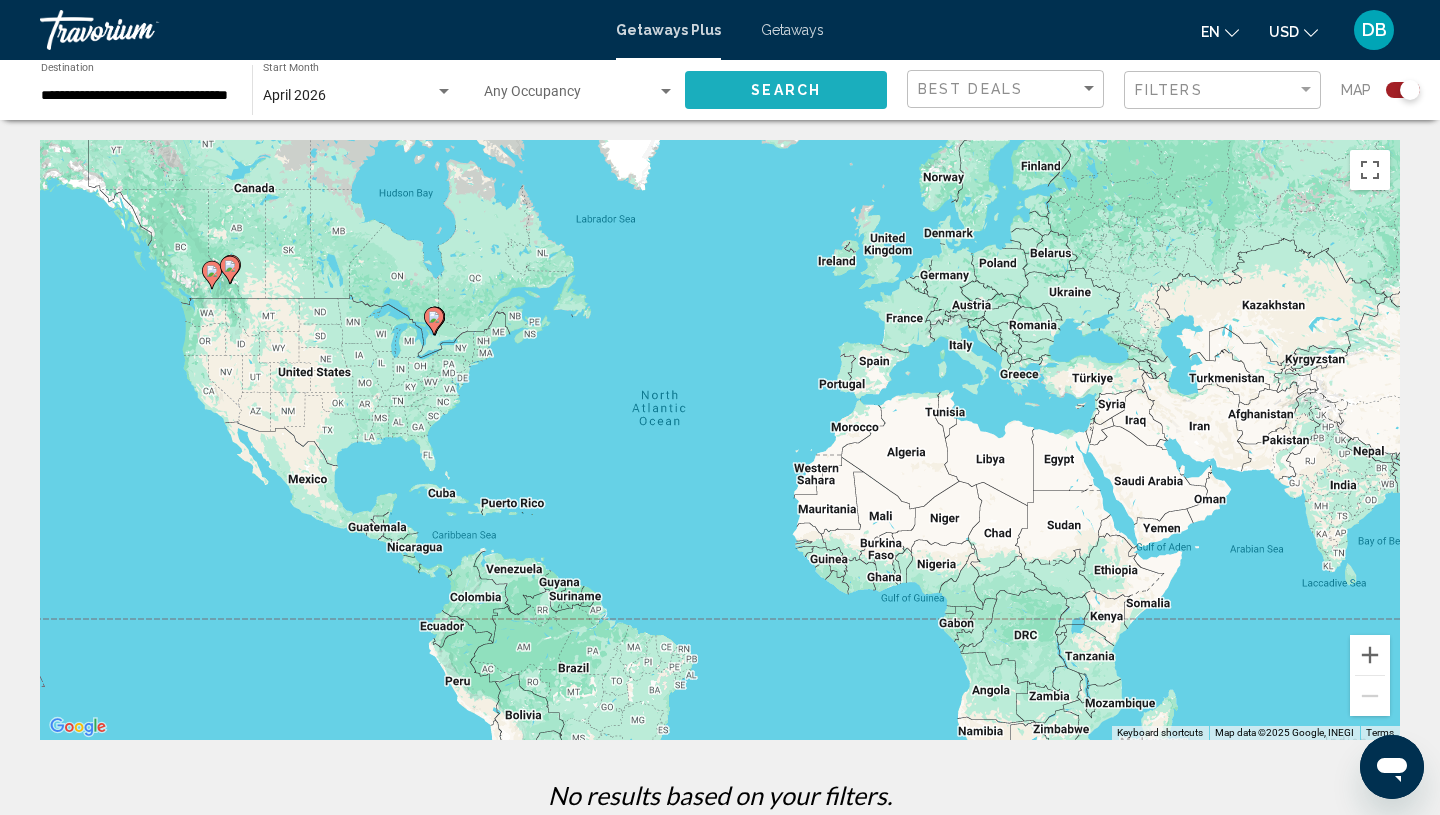 click on "Search" 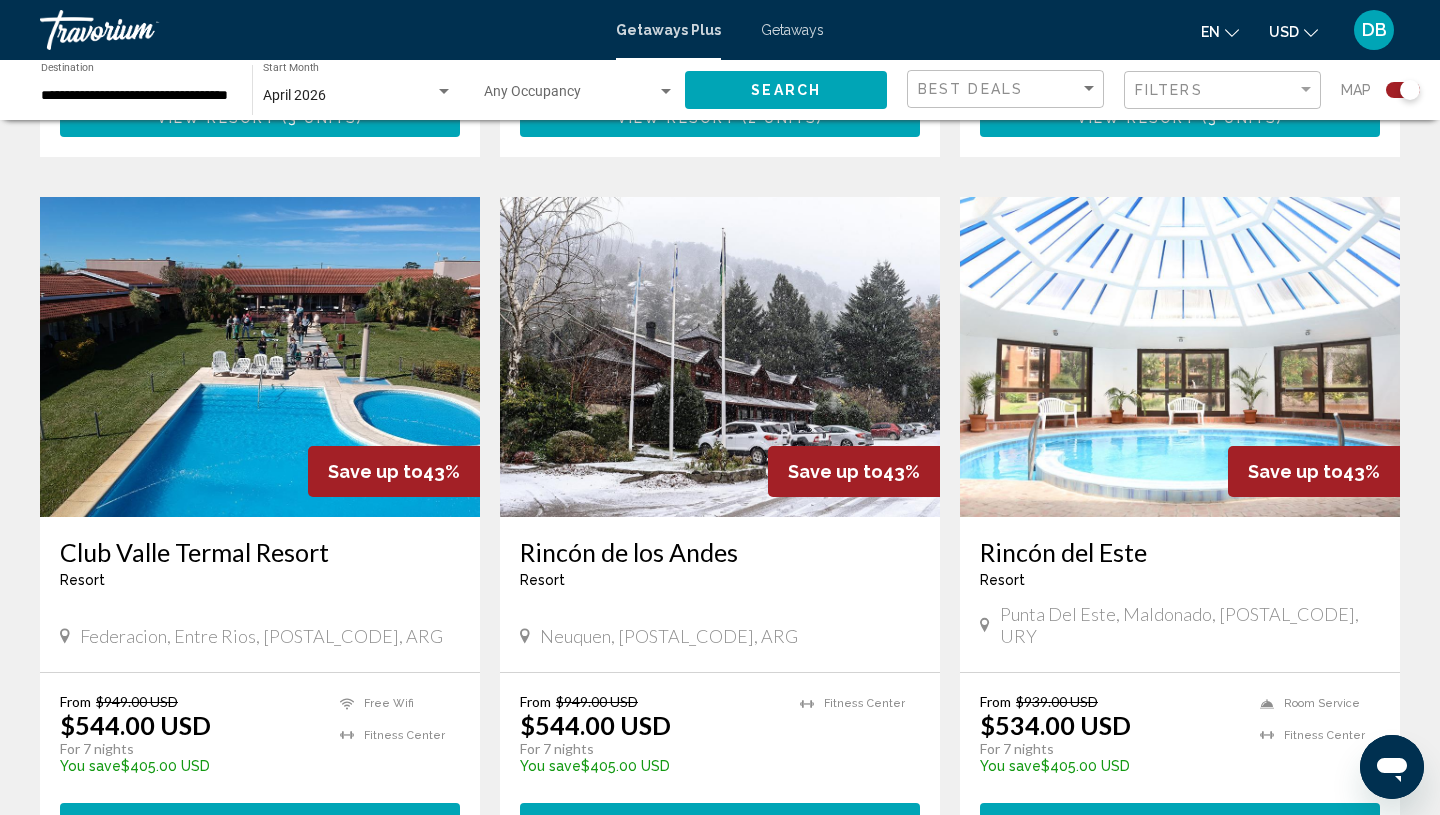 scroll, scrollTop: 2082, scrollLeft: 0, axis: vertical 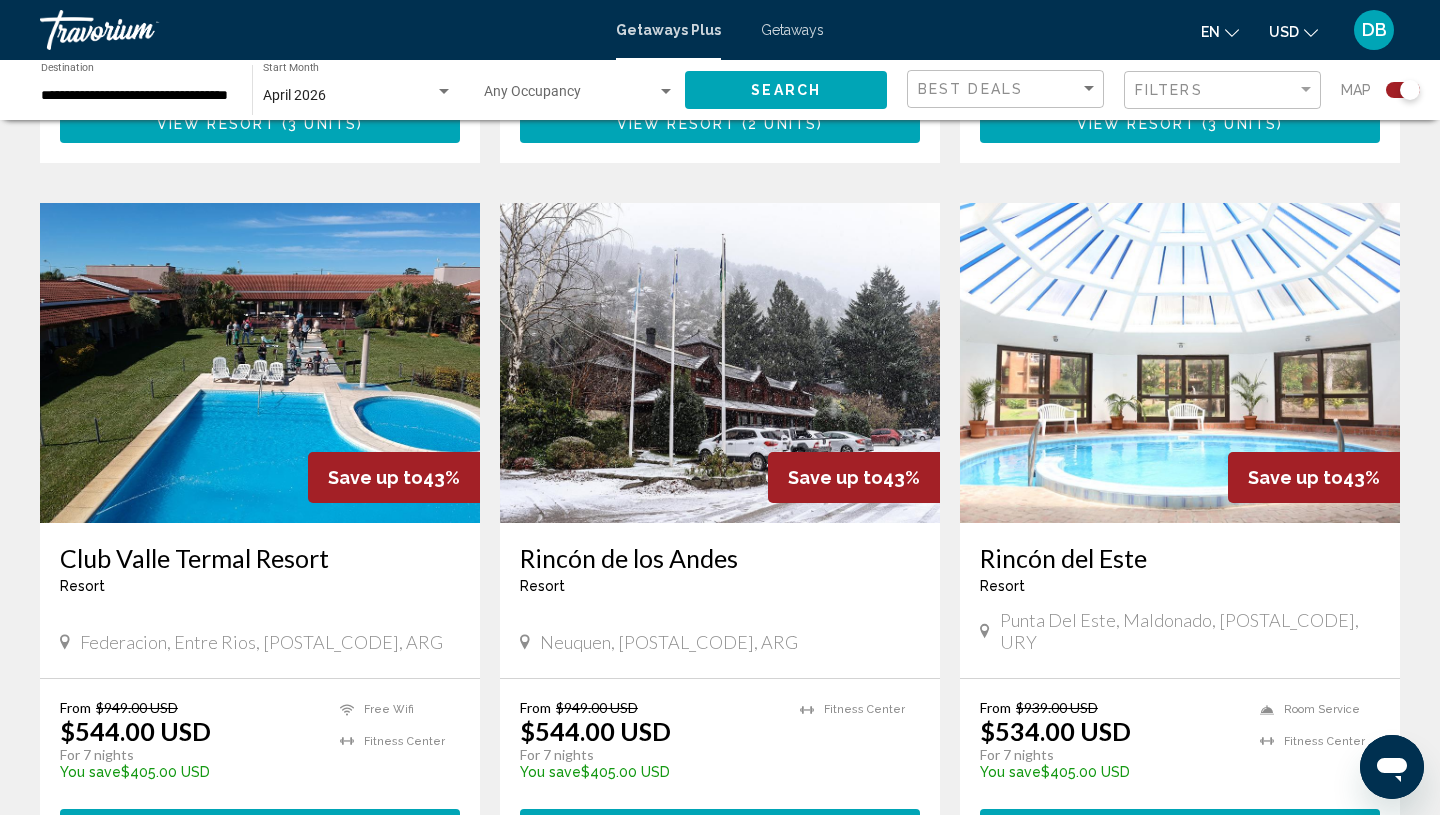 click on "**********" 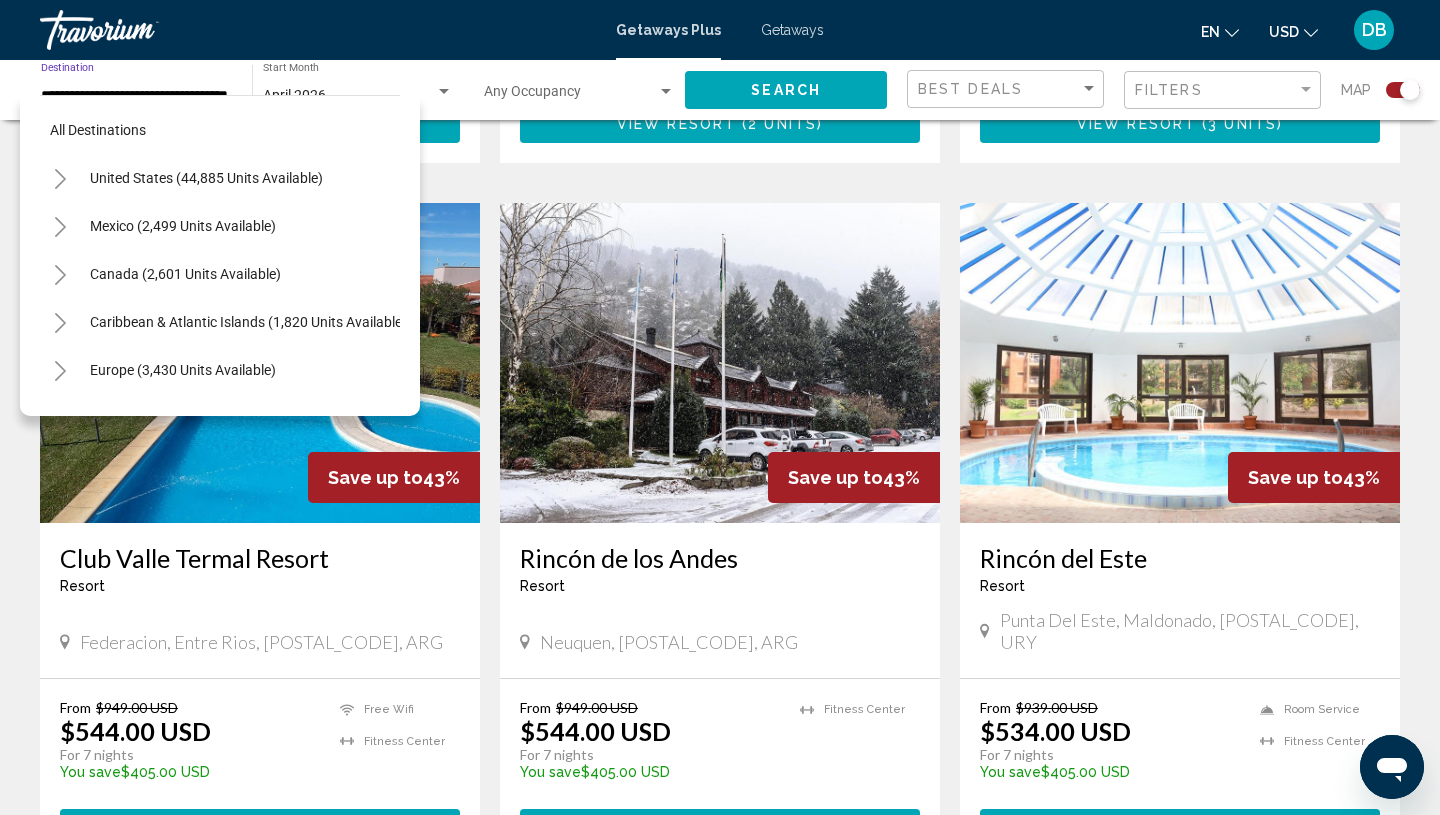 scroll, scrollTop: 0, scrollLeft: 41, axis: horizontal 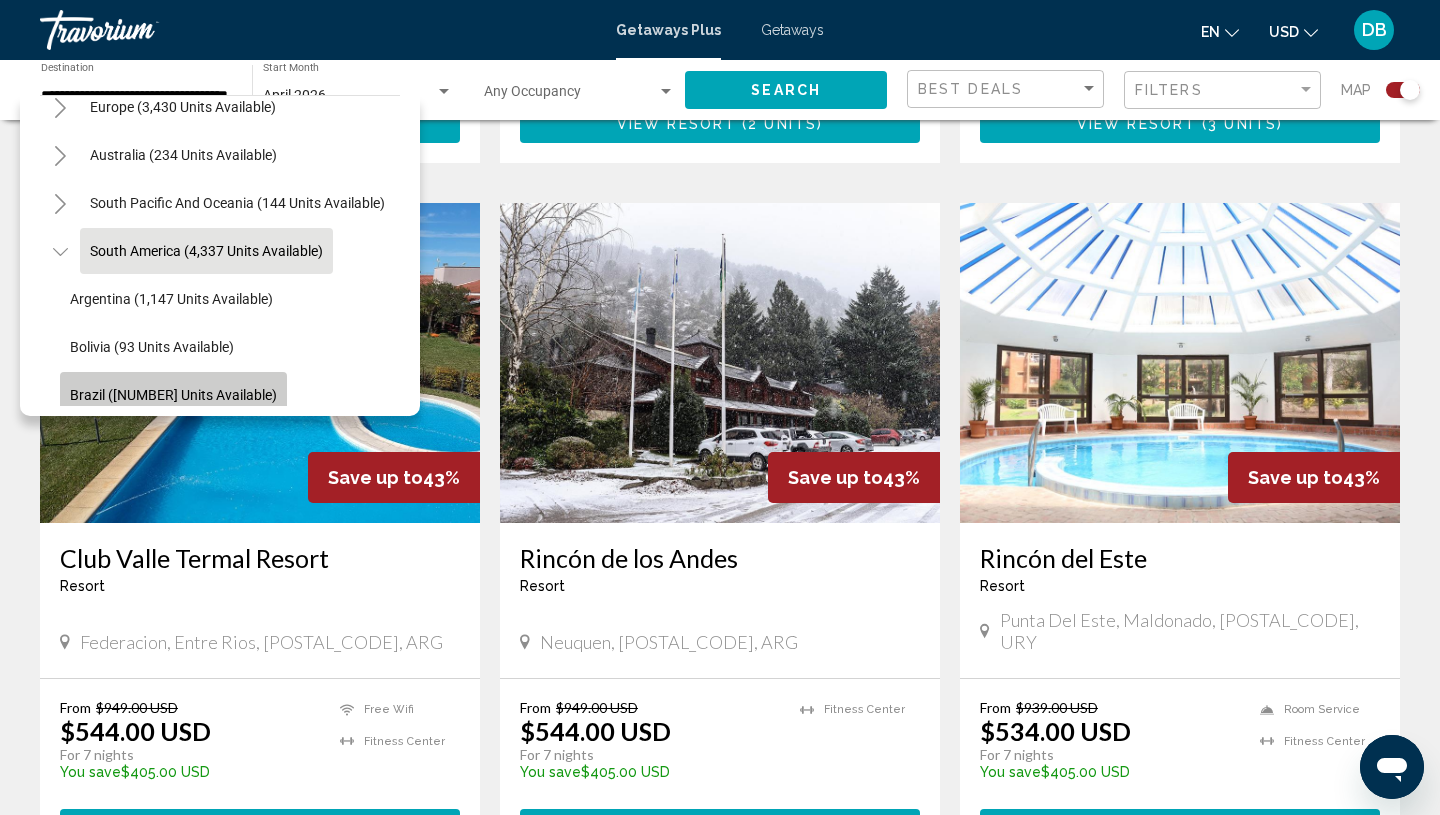 click on "Brazil ([NUMBER] units available)" 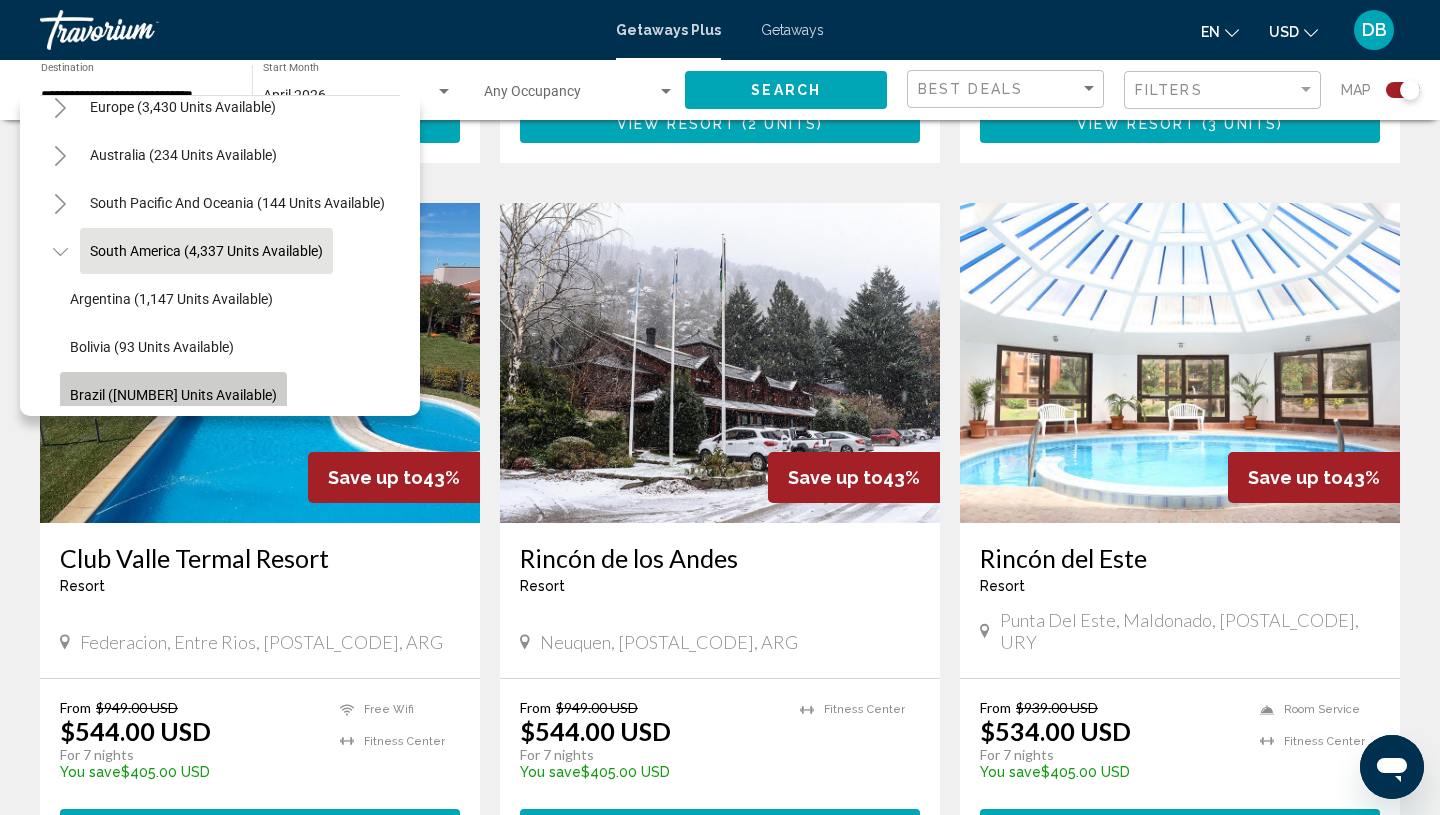 scroll, scrollTop: 0, scrollLeft: 0, axis: both 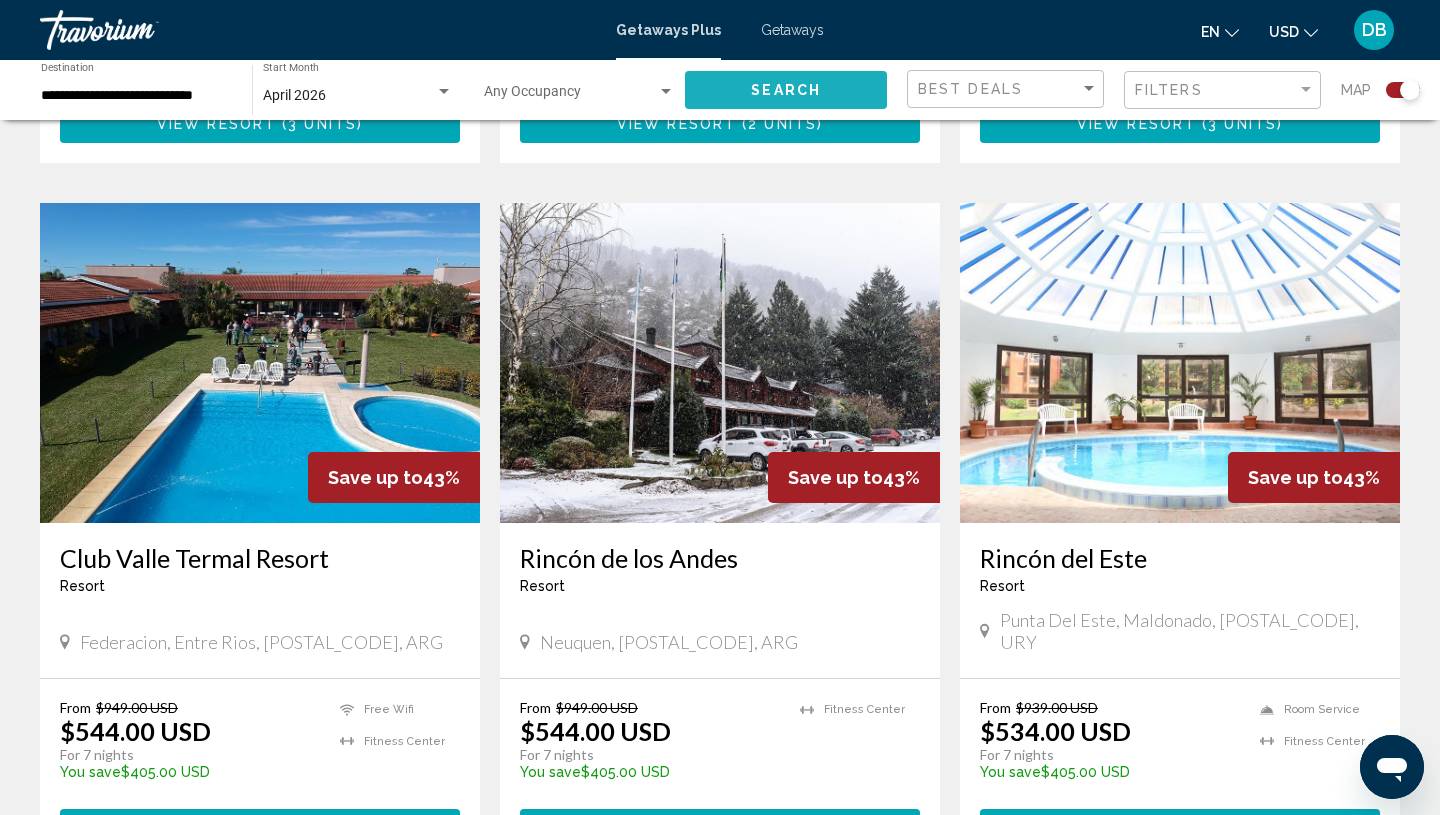 click on "Search" 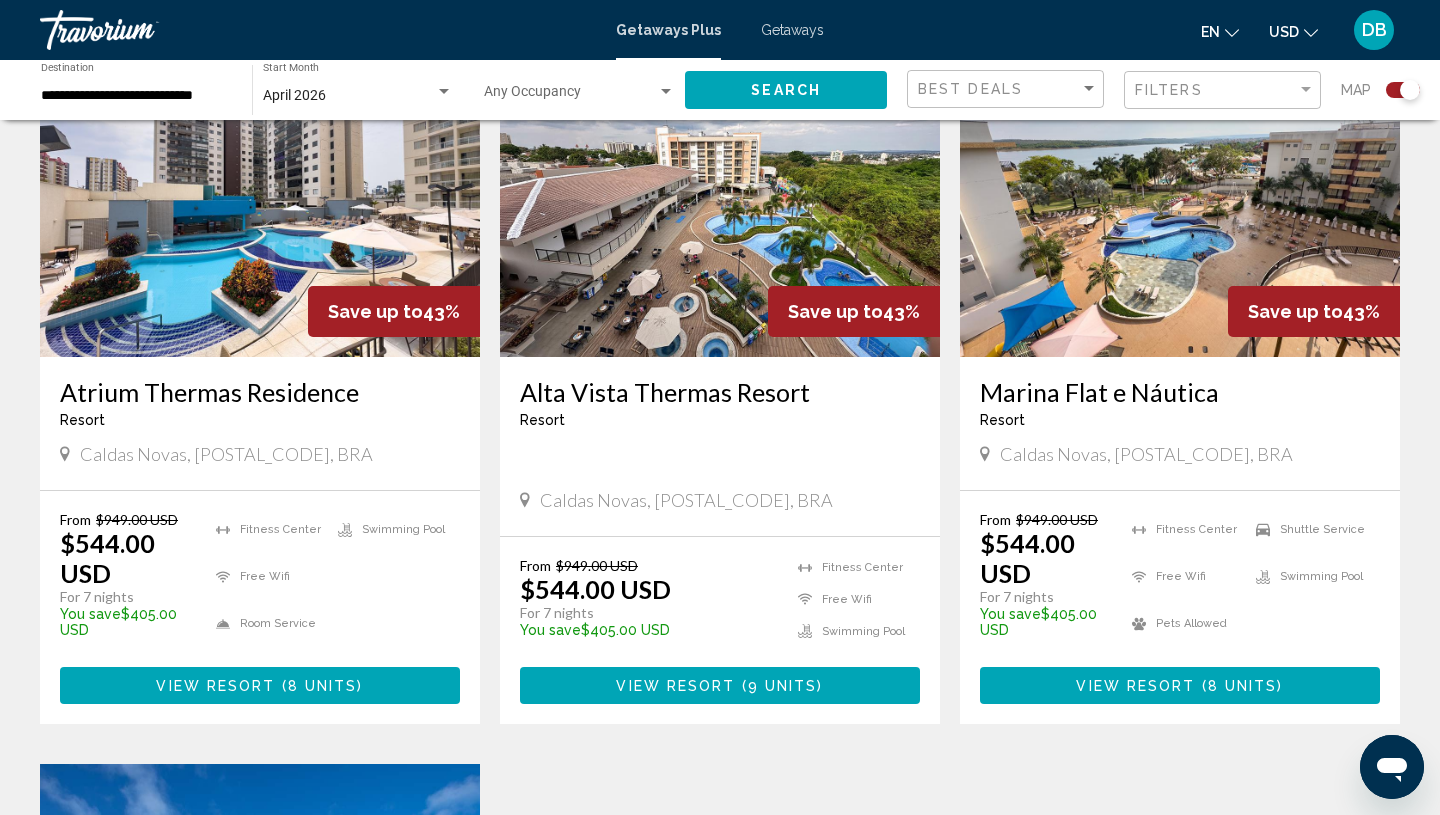 scroll, scrollTop: 598, scrollLeft: 0, axis: vertical 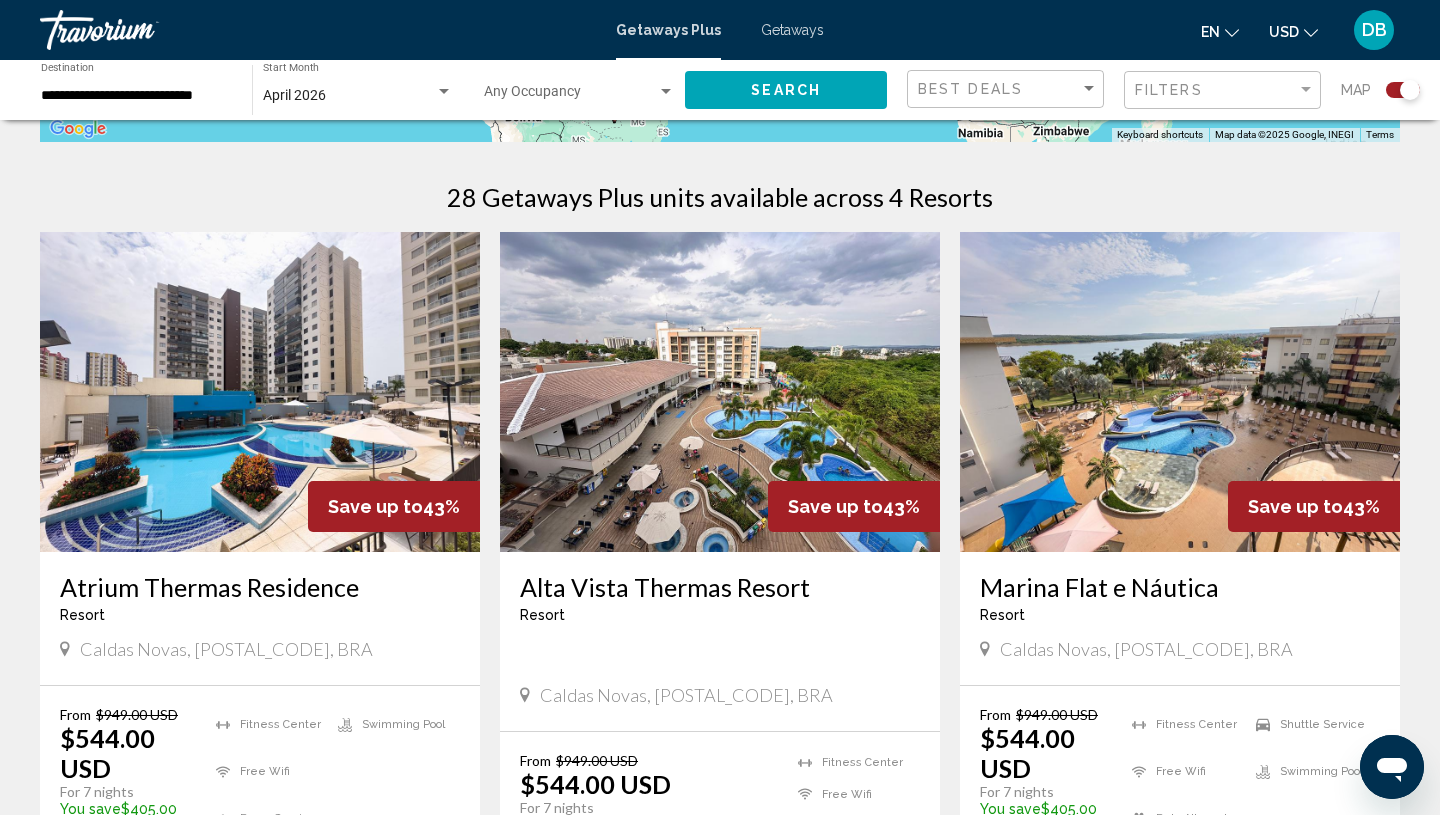 click at bounding box center (260, 392) 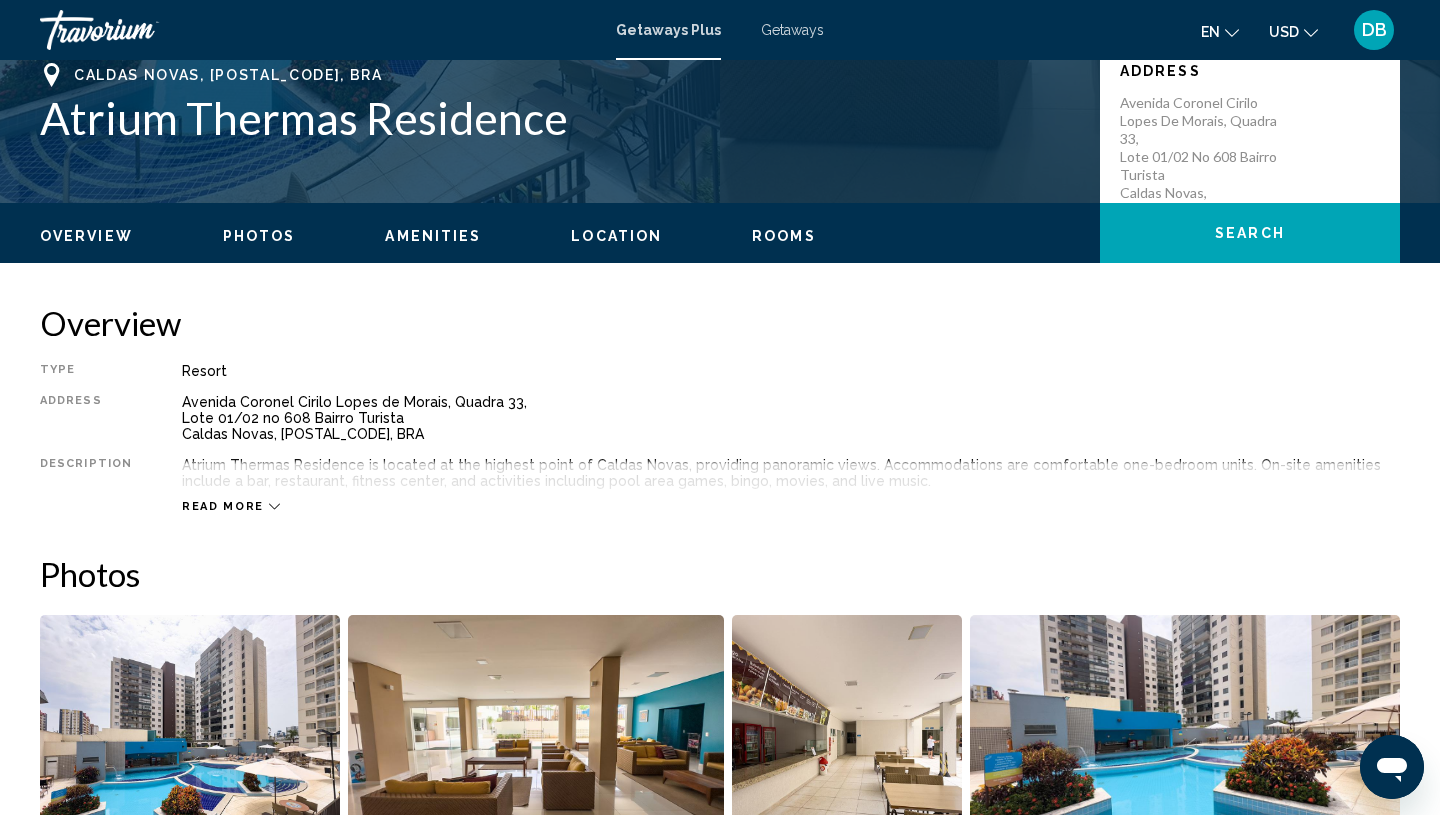 scroll, scrollTop: 461, scrollLeft: 0, axis: vertical 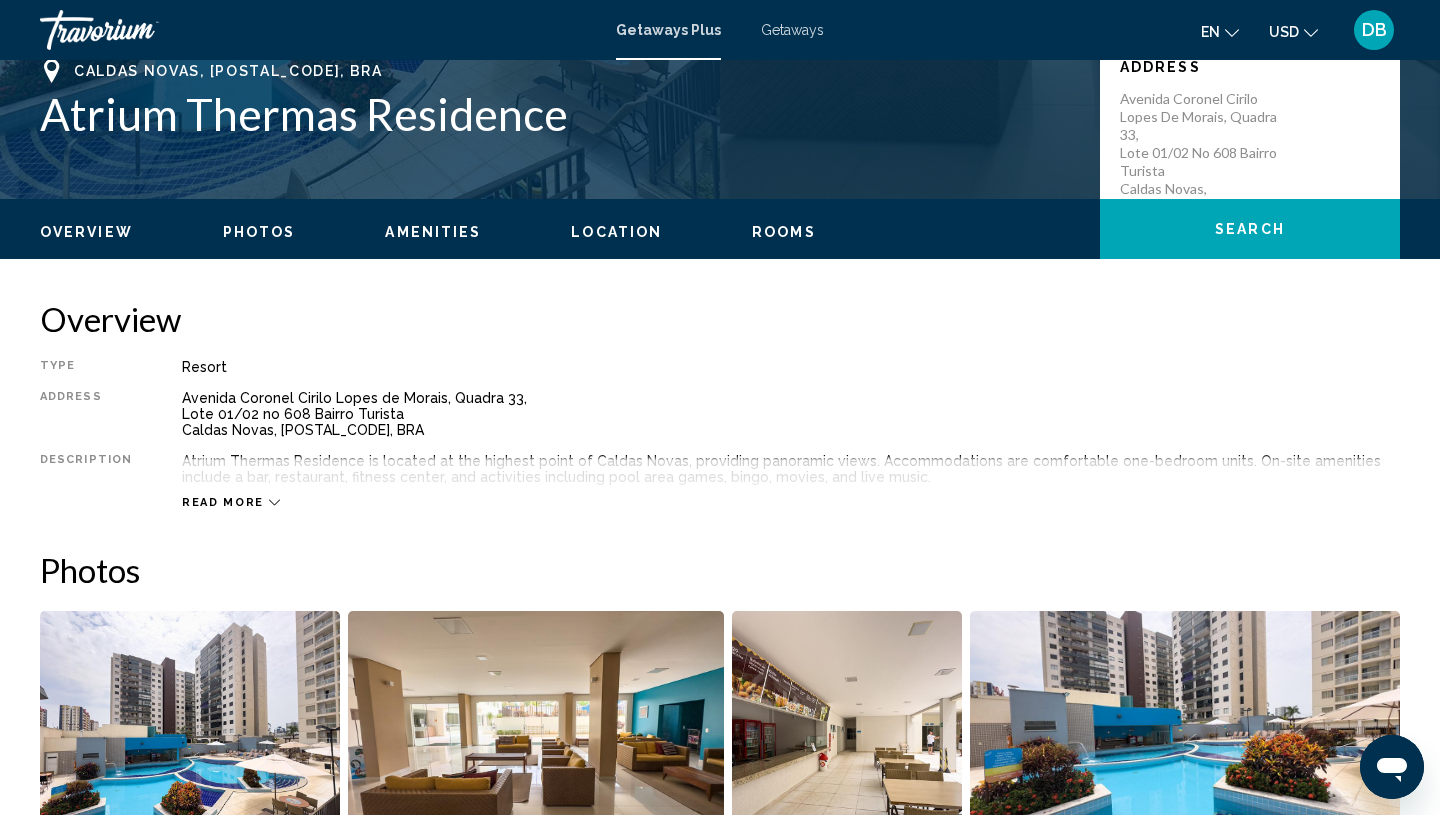 click on "Read more" at bounding box center (223, 502) 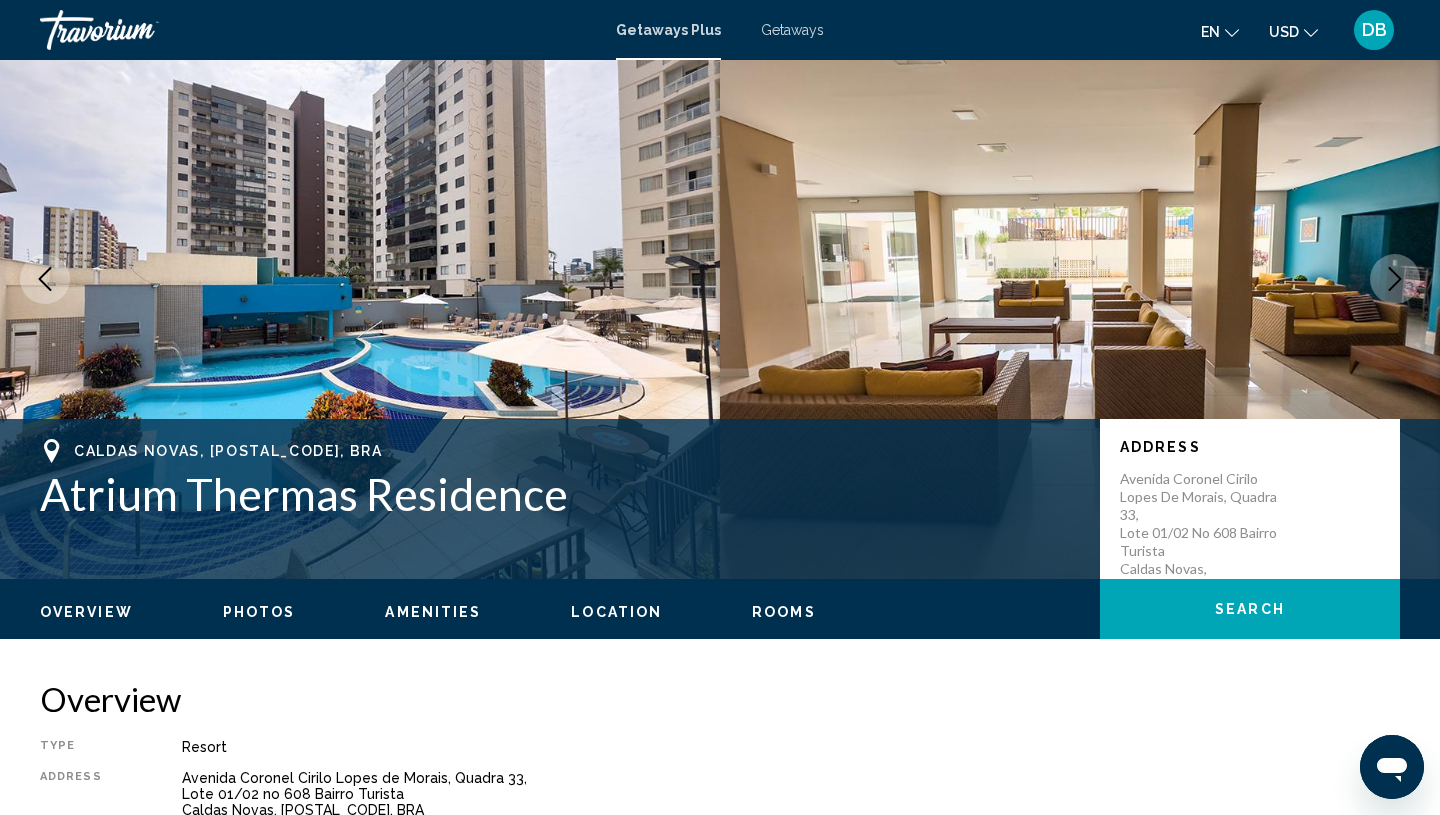scroll, scrollTop: 84, scrollLeft: 0, axis: vertical 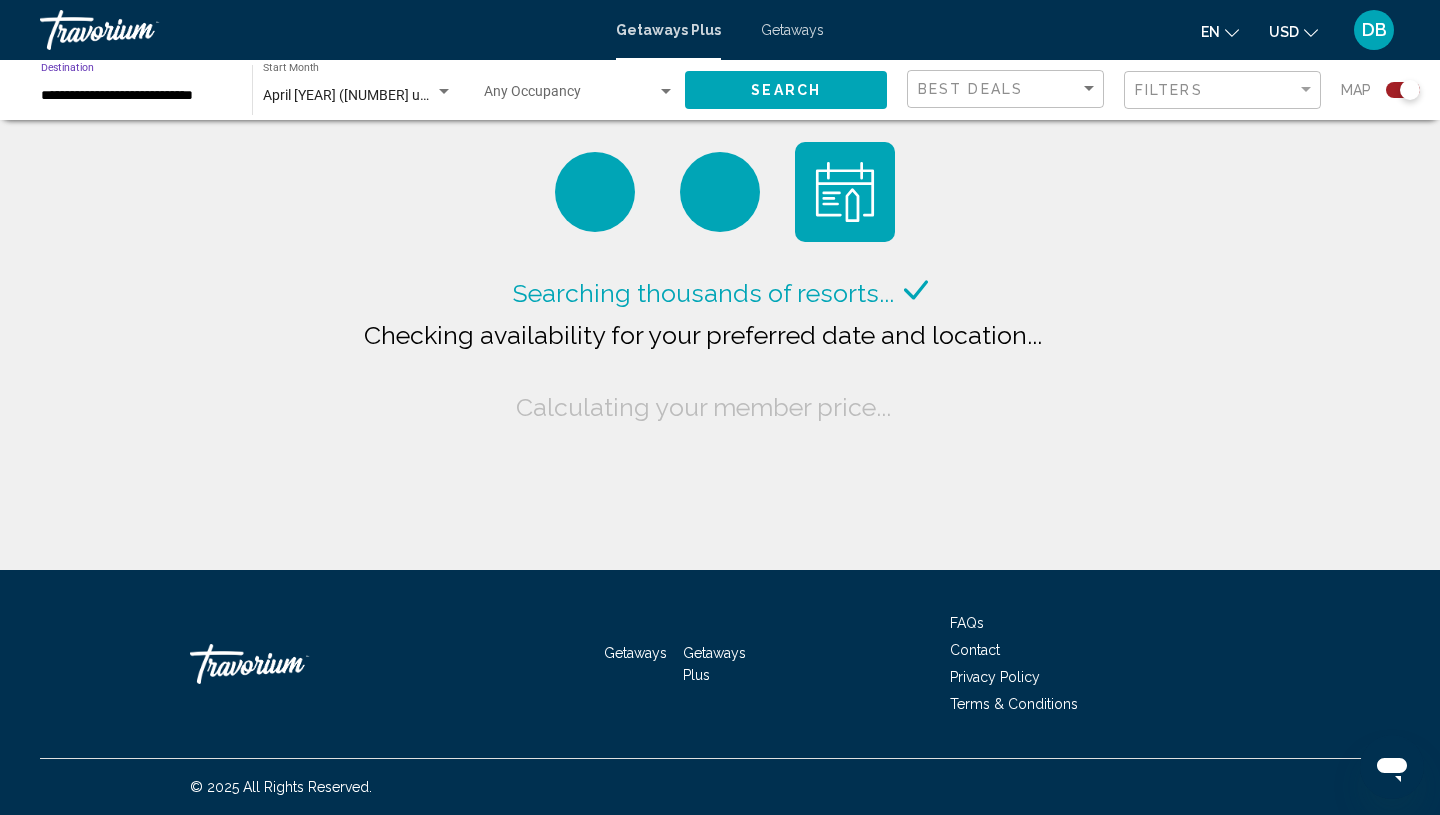 click on "**********" at bounding box center (136, 96) 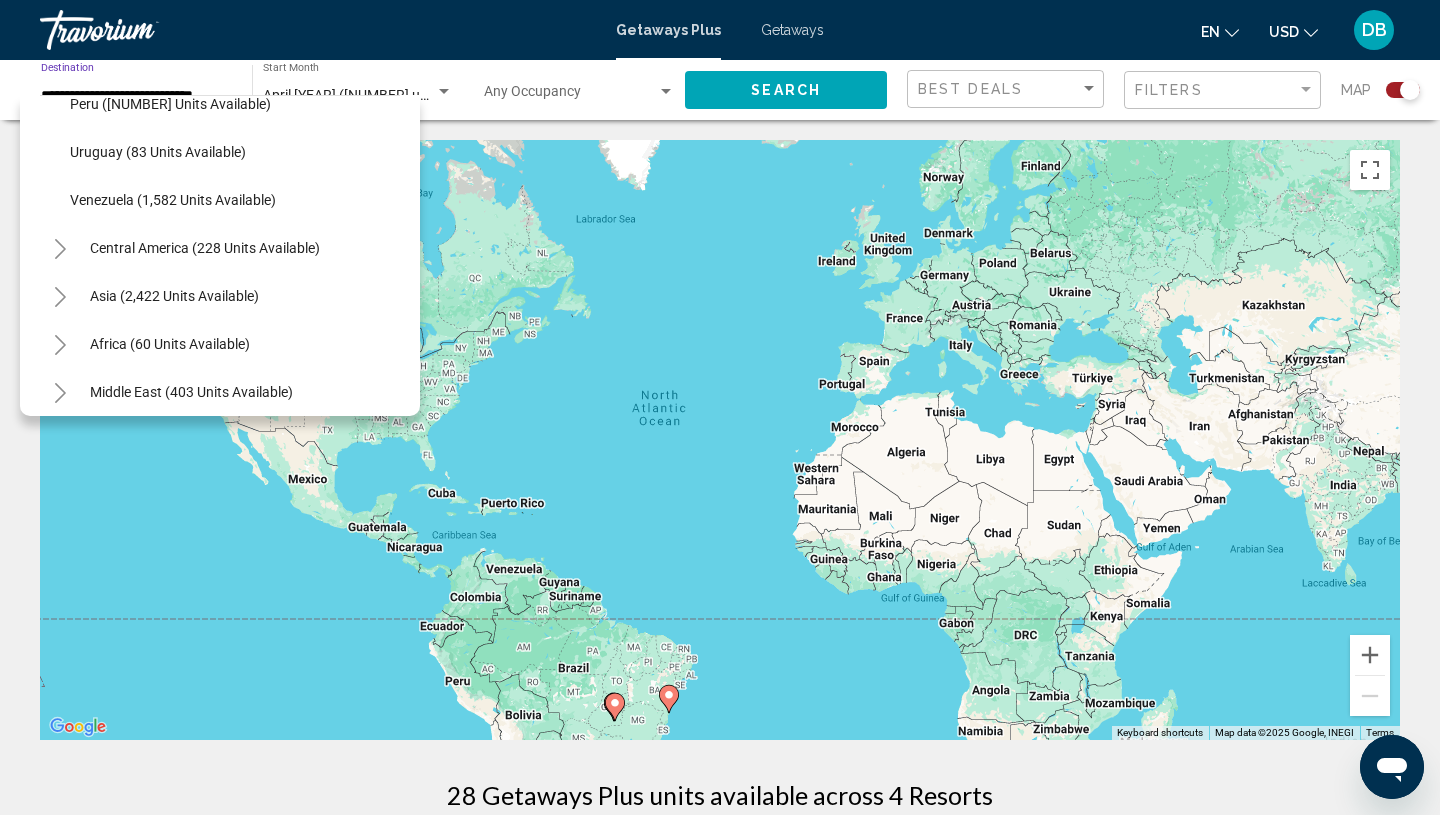 scroll, scrollTop: 708, scrollLeft: 0, axis: vertical 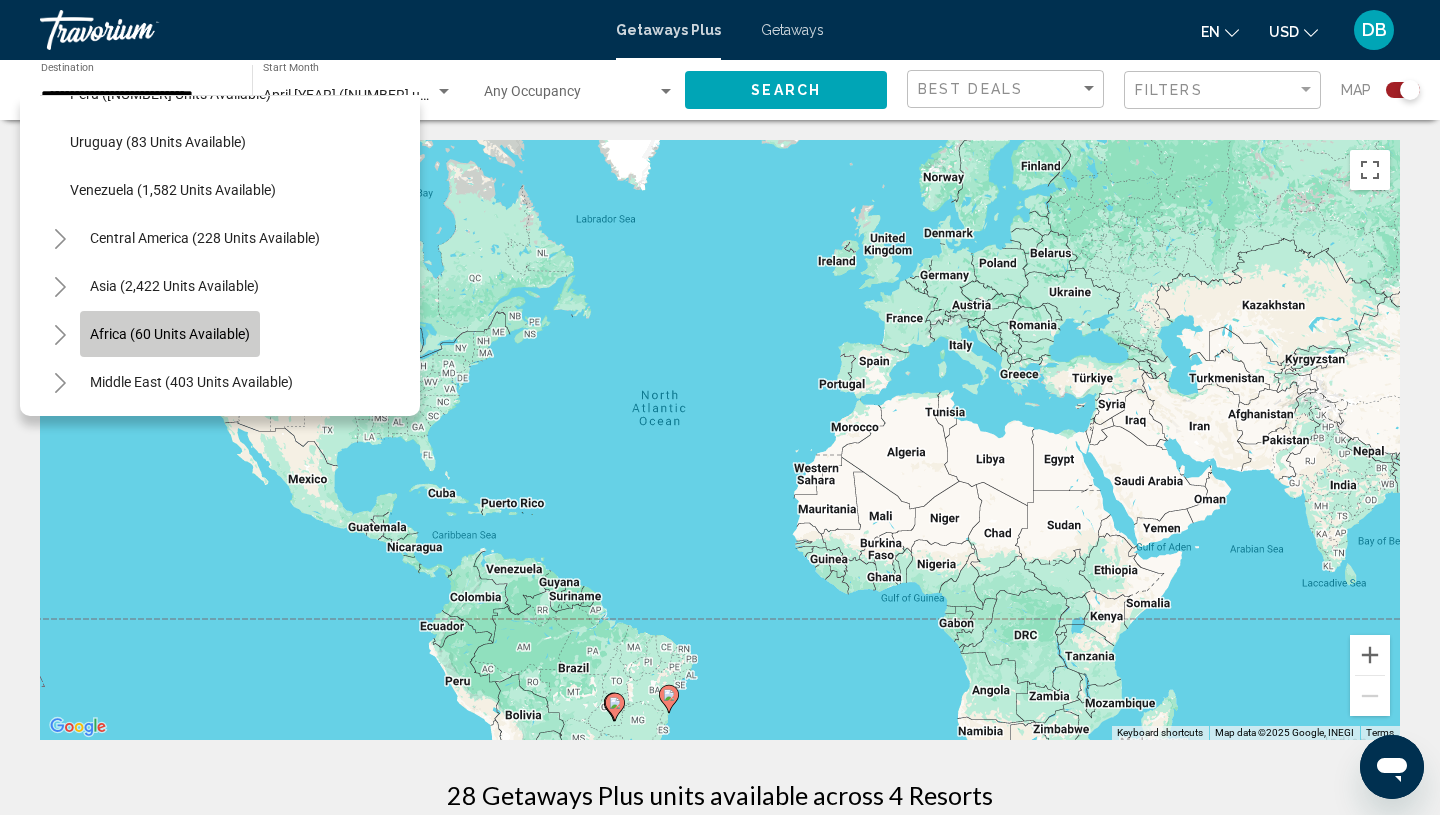 click on "Africa (60 units available)" 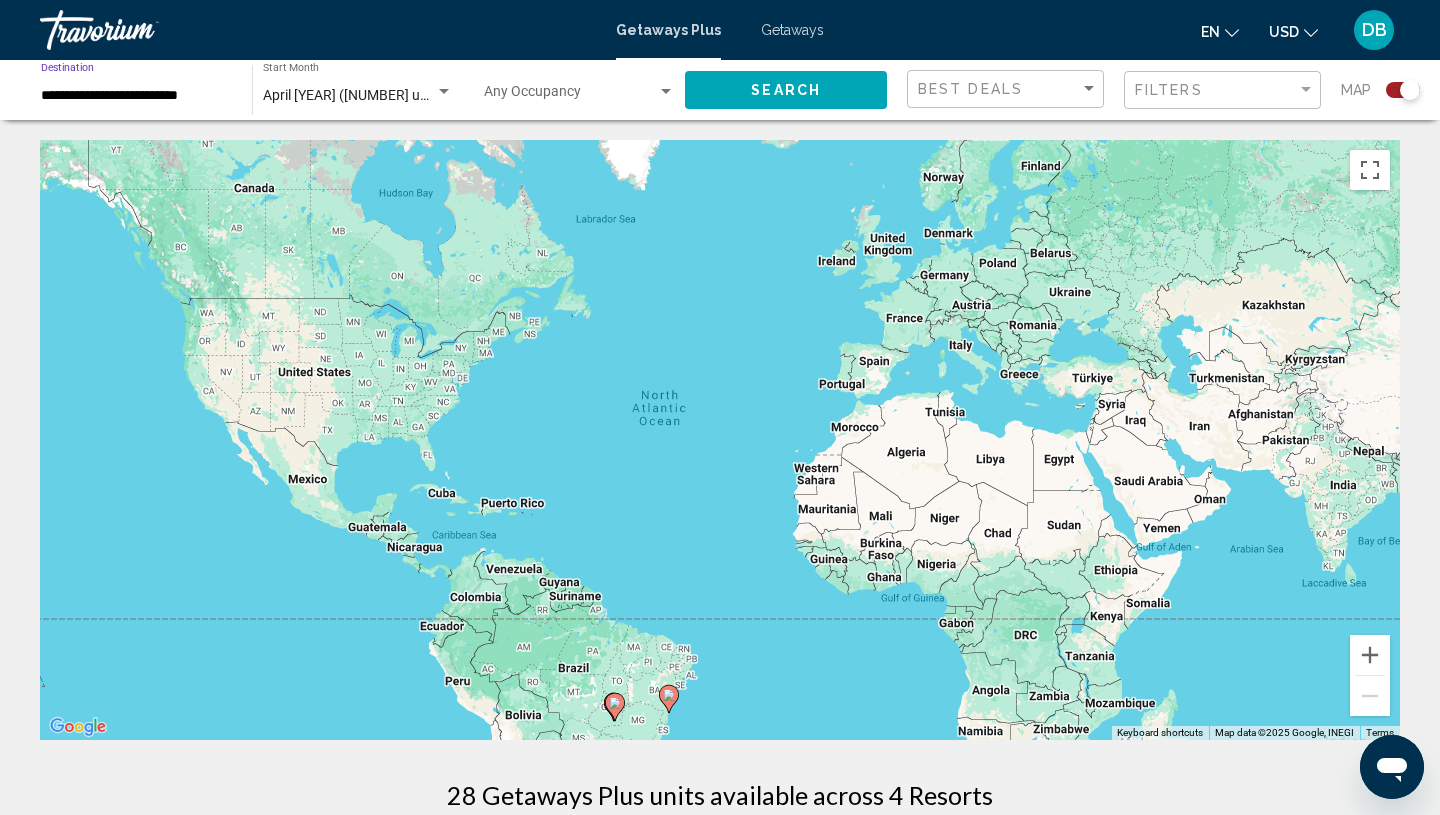 click on "Search" 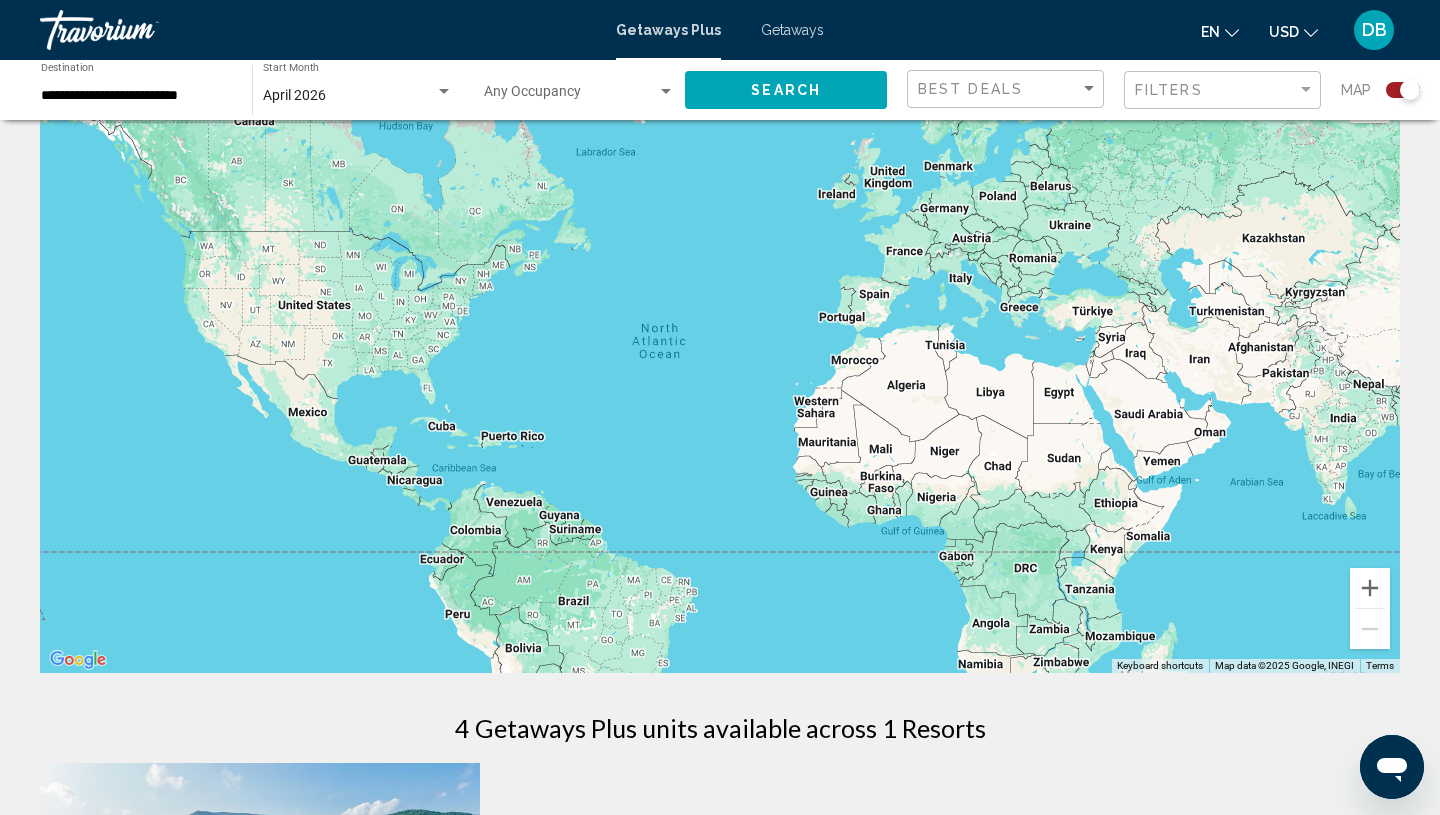 scroll, scrollTop: 18, scrollLeft: 0, axis: vertical 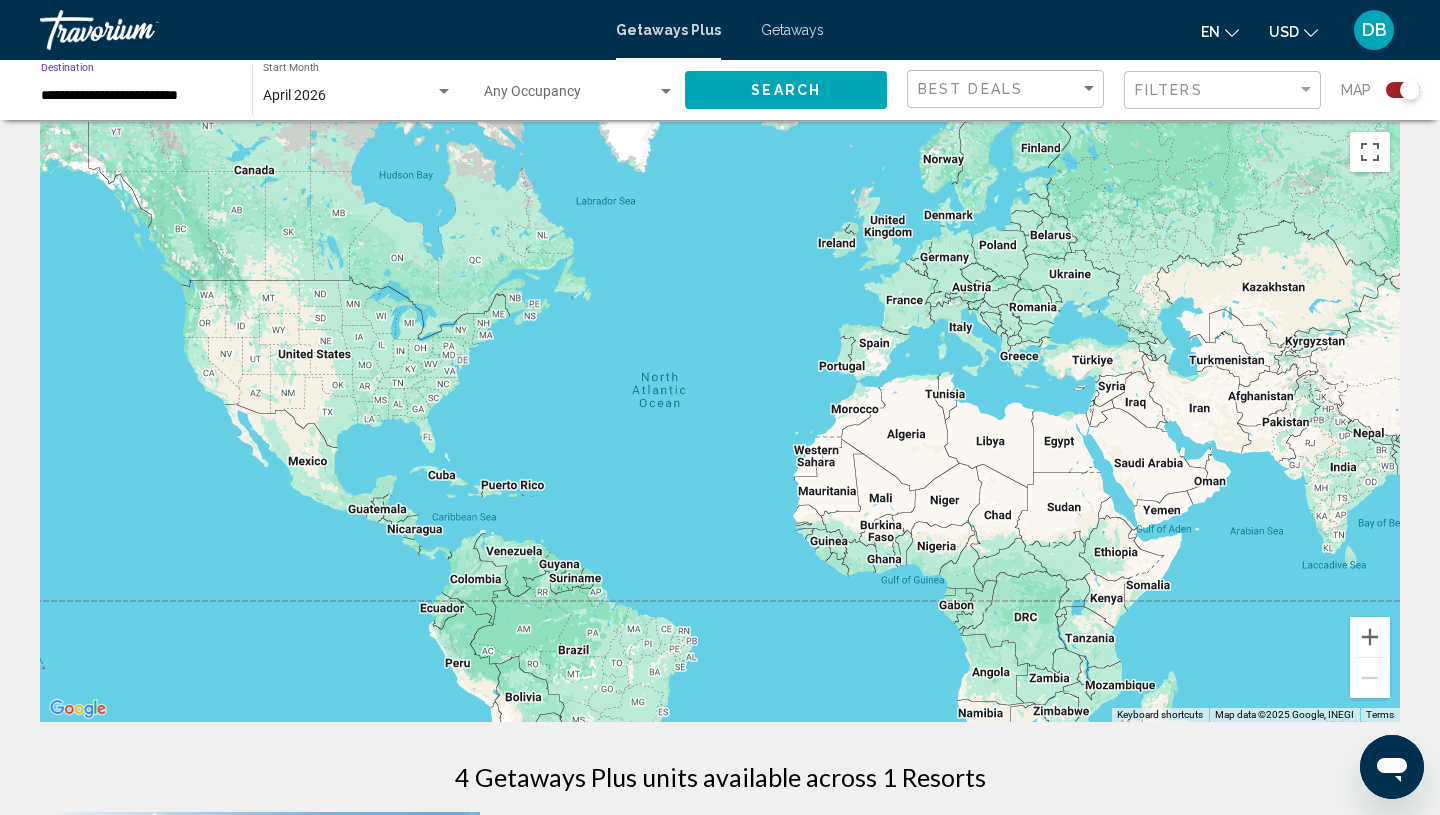 click on "**********" at bounding box center (136, 96) 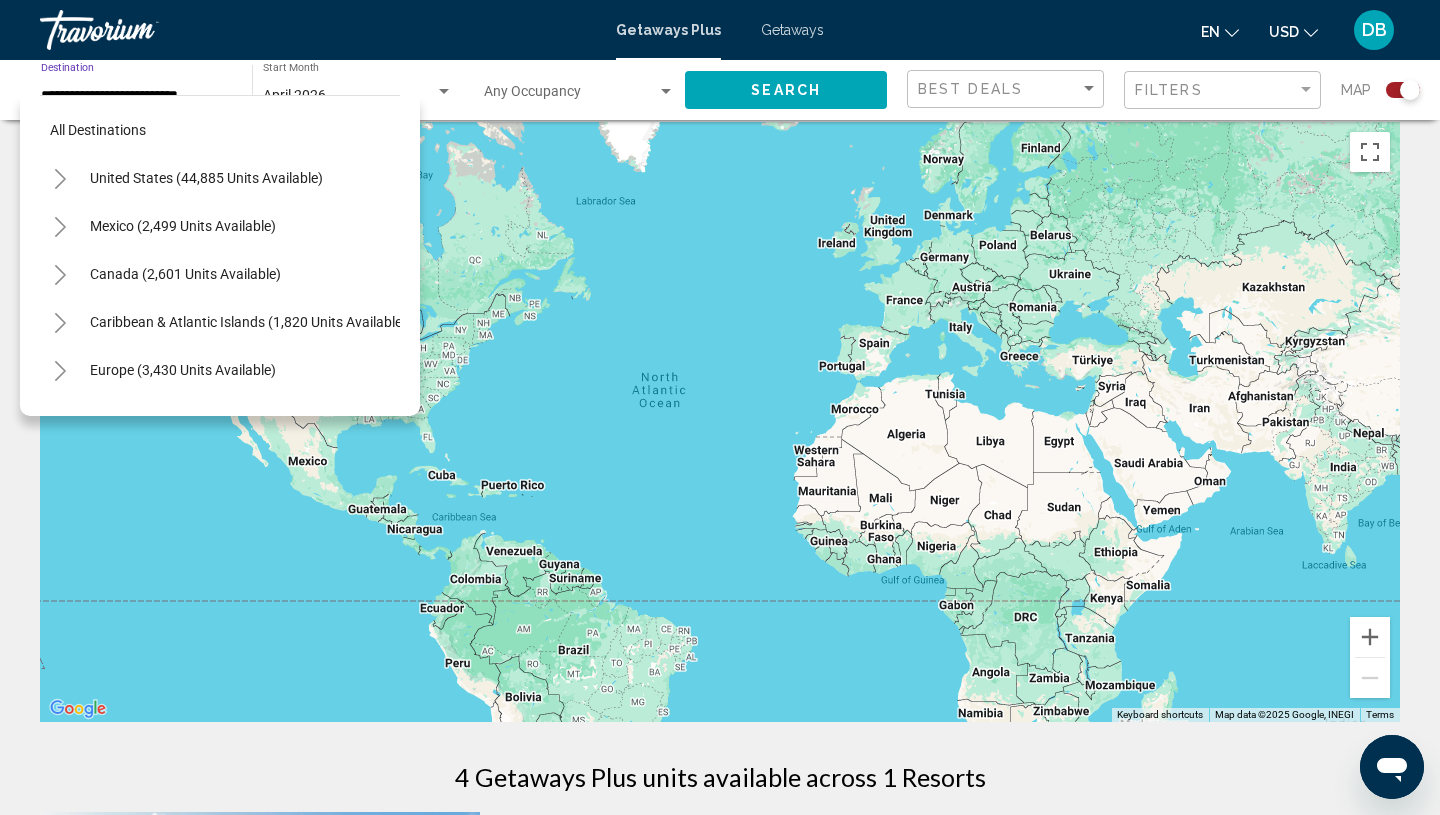 scroll, scrollTop: 407, scrollLeft: 0, axis: vertical 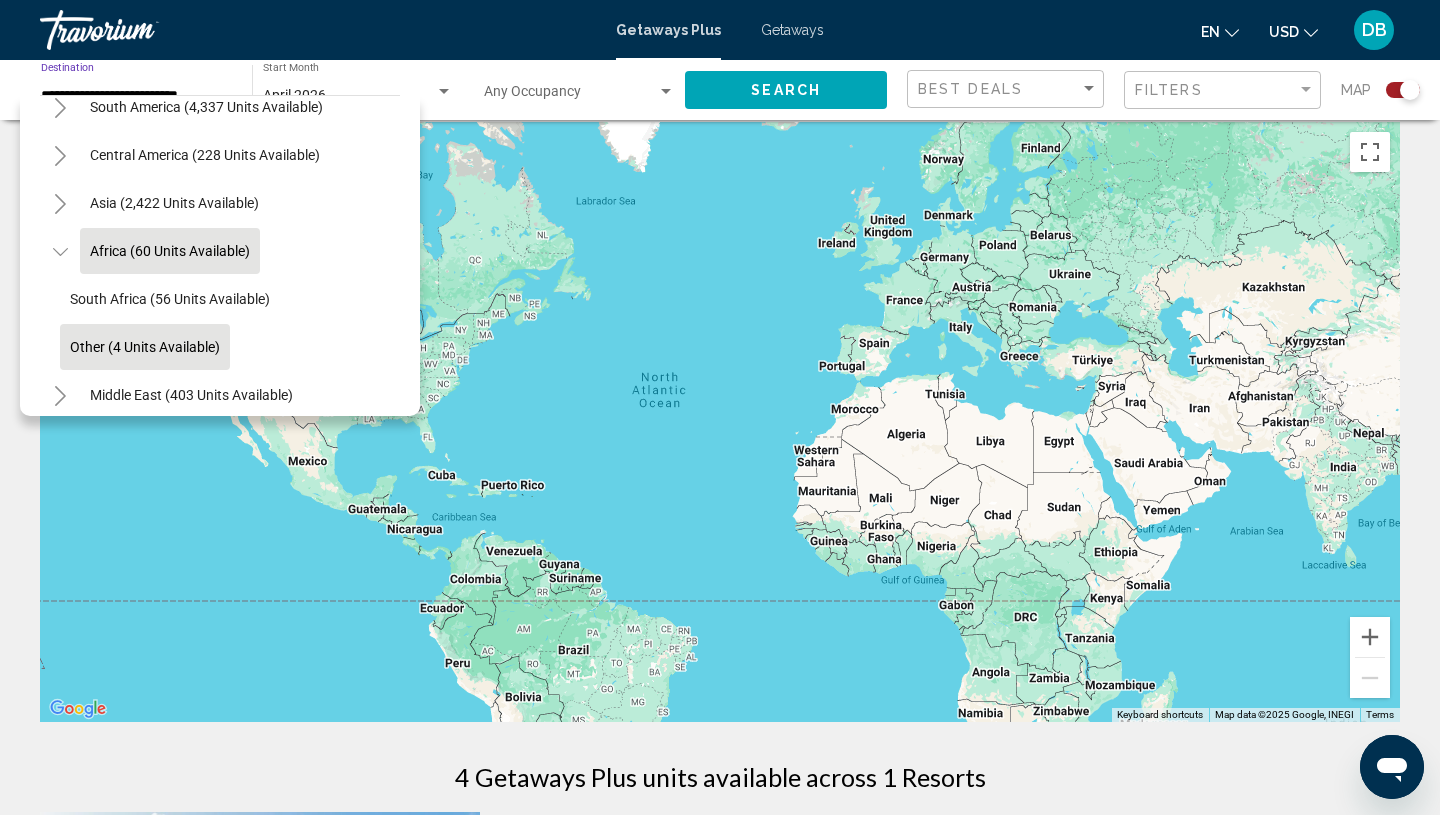 click on "Other (4 units available)" 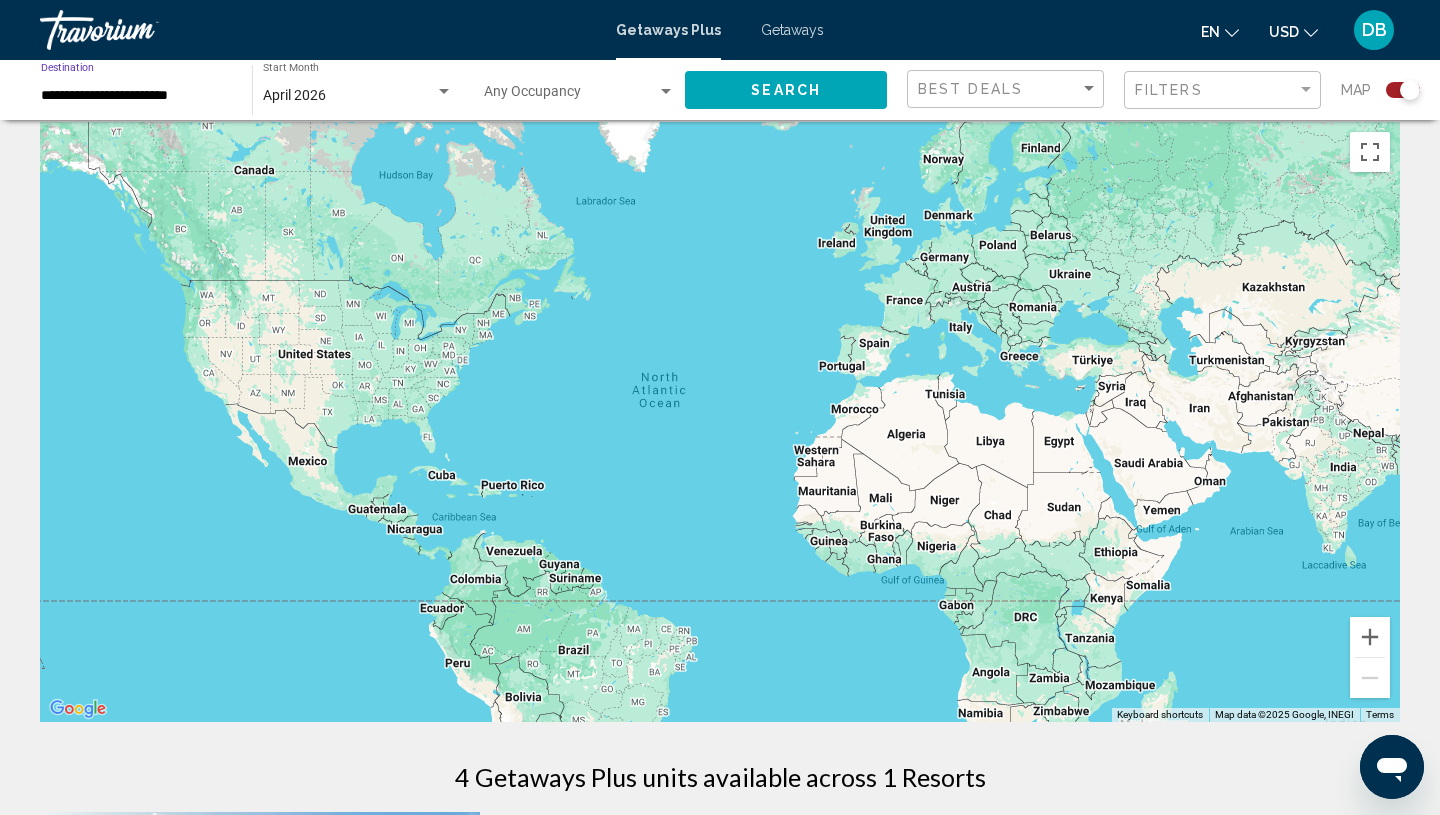 click on "Search" 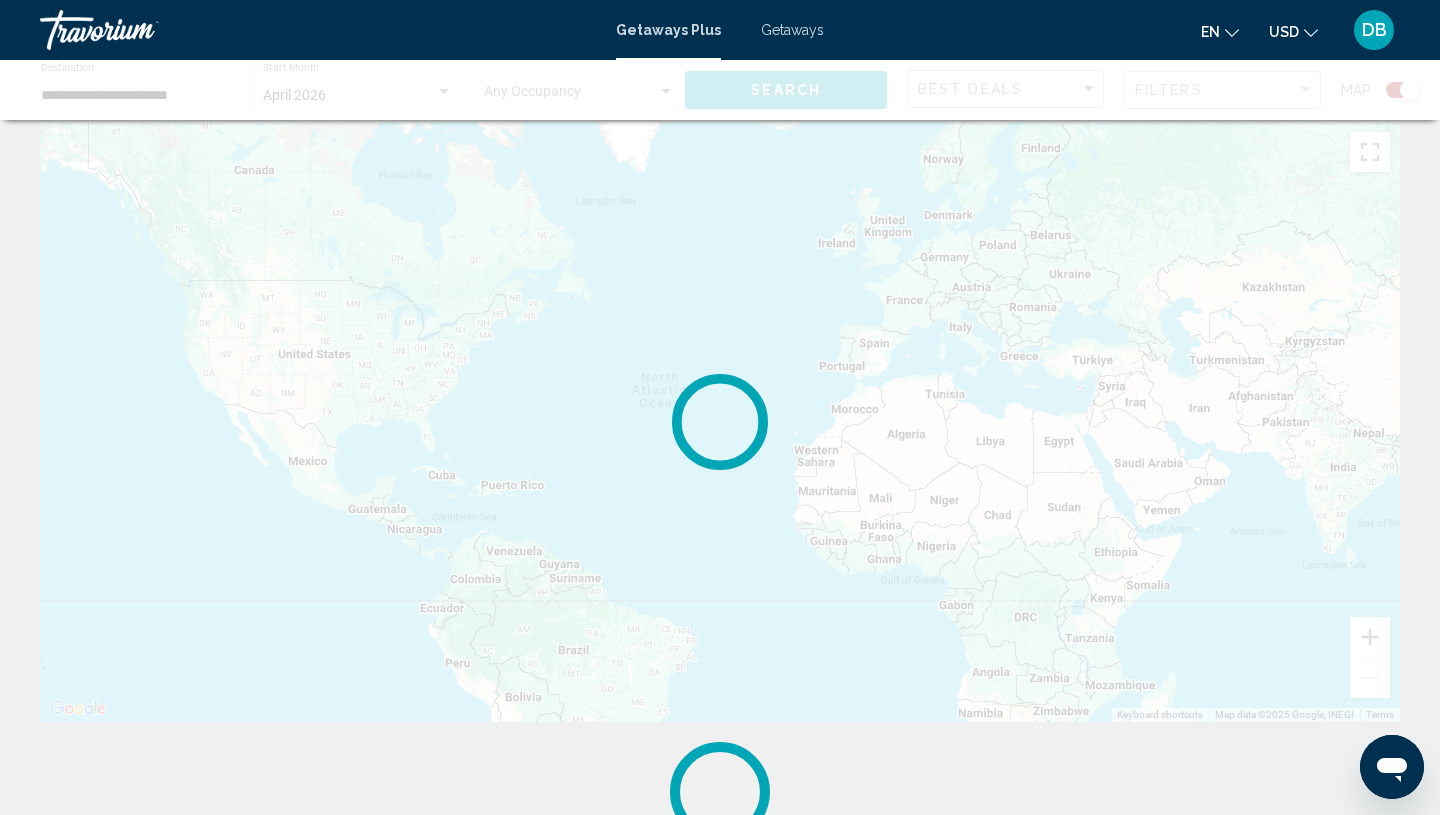 scroll, scrollTop: 0, scrollLeft: 0, axis: both 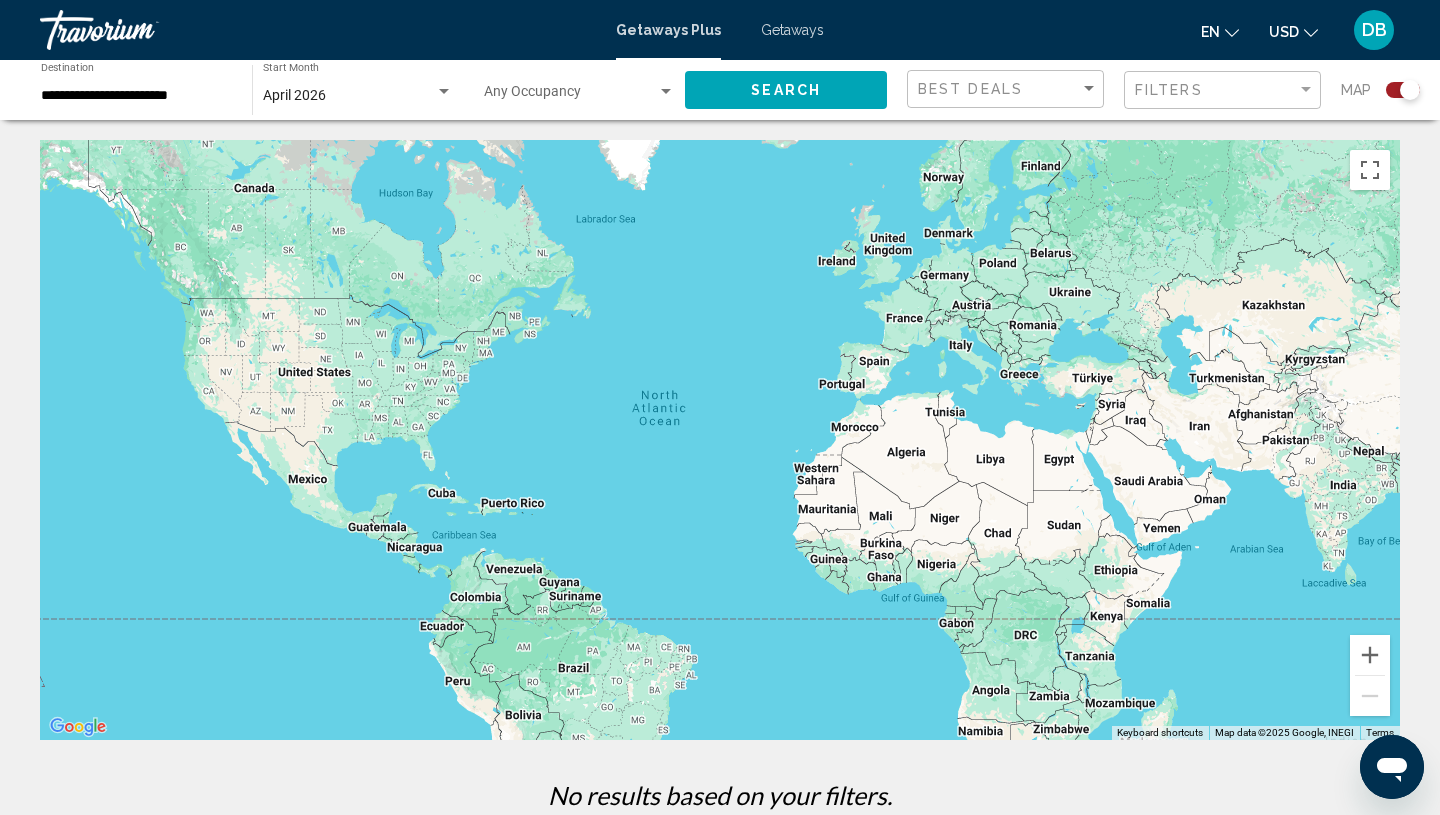 click on "**********" at bounding box center (136, 96) 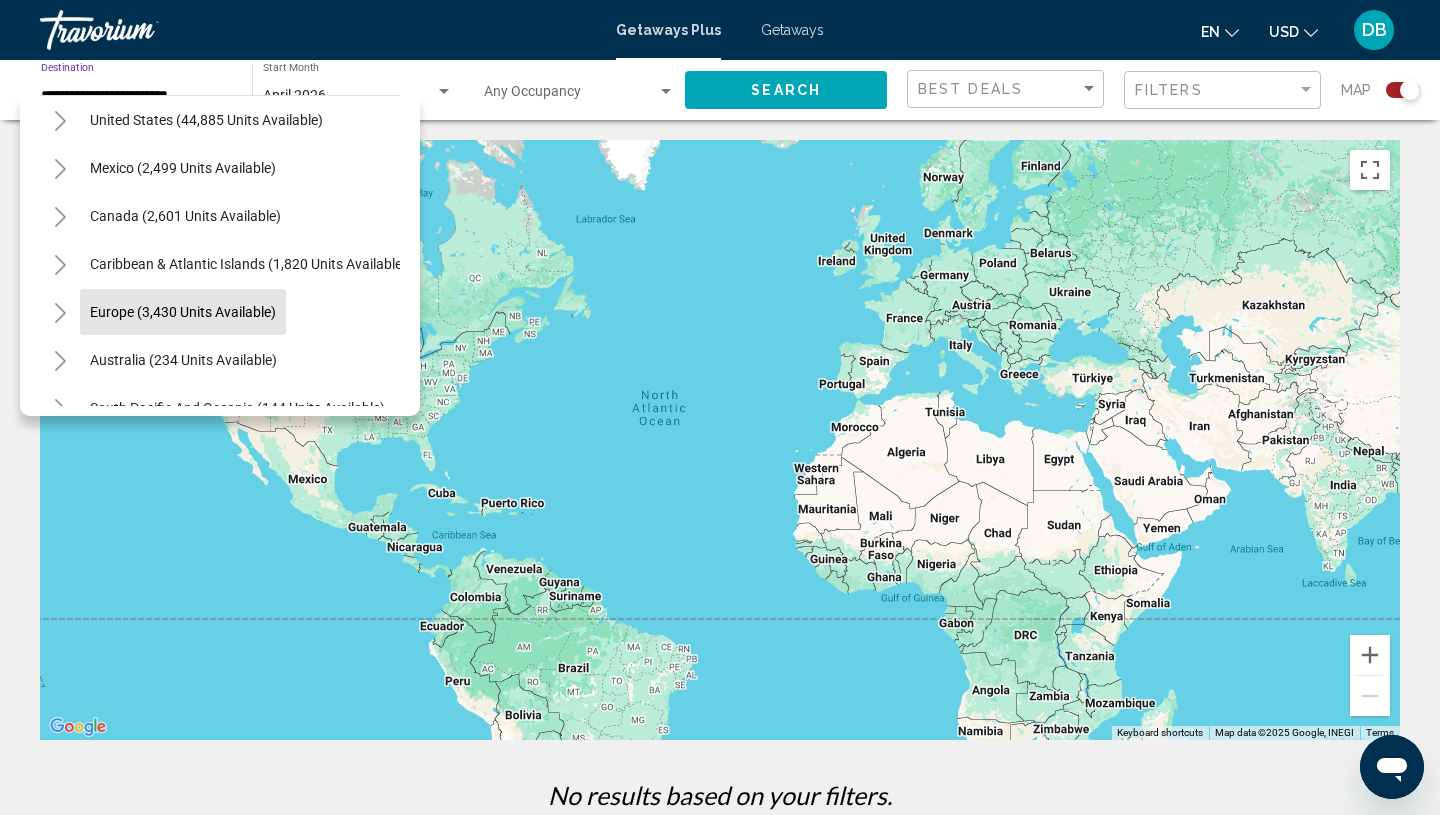 scroll, scrollTop: 61, scrollLeft: 0, axis: vertical 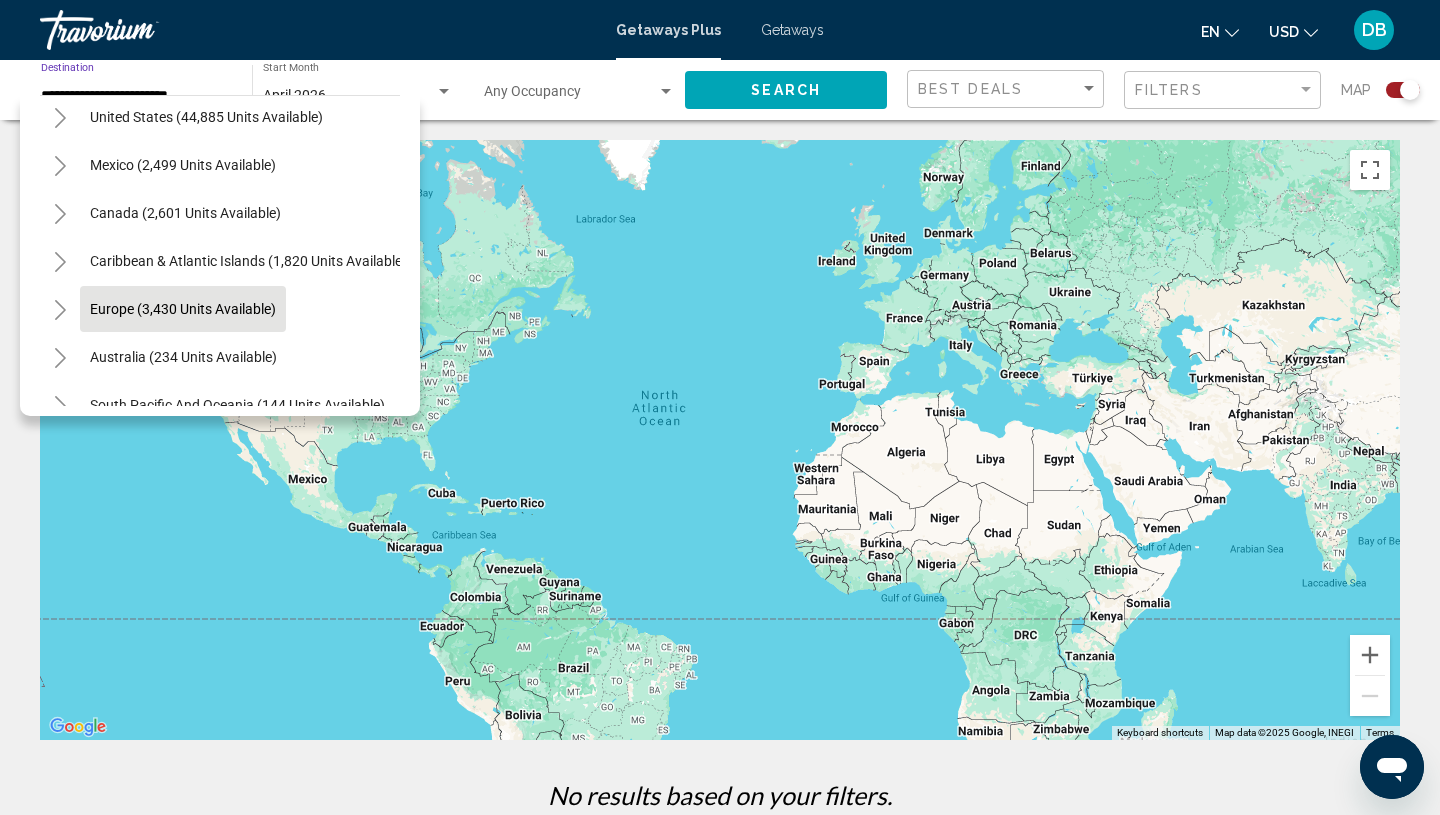 click on "Europe (3,430 units available)" at bounding box center [183, 357] 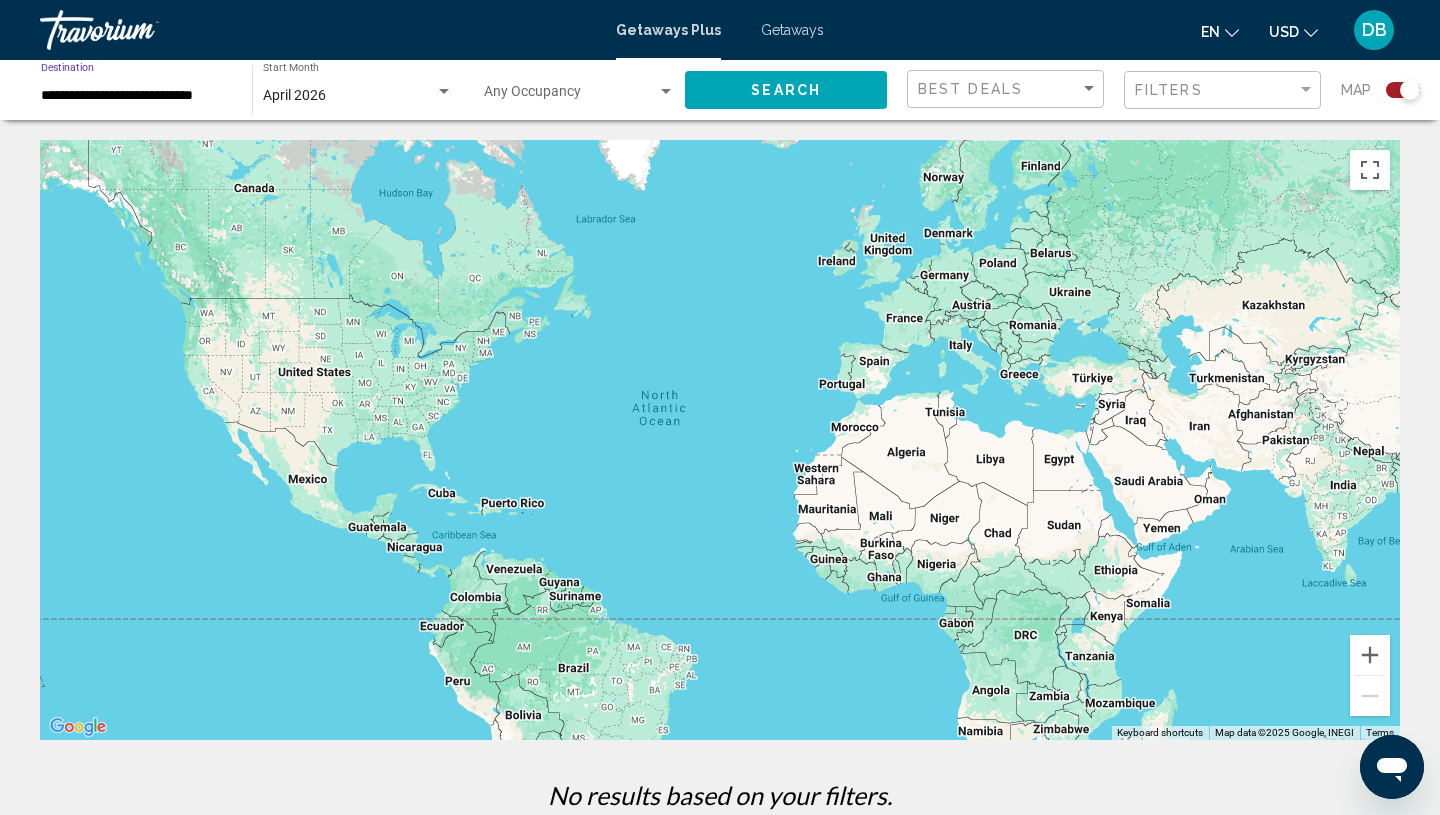 click on "Search" 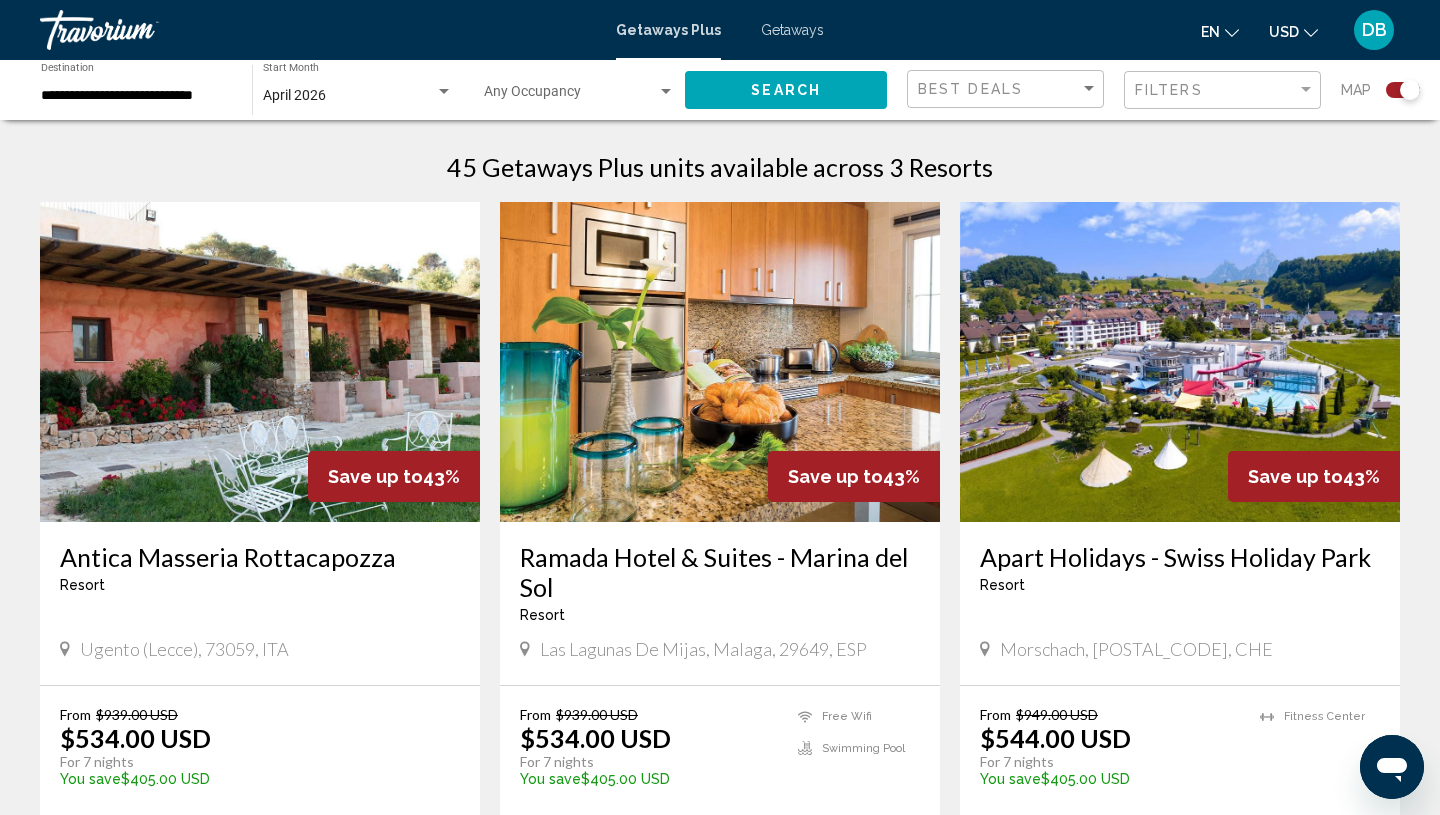 scroll, scrollTop: 629, scrollLeft: 0, axis: vertical 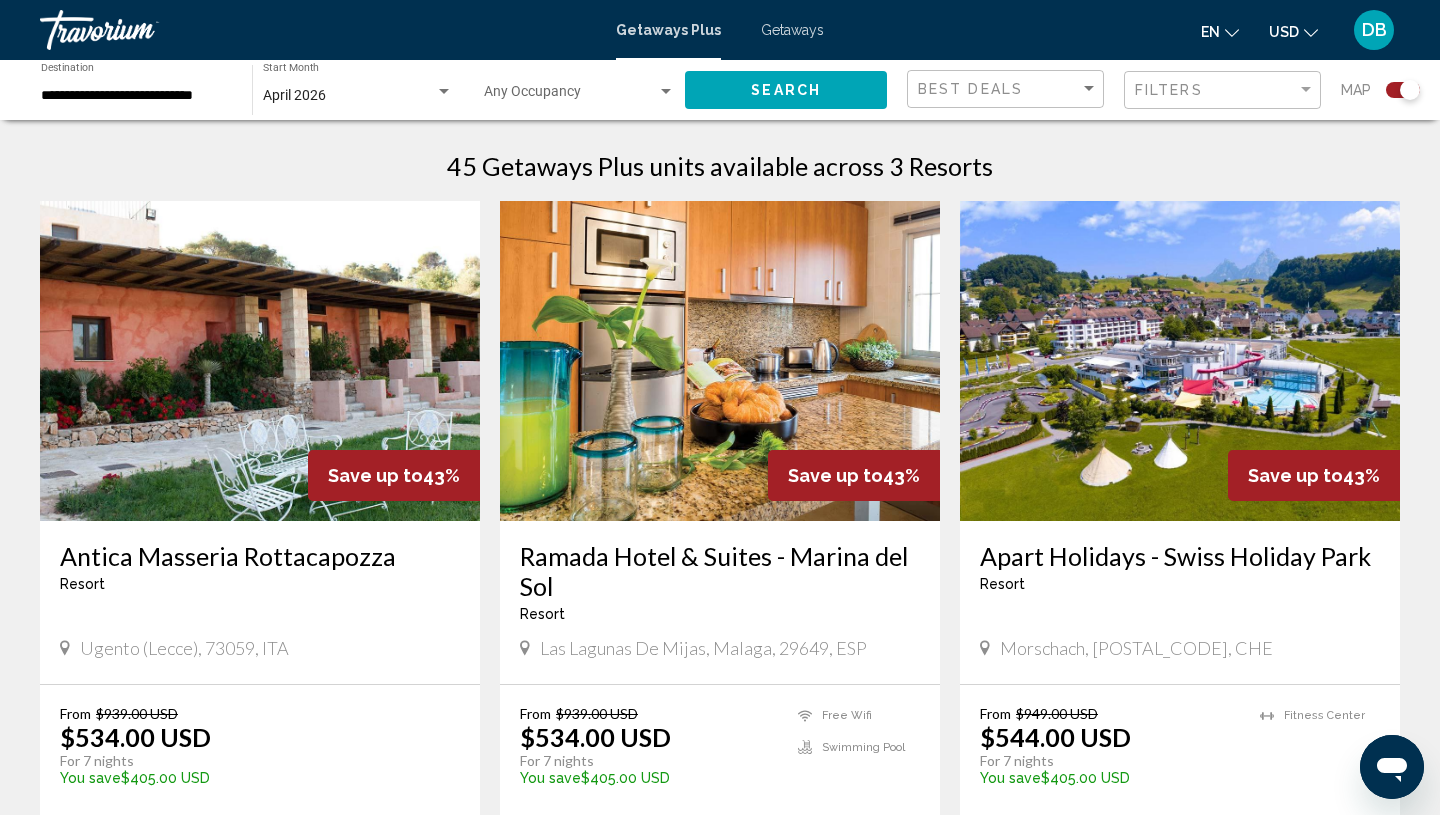 click on "Antica Masseria Rottacapozza" at bounding box center [260, 556] 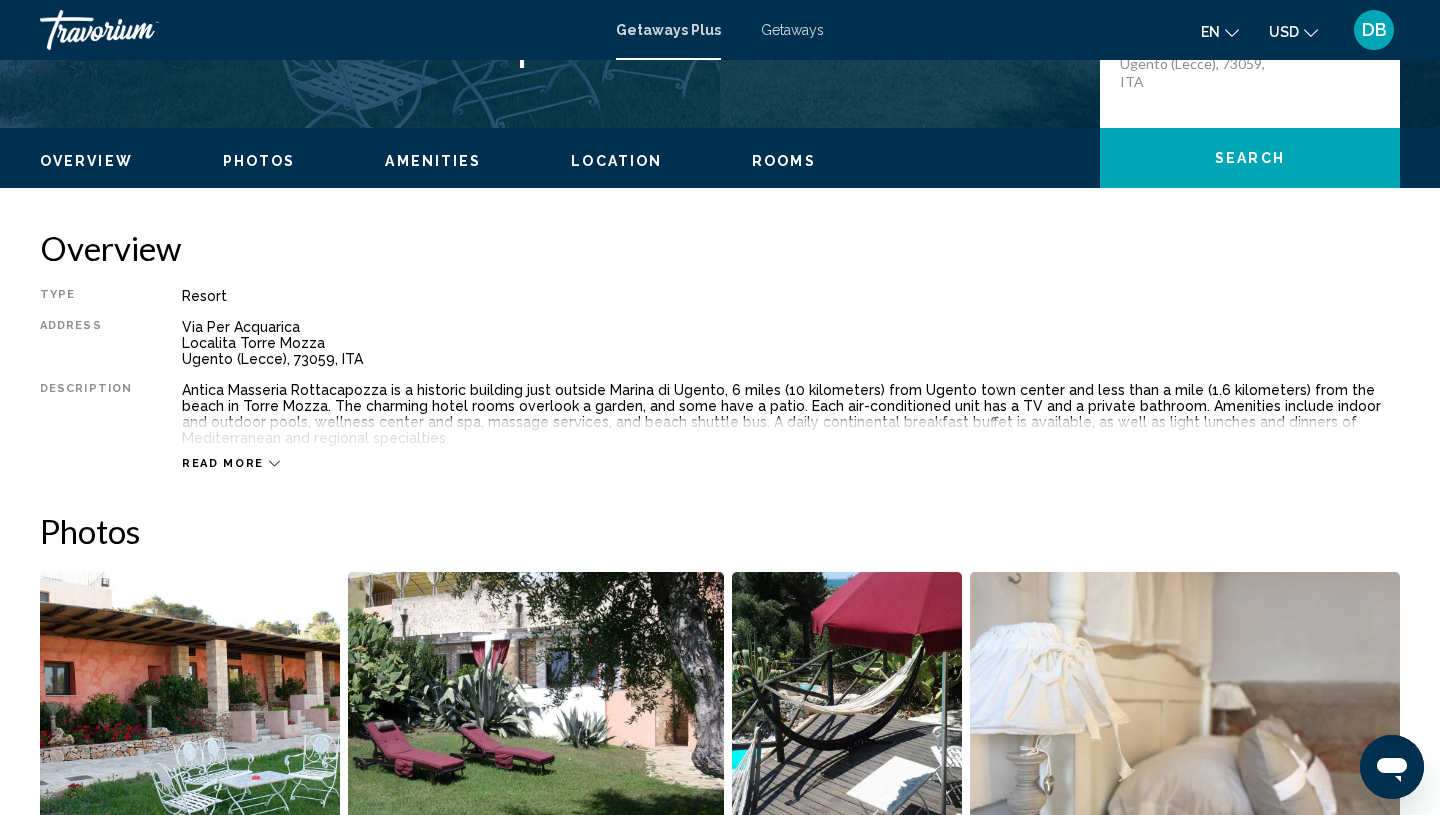 scroll, scrollTop: 541, scrollLeft: 0, axis: vertical 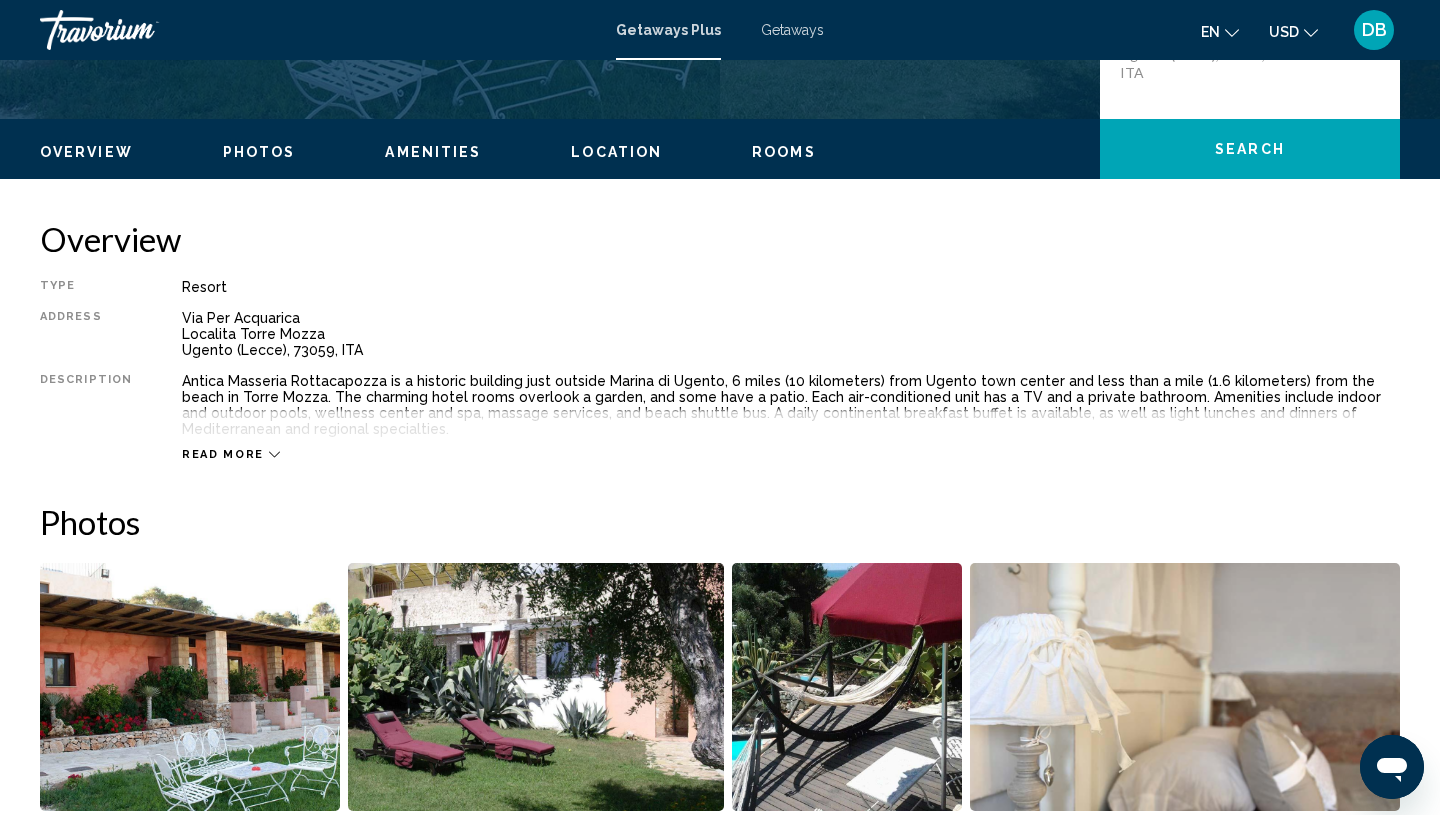 click 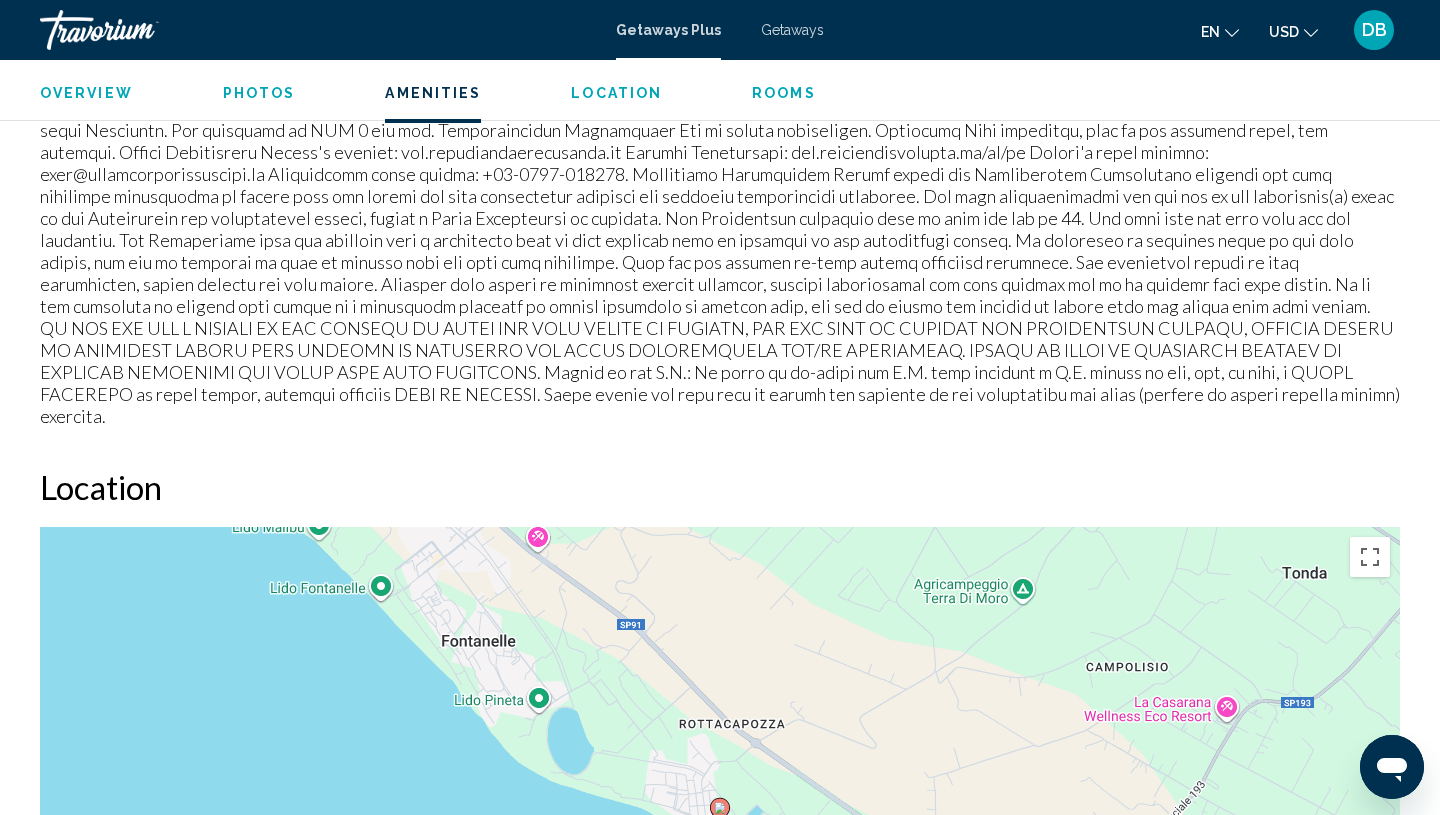 scroll, scrollTop: 1992, scrollLeft: 0, axis: vertical 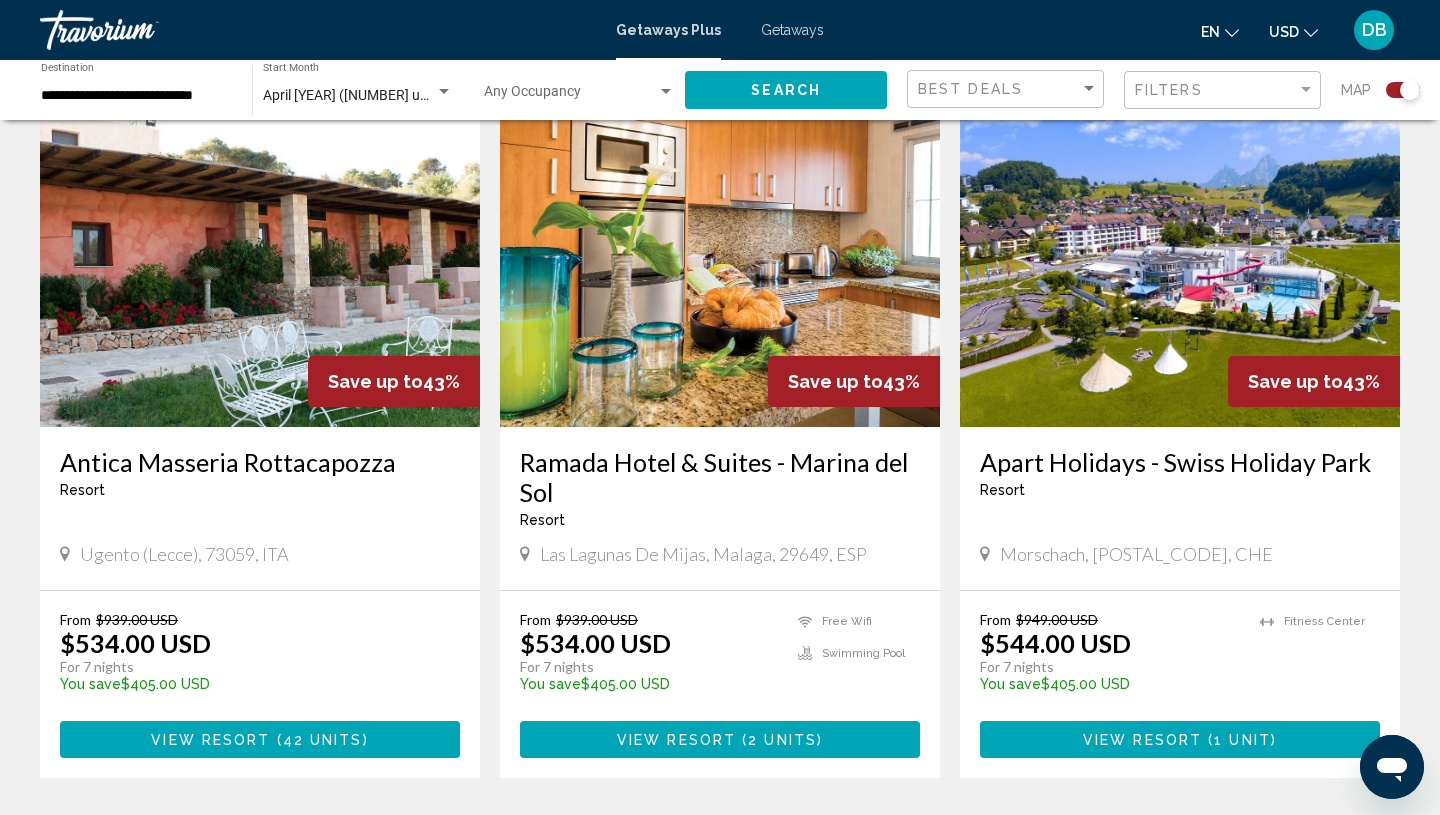 click at bounding box center (720, 267) 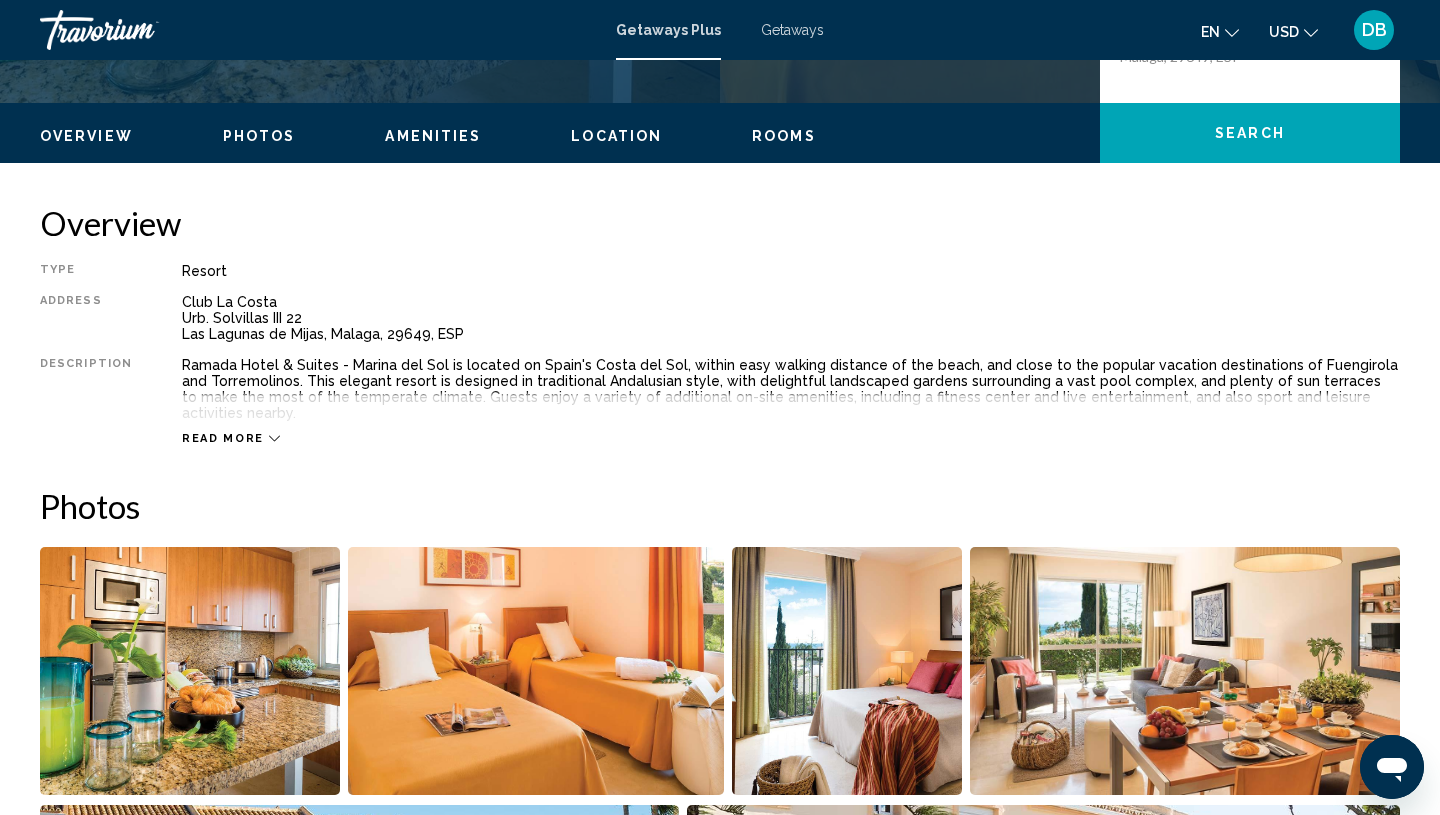 scroll, scrollTop: 560, scrollLeft: 0, axis: vertical 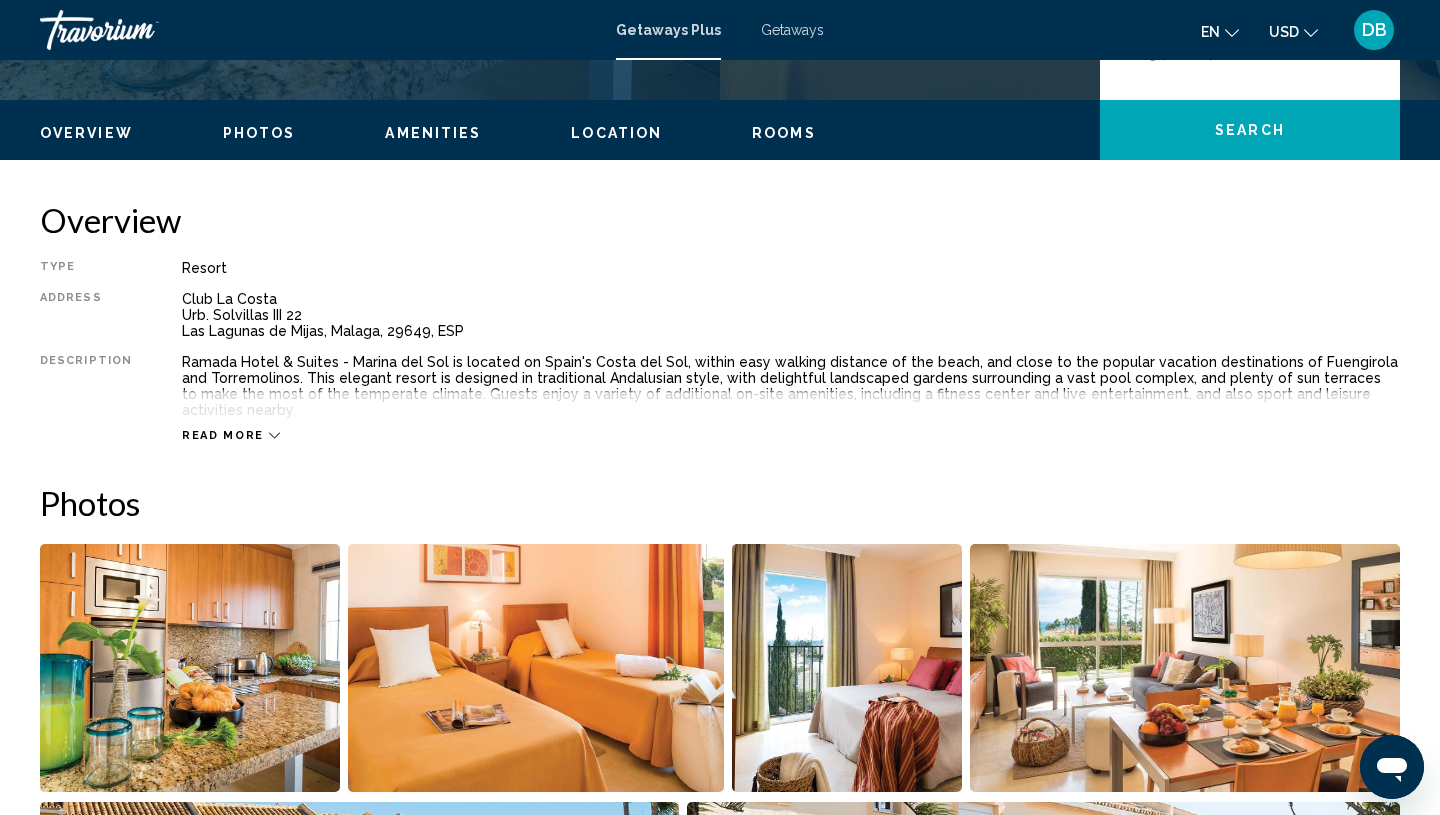 click 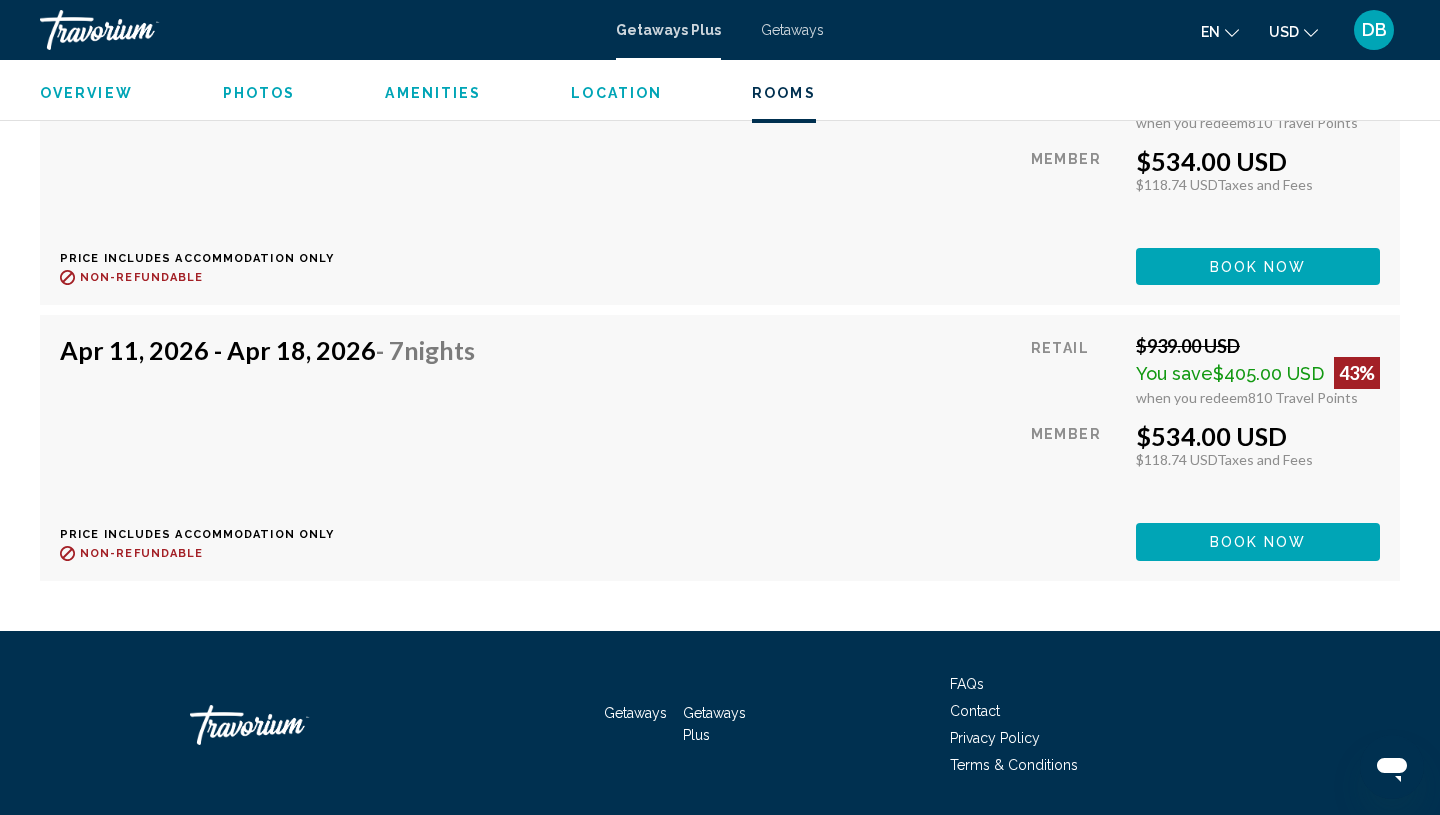 scroll, scrollTop: 3867, scrollLeft: 0, axis: vertical 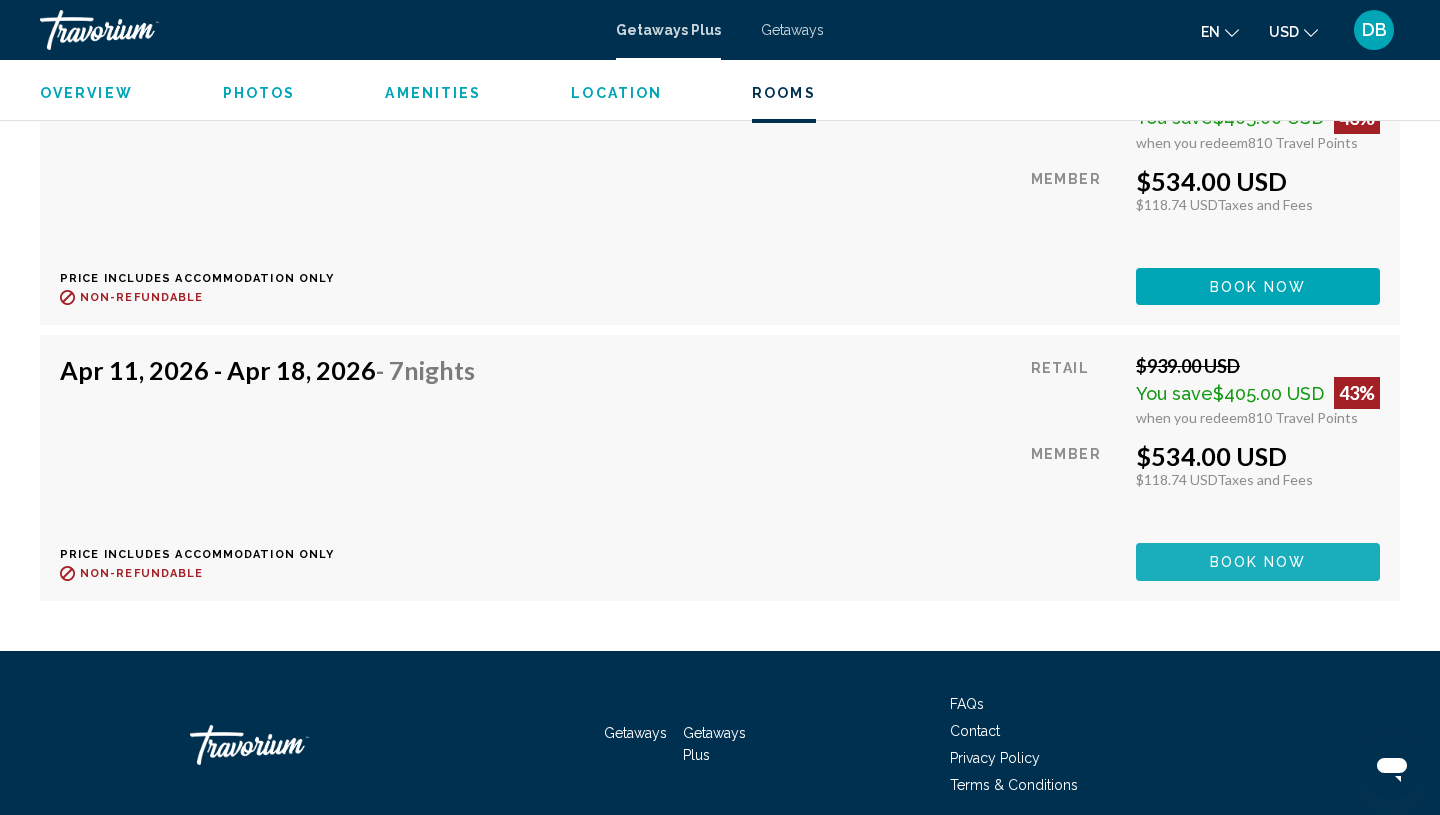 click on "Book now" at bounding box center (1258, 563) 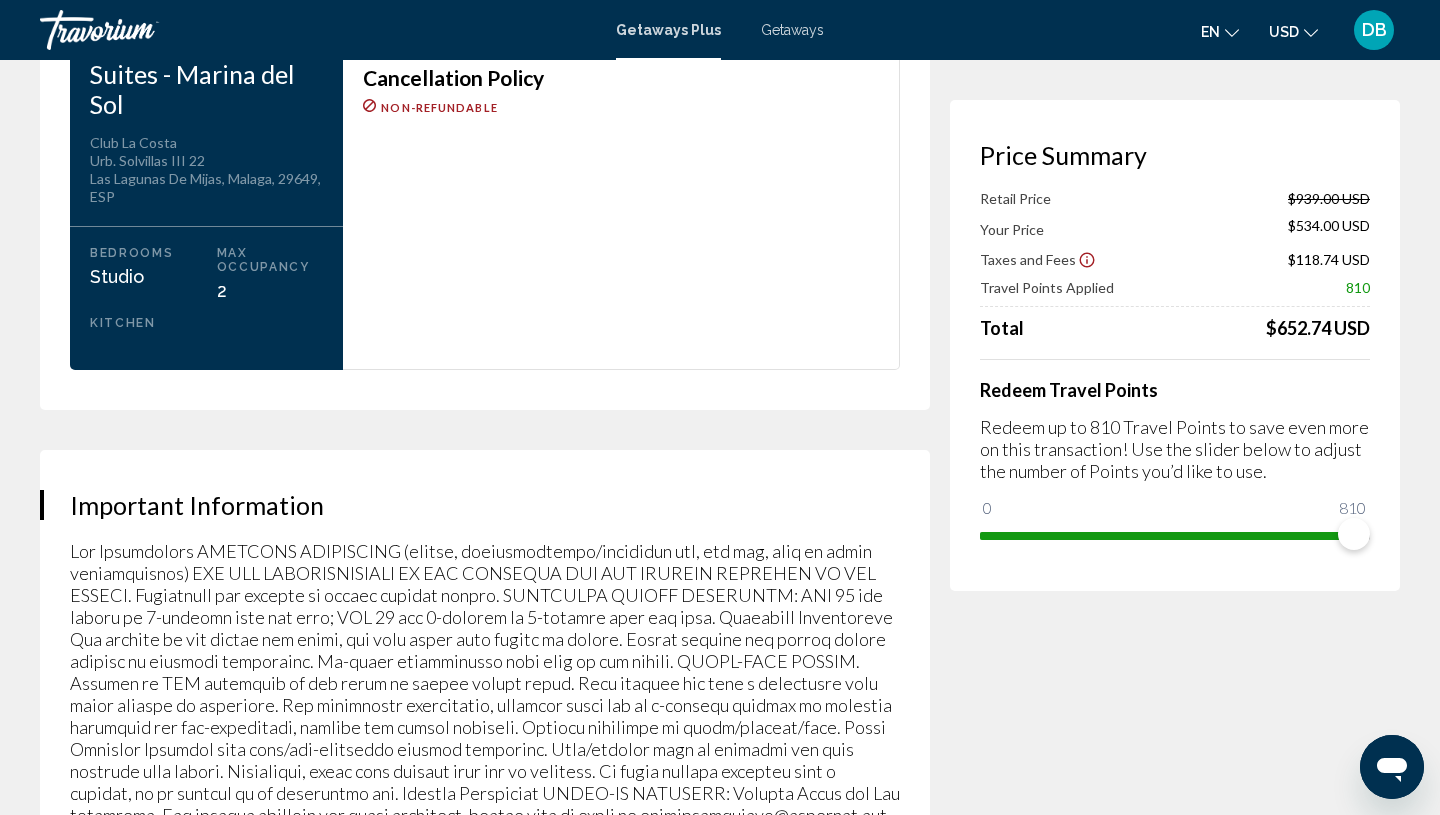scroll, scrollTop: 2711, scrollLeft: 0, axis: vertical 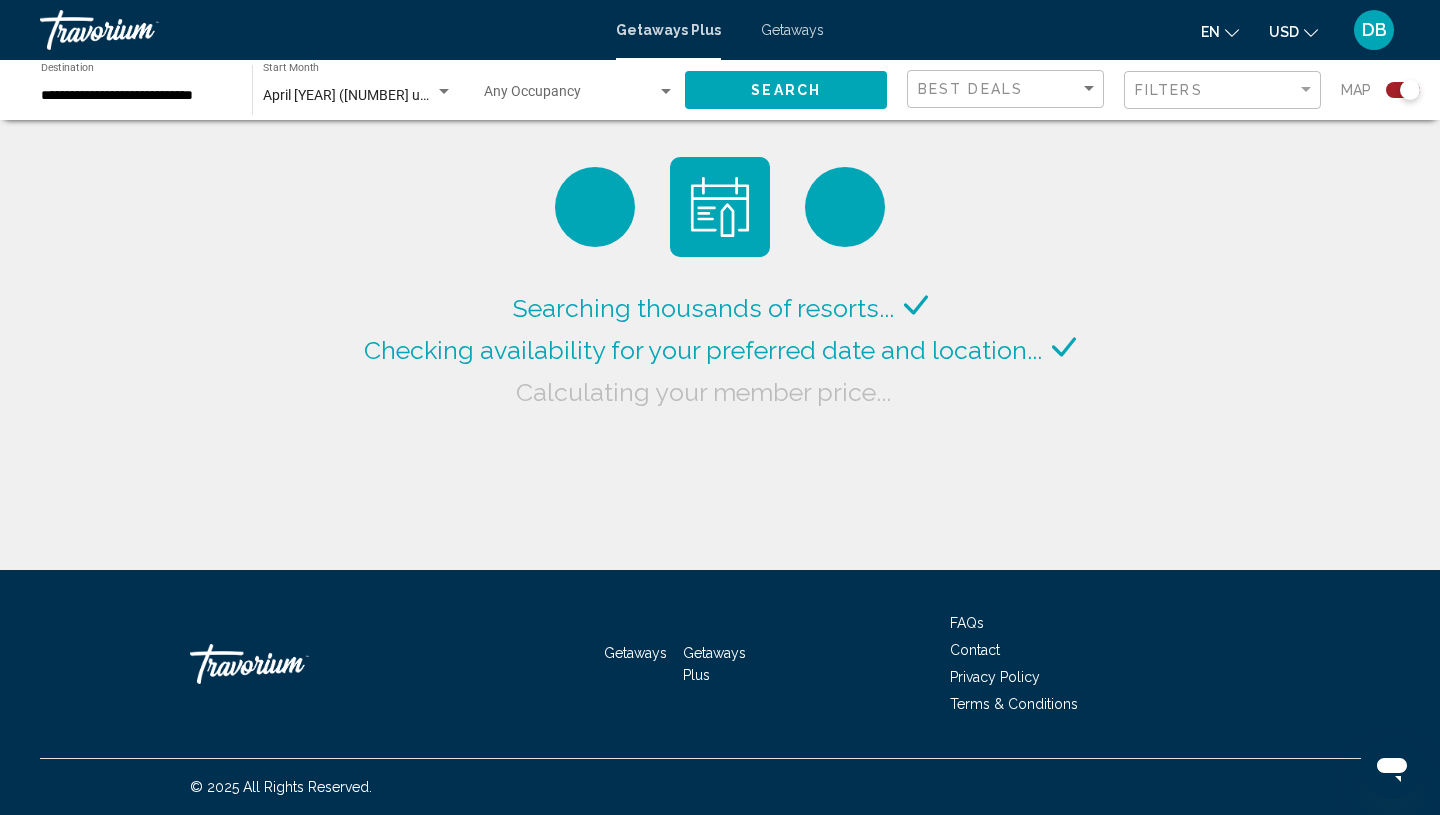 click on "Getaways" at bounding box center (792, 30) 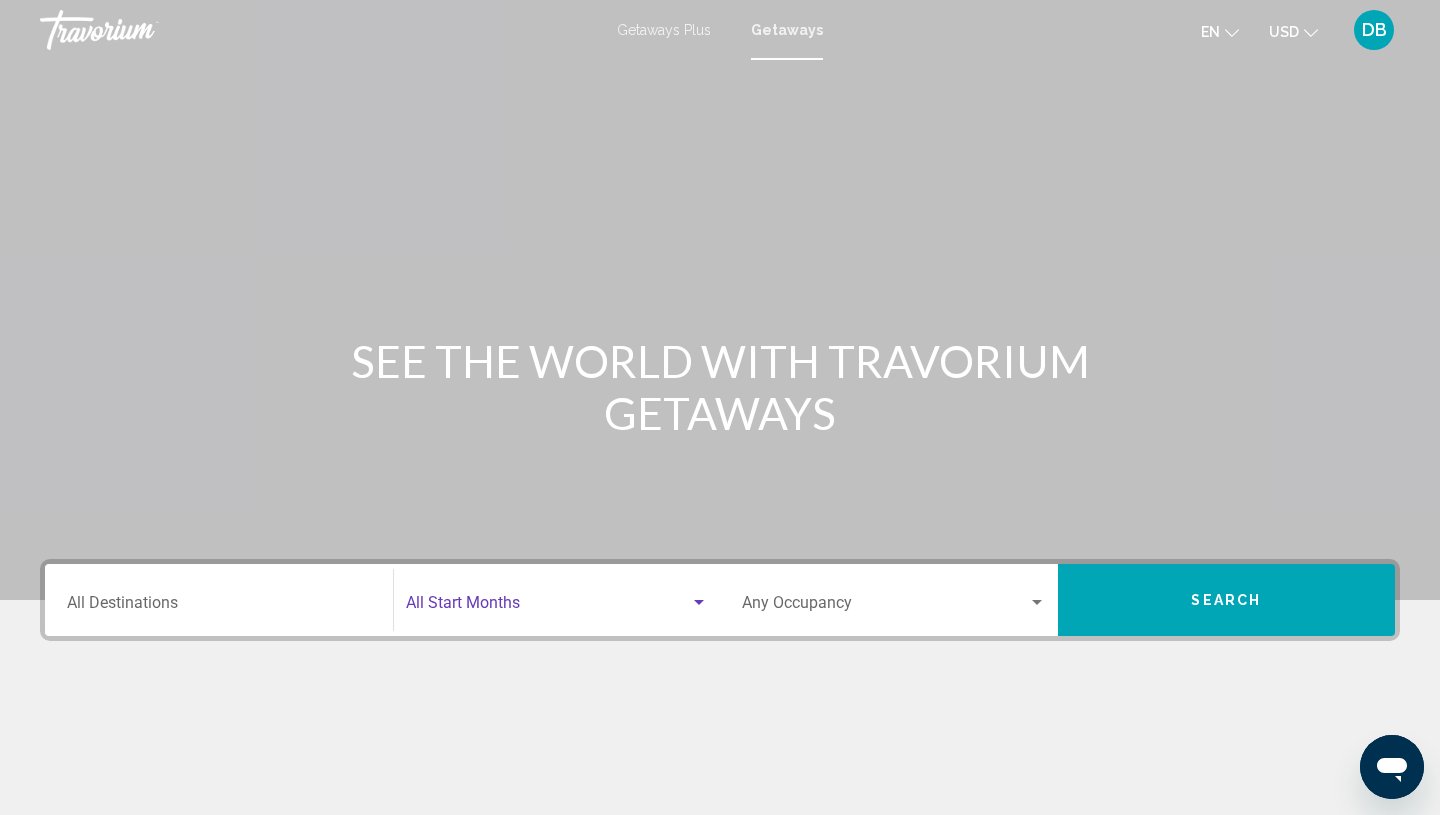 click at bounding box center (699, 603) 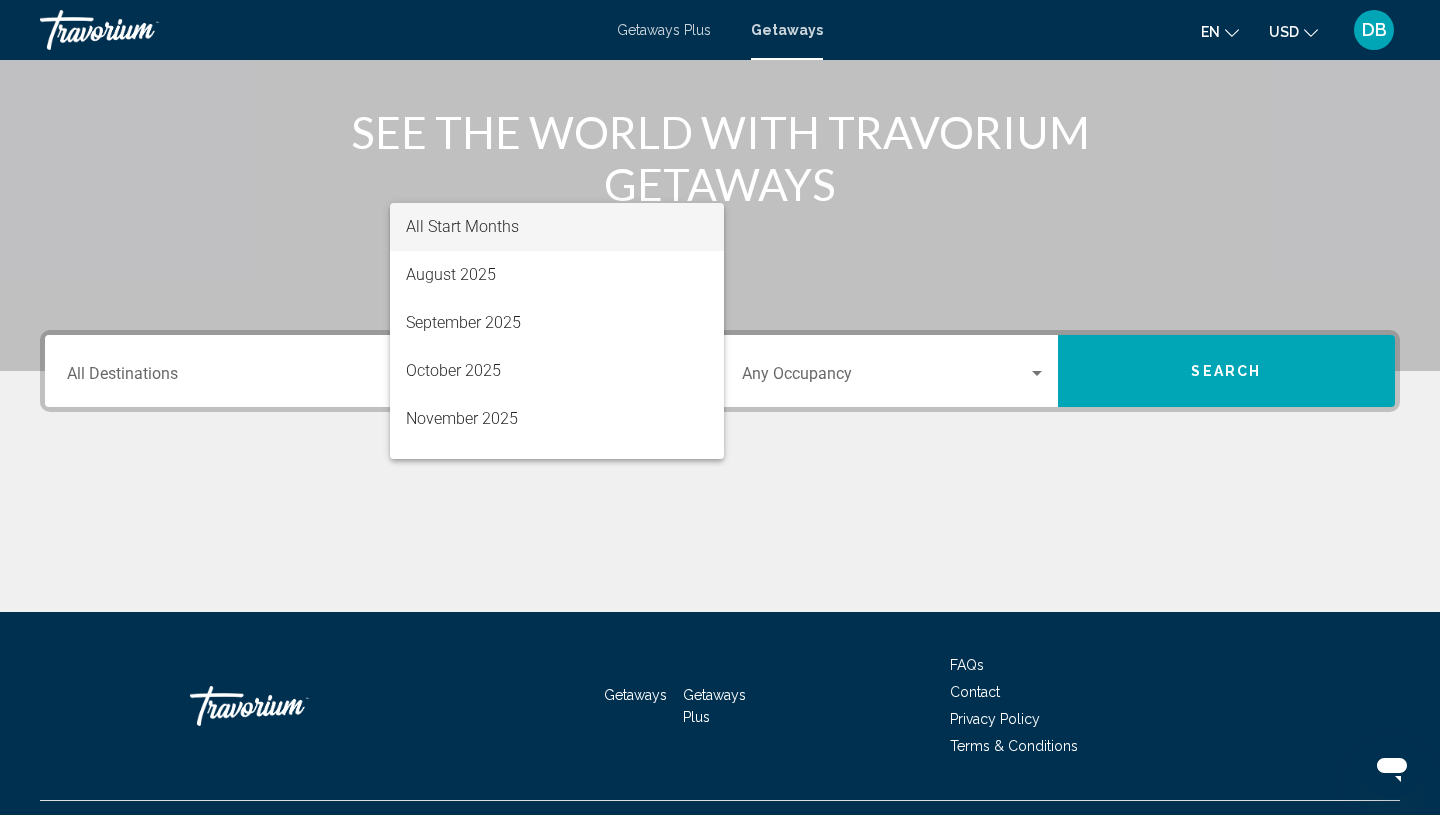 scroll, scrollTop: 271, scrollLeft: 0, axis: vertical 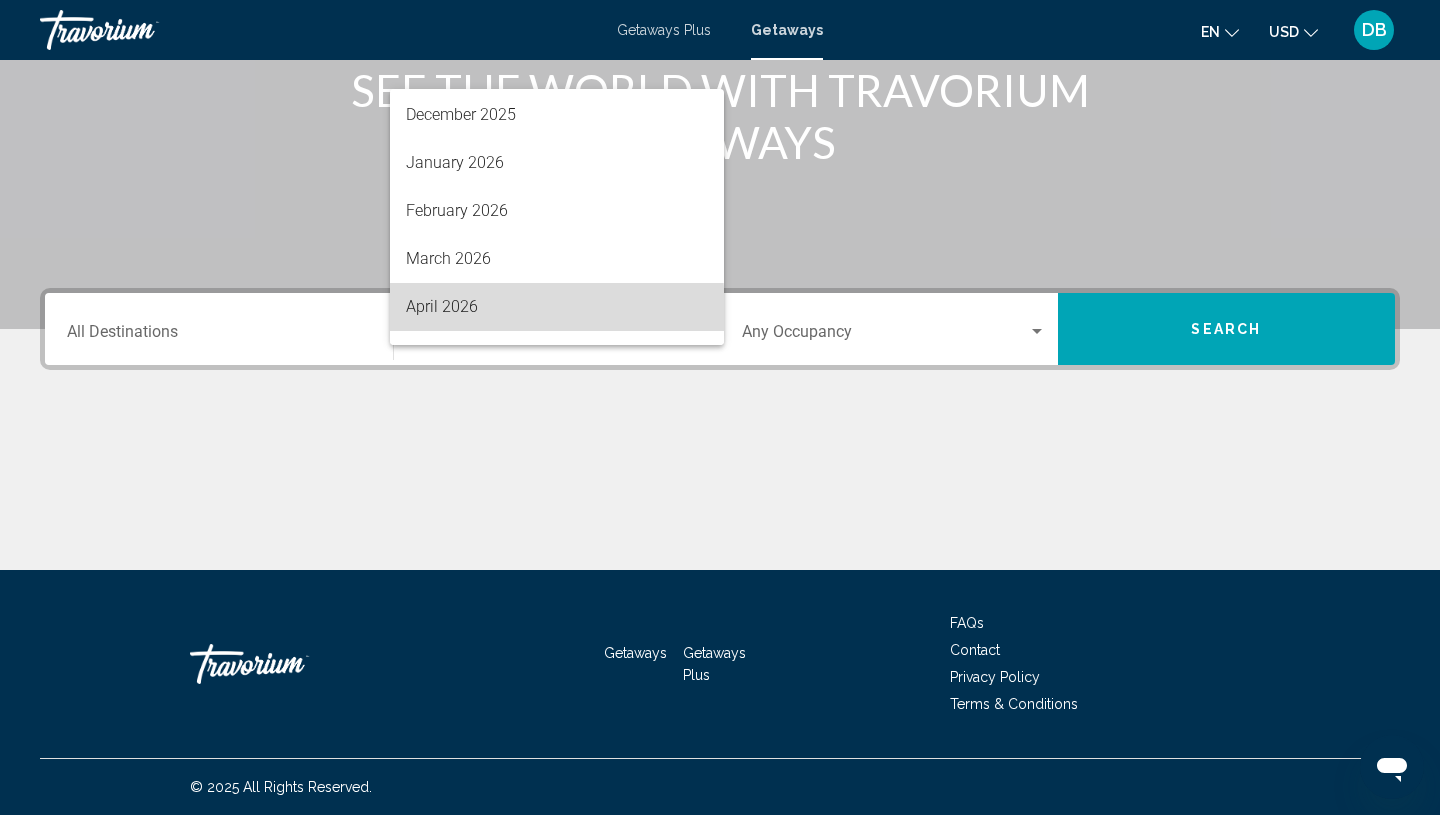 click on "April 2026" at bounding box center (557, 307) 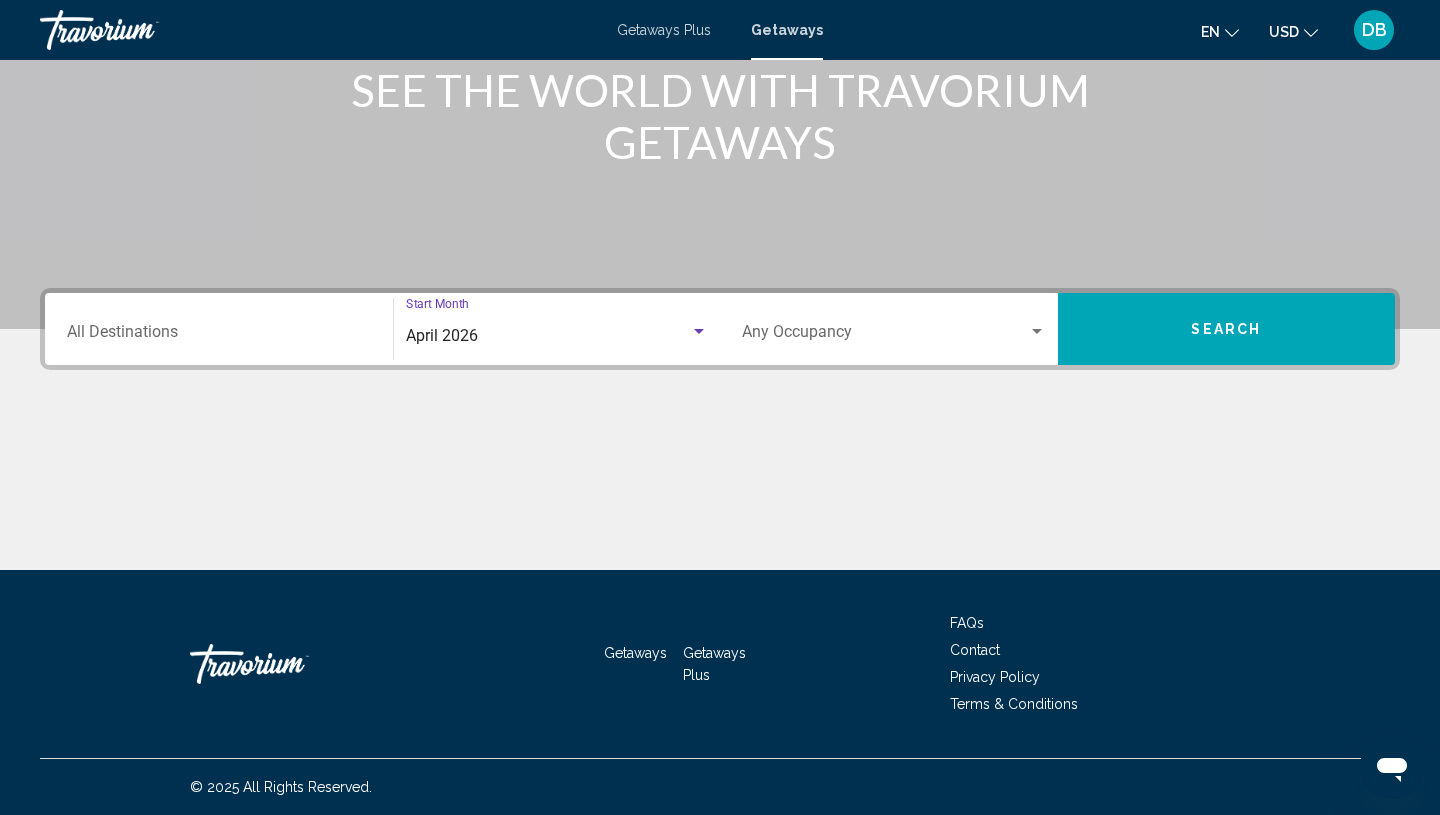 click on "Search" at bounding box center (1227, 329) 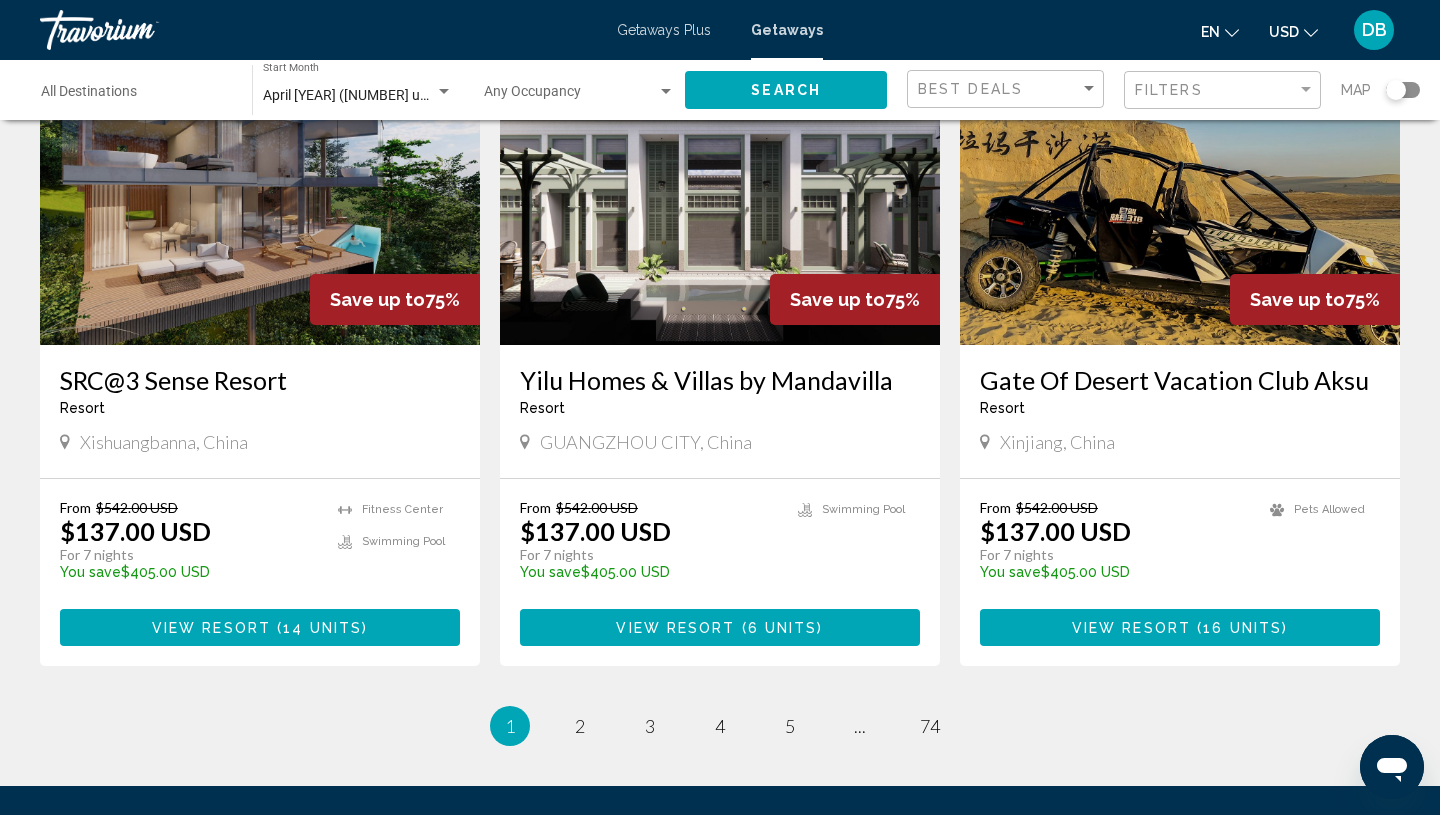 scroll, scrollTop: 2257, scrollLeft: 0, axis: vertical 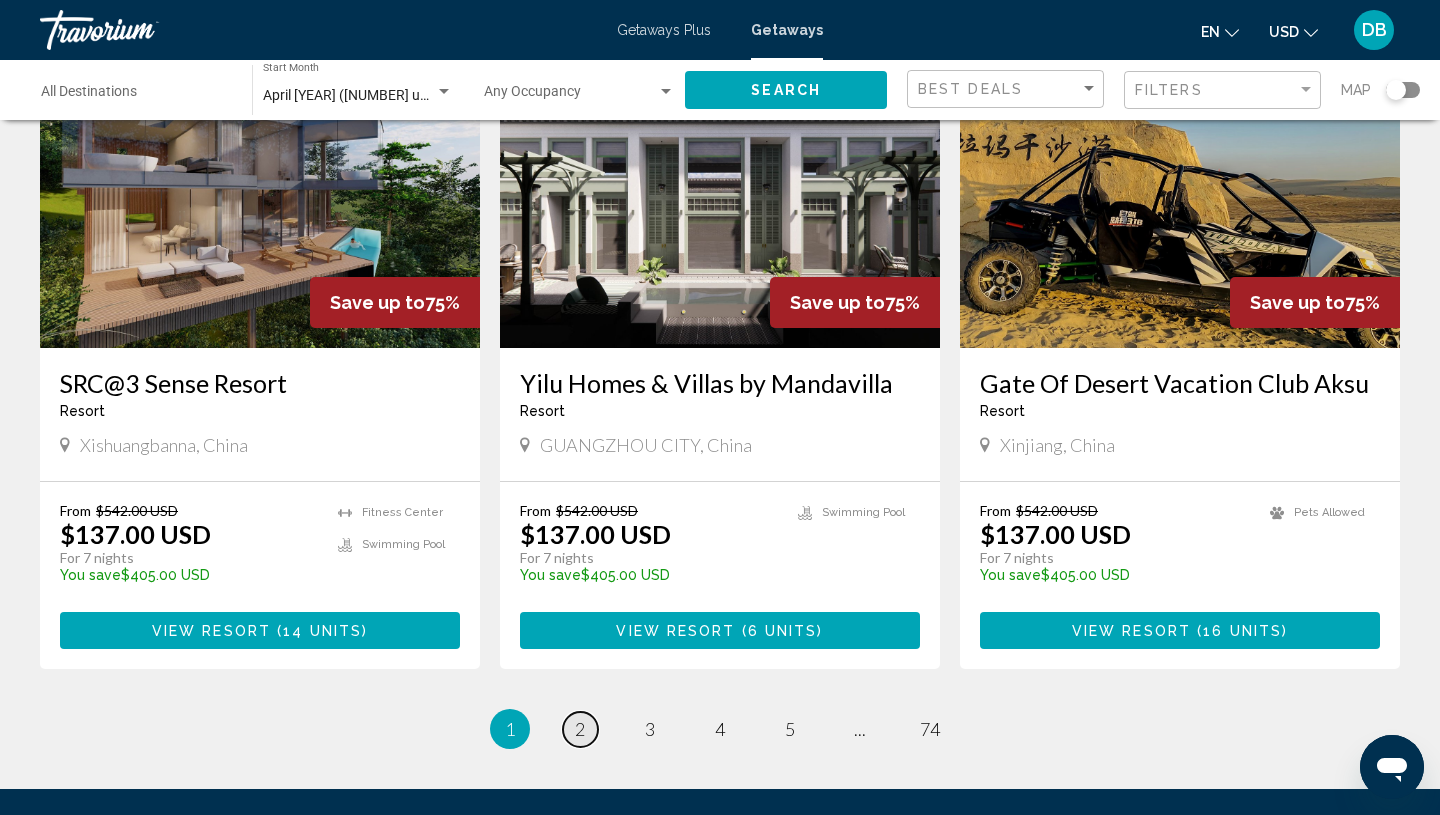 click on "2" at bounding box center (580, 729) 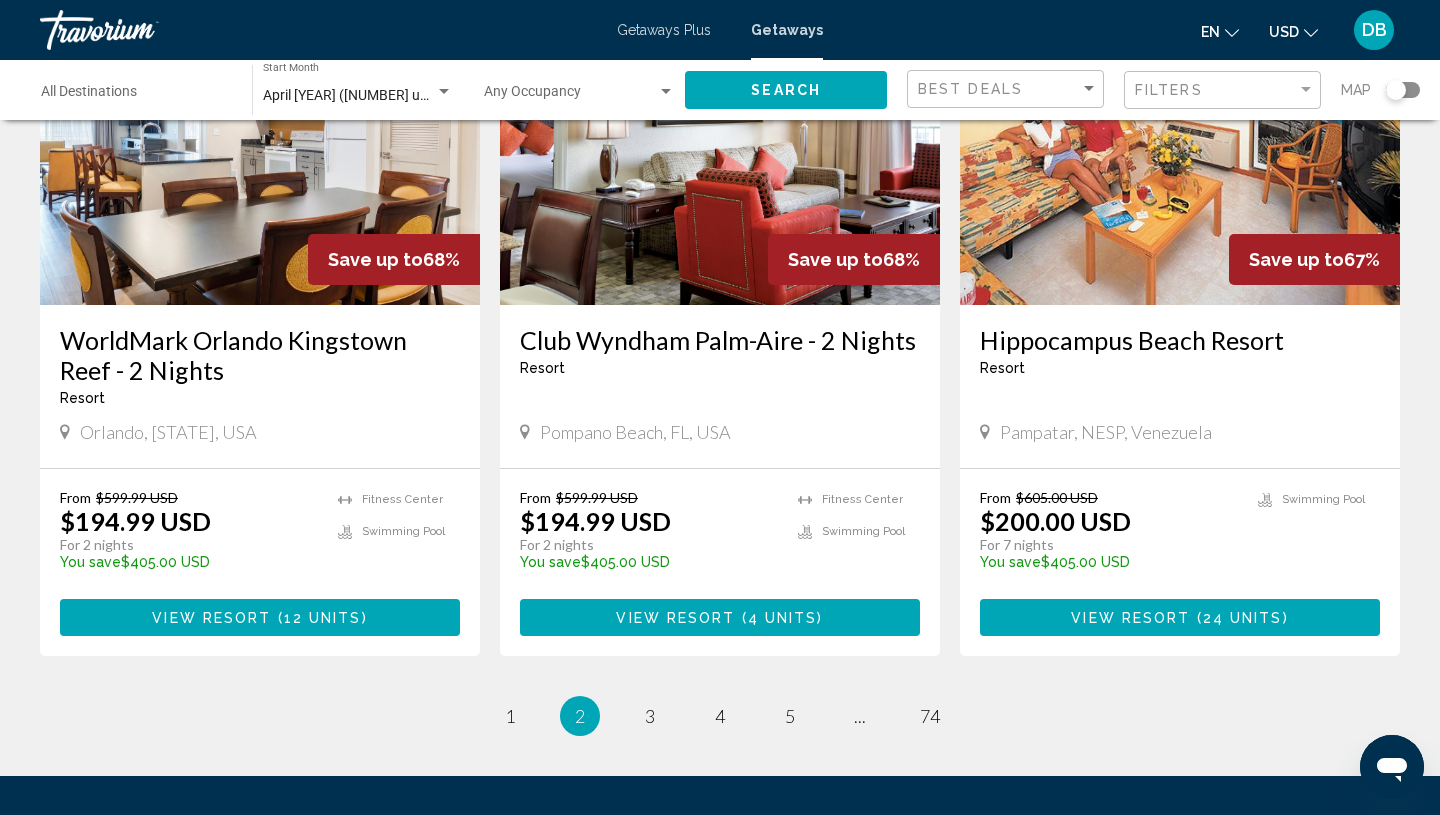 scroll, scrollTop: 2372, scrollLeft: 0, axis: vertical 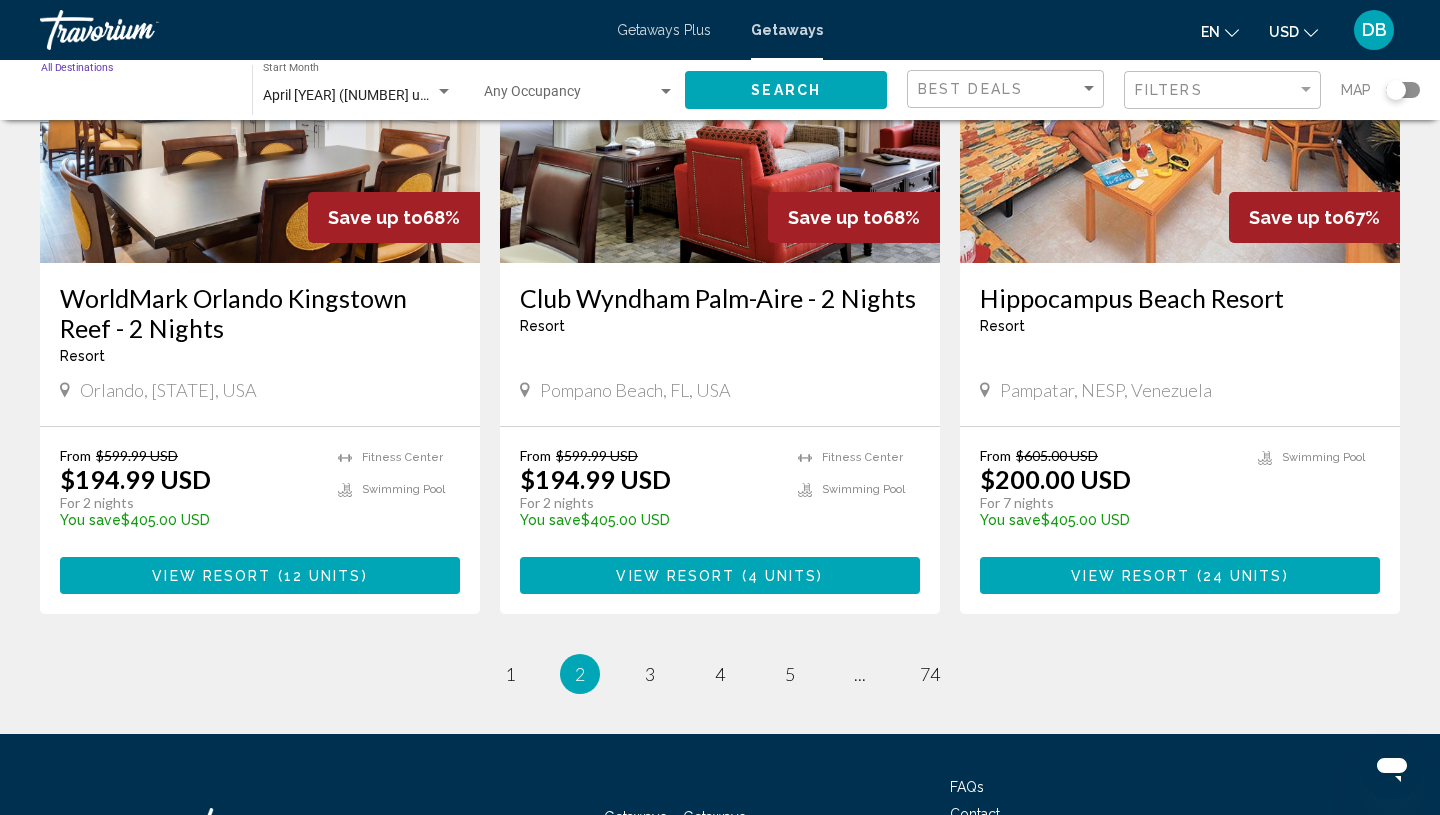 click on "Destination All Destinations" at bounding box center (136, 96) 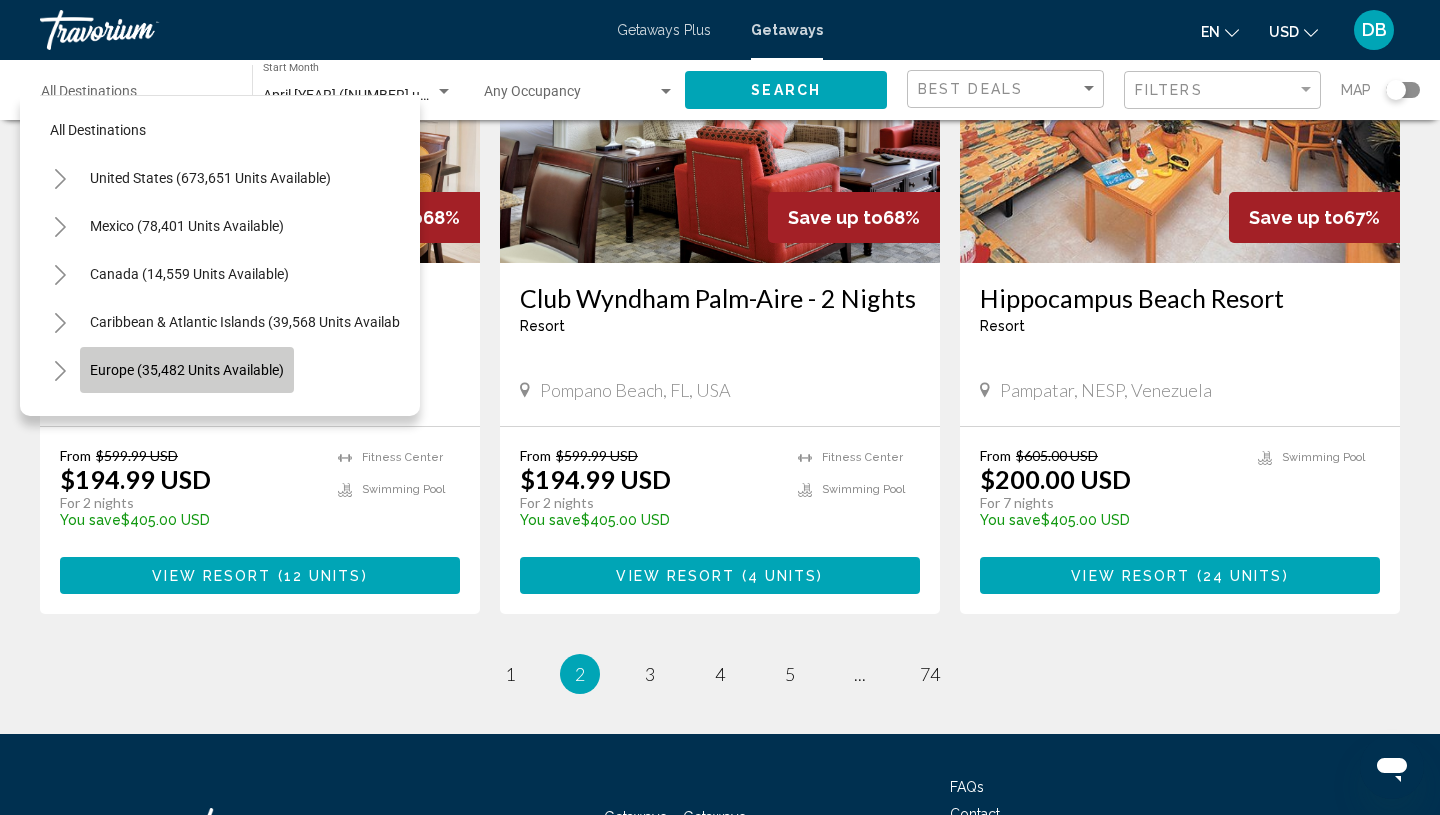click on "Europe (35,482 units available)" 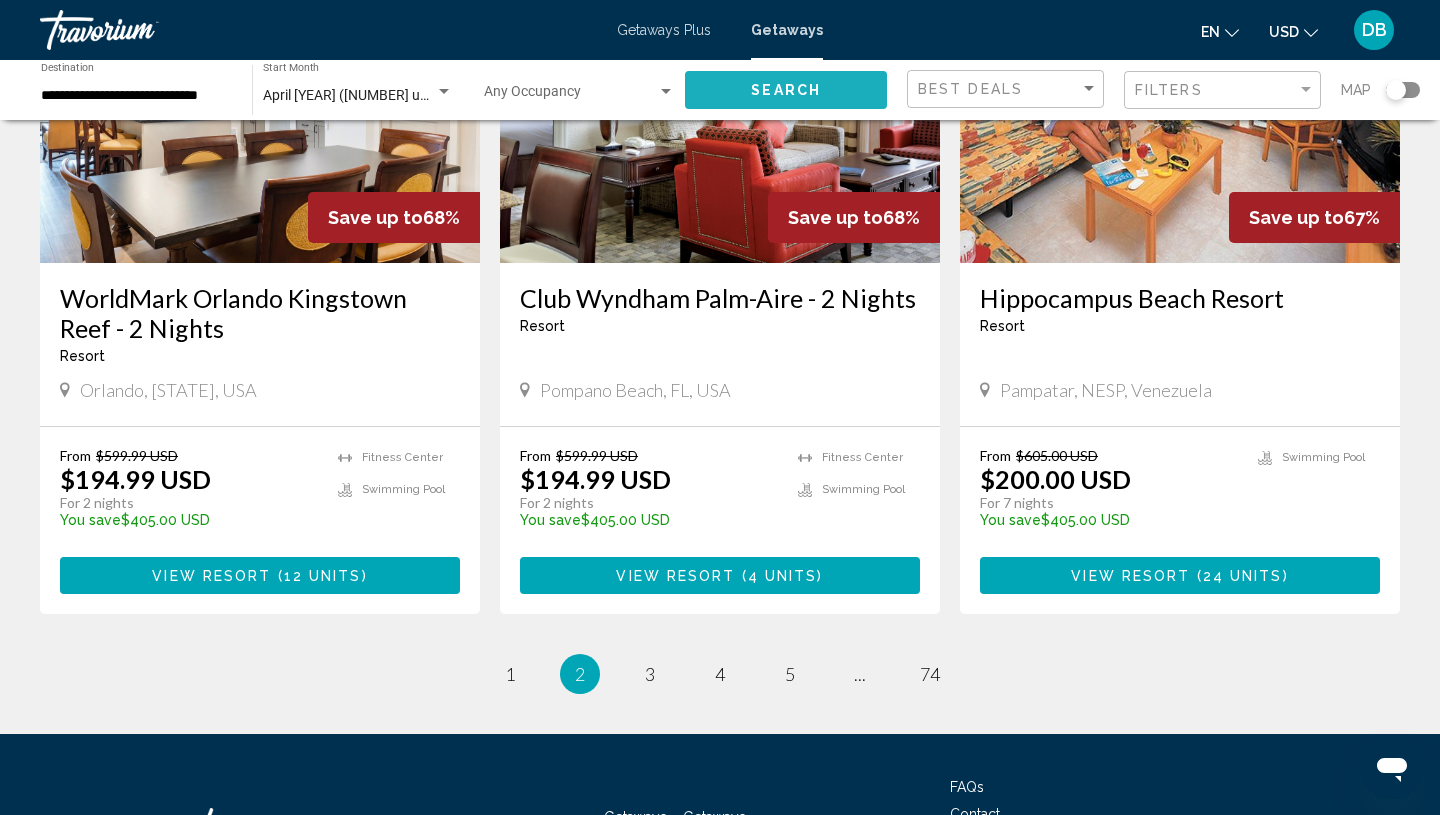 click on "Search" 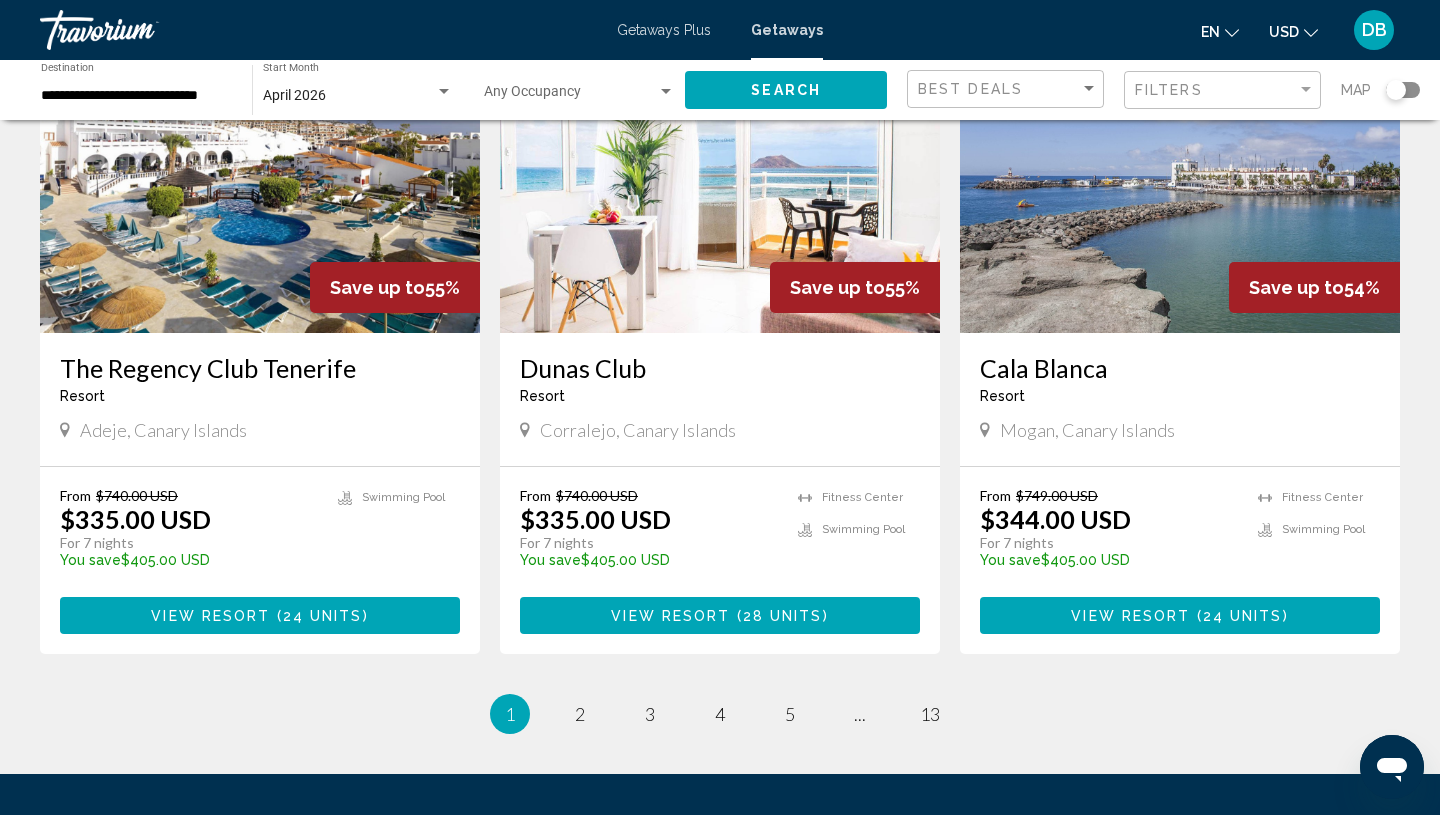 scroll, scrollTop: 2286, scrollLeft: 0, axis: vertical 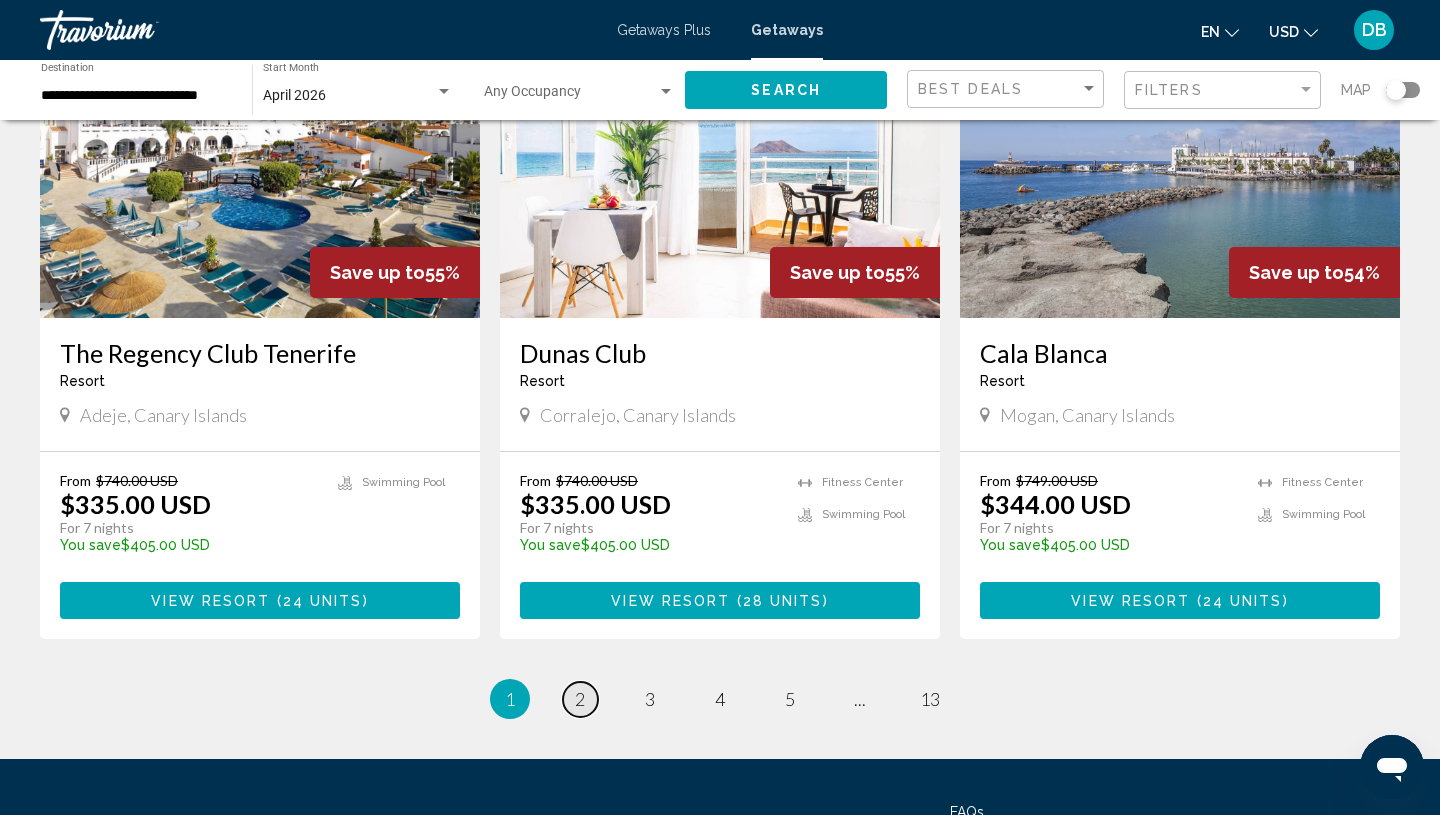 click on "2" at bounding box center [580, 699] 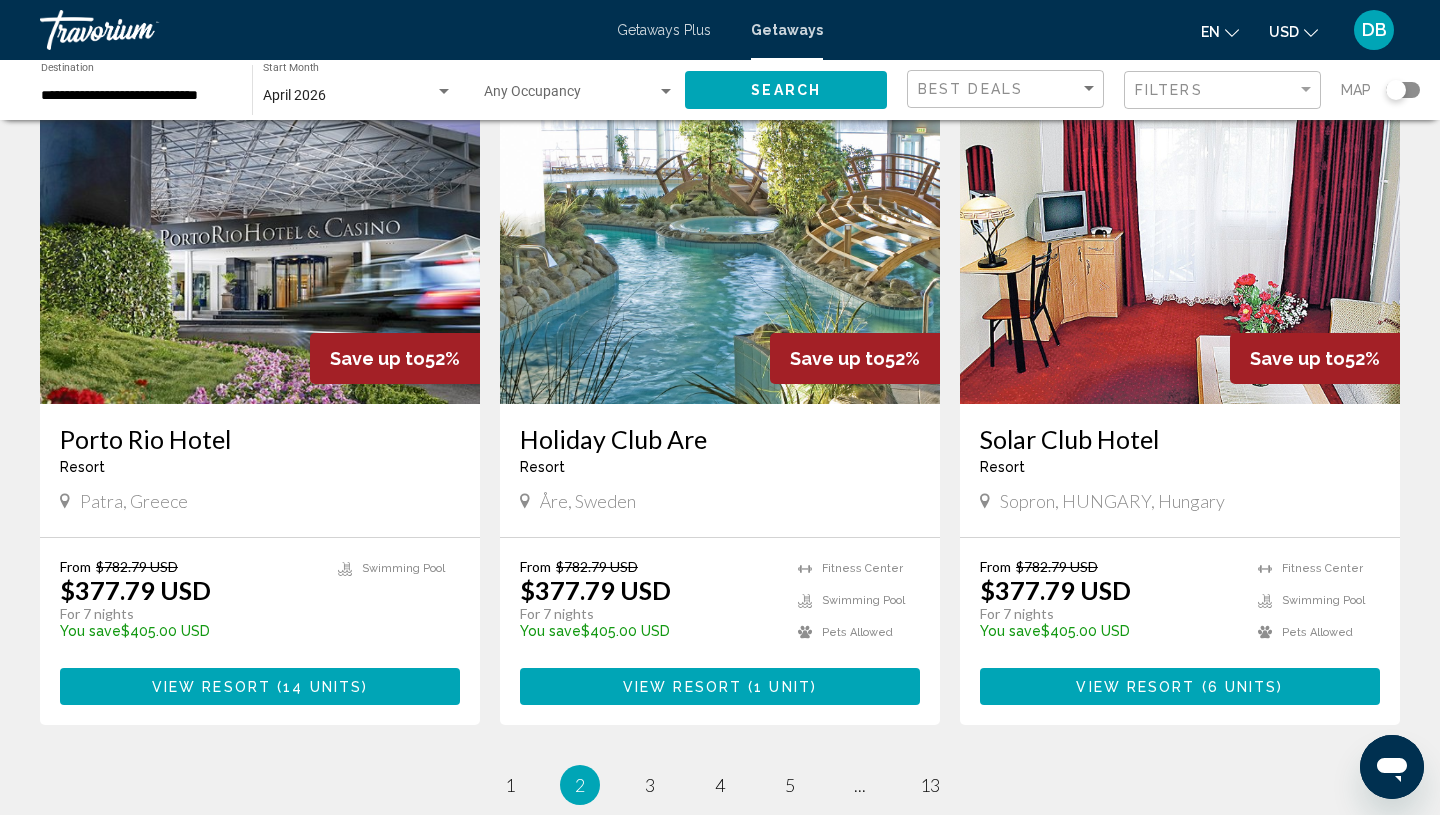 scroll, scrollTop: 2176, scrollLeft: 0, axis: vertical 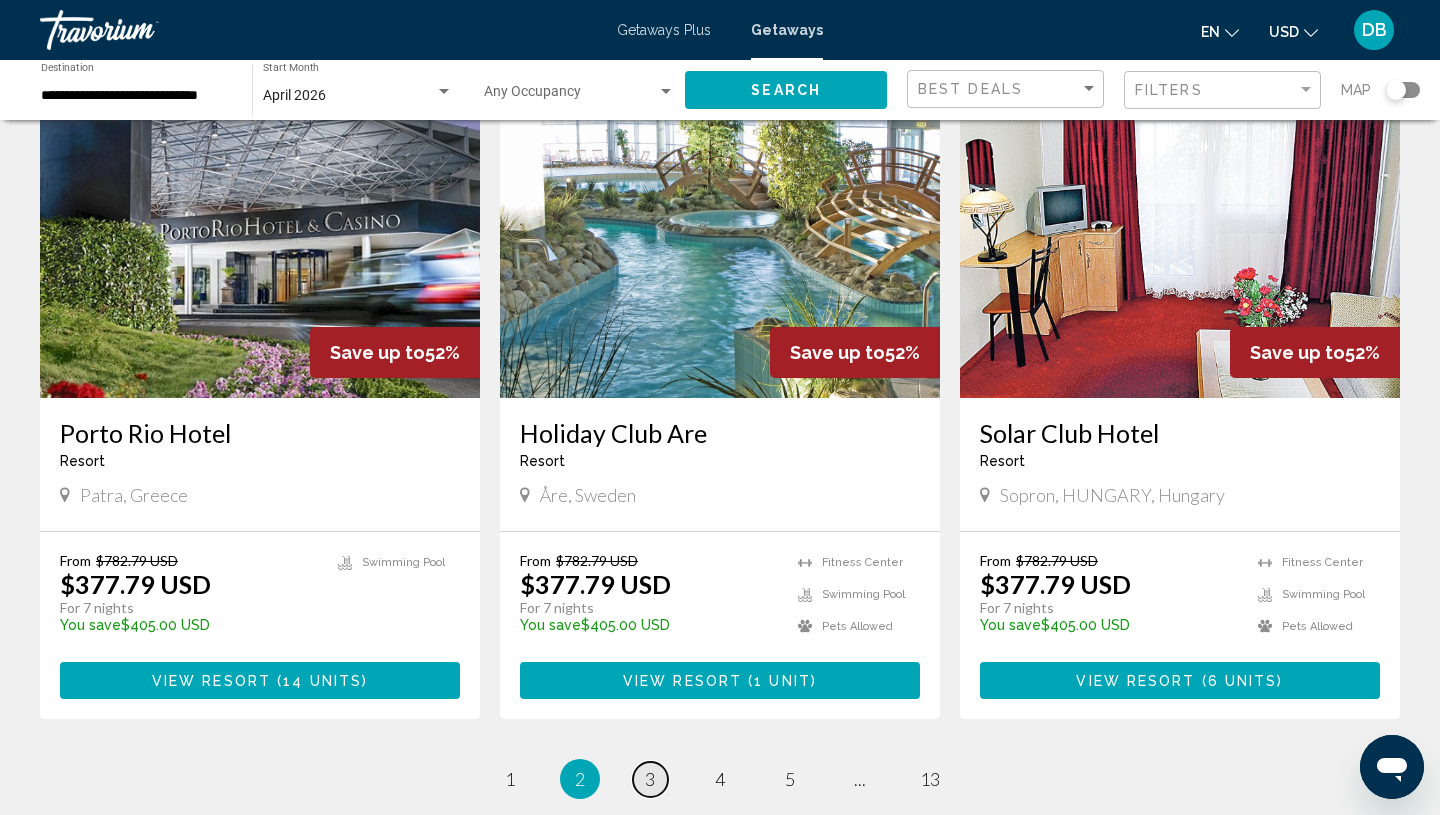 click on "page  3" at bounding box center (650, 779) 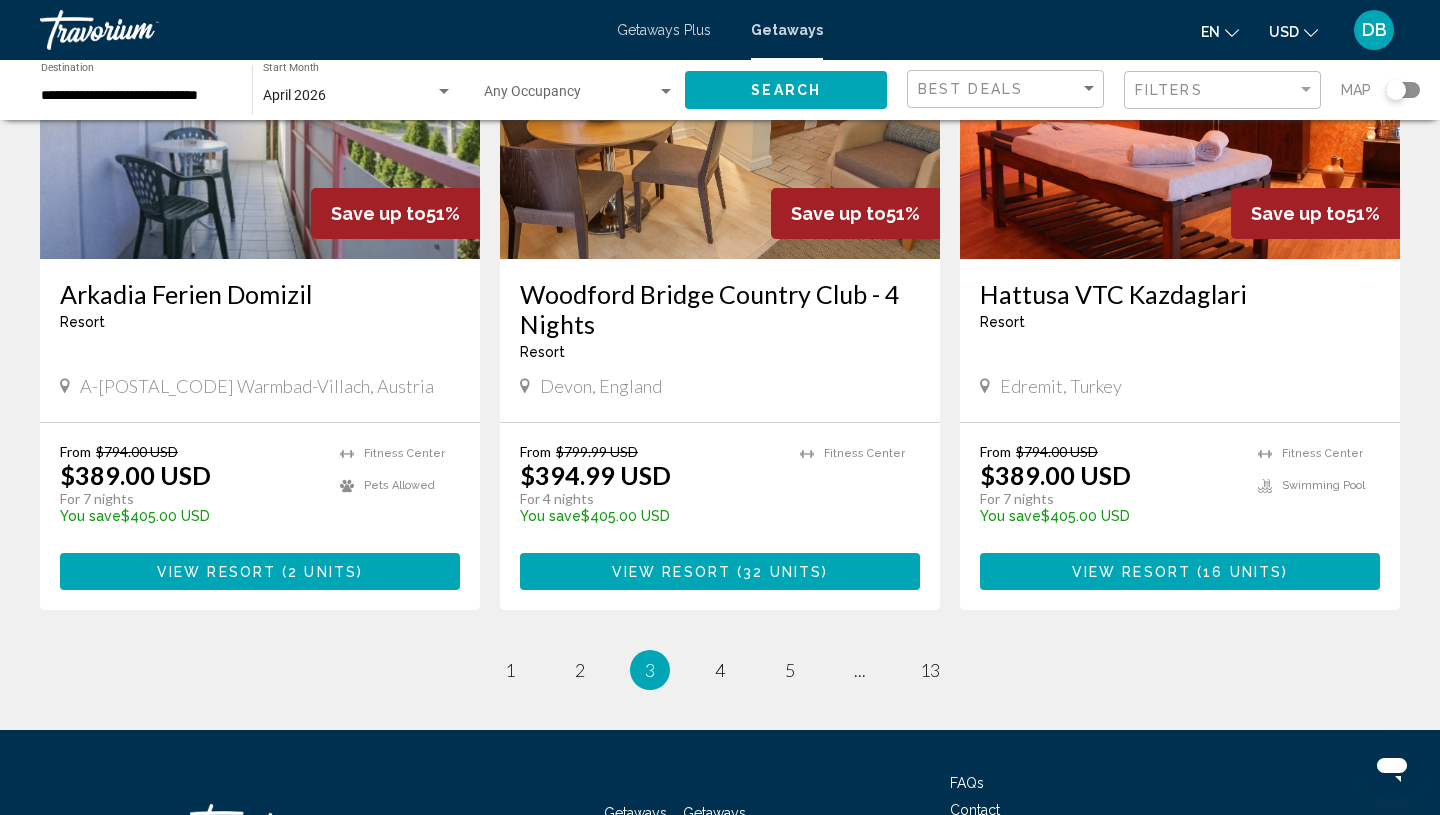 scroll, scrollTop: 2317, scrollLeft: 0, axis: vertical 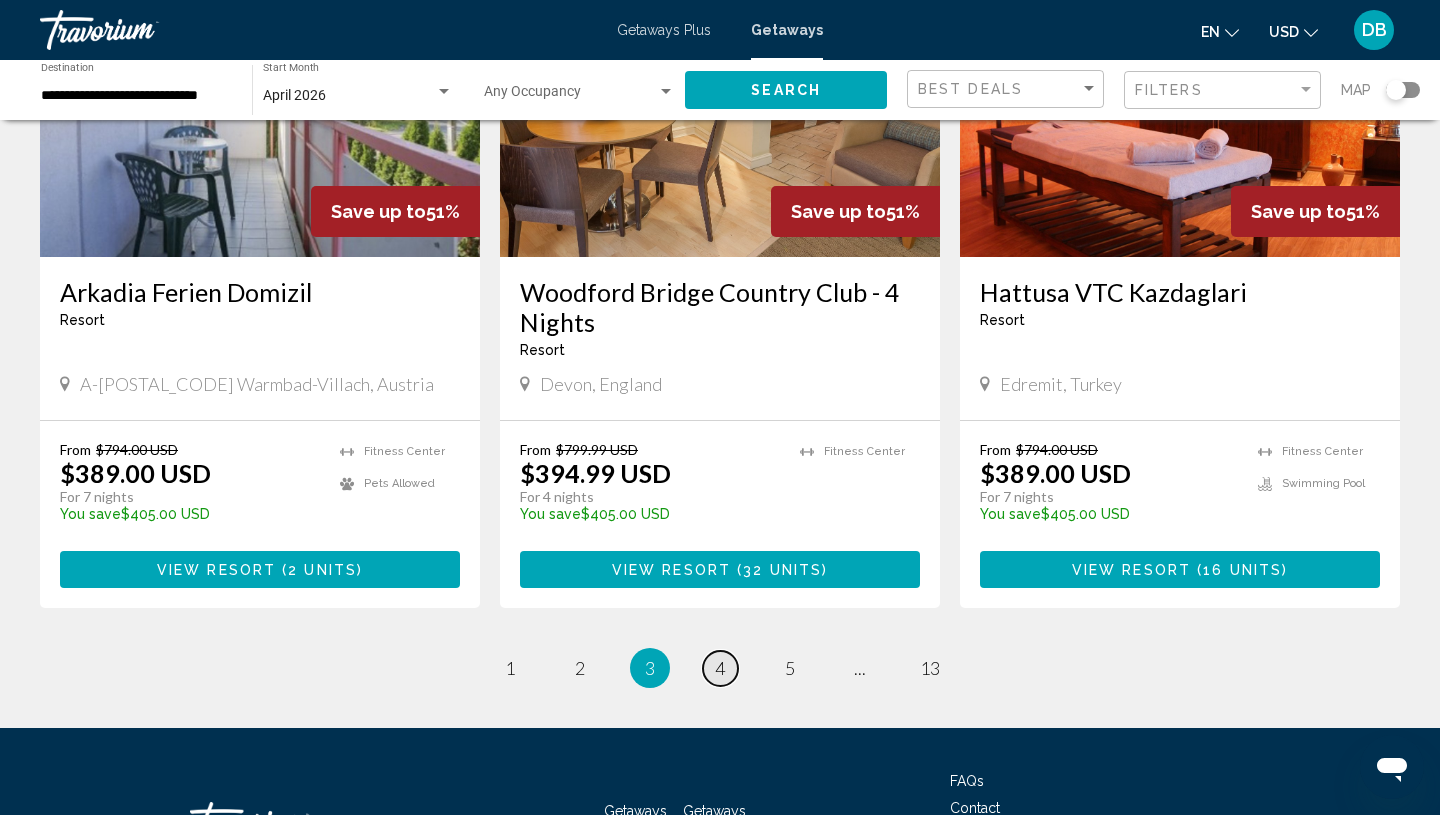 click on "page  4" at bounding box center (720, 668) 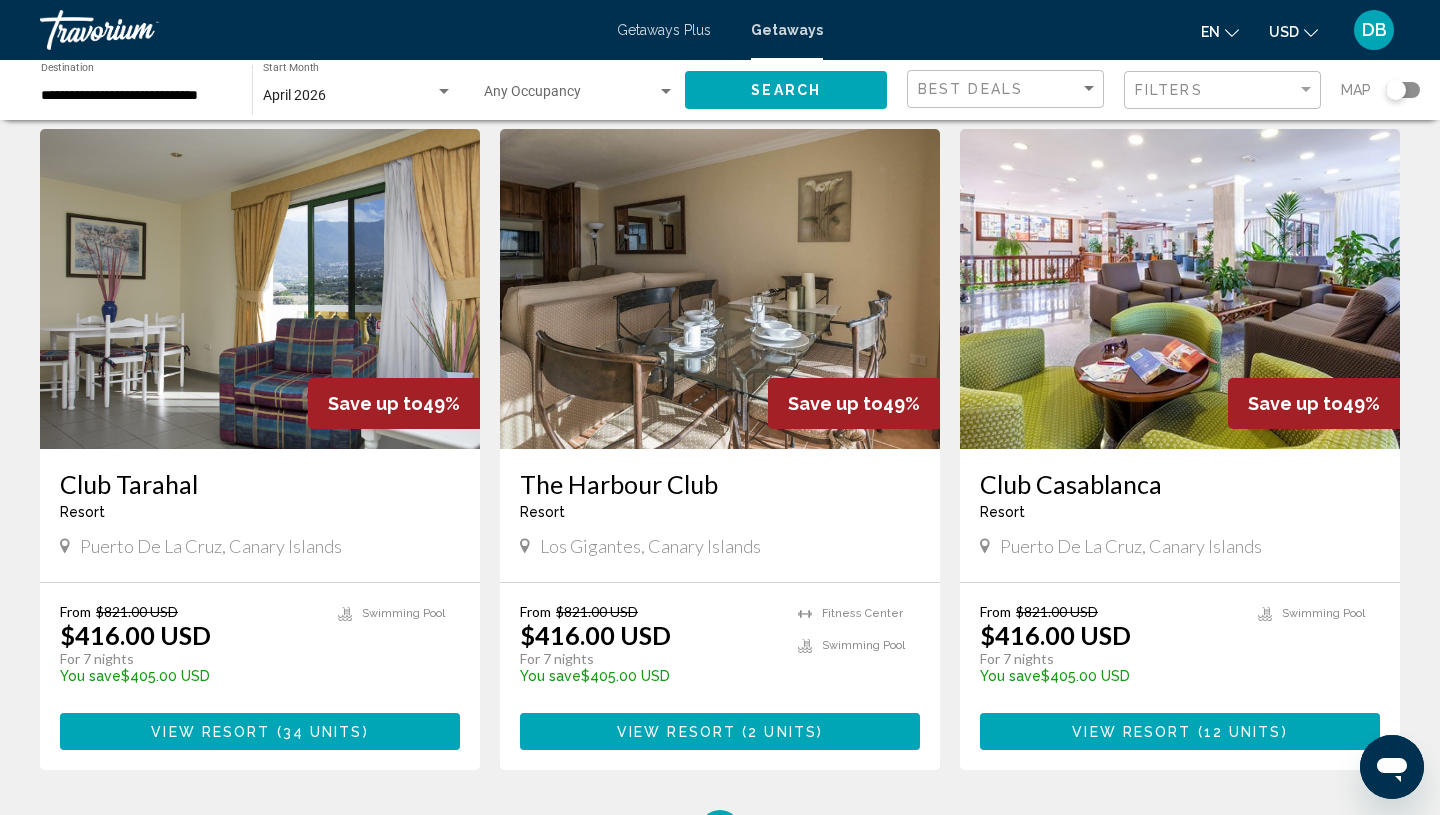 scroll, scrollTop: 2129, scrollLeft: 0, axis: vertical 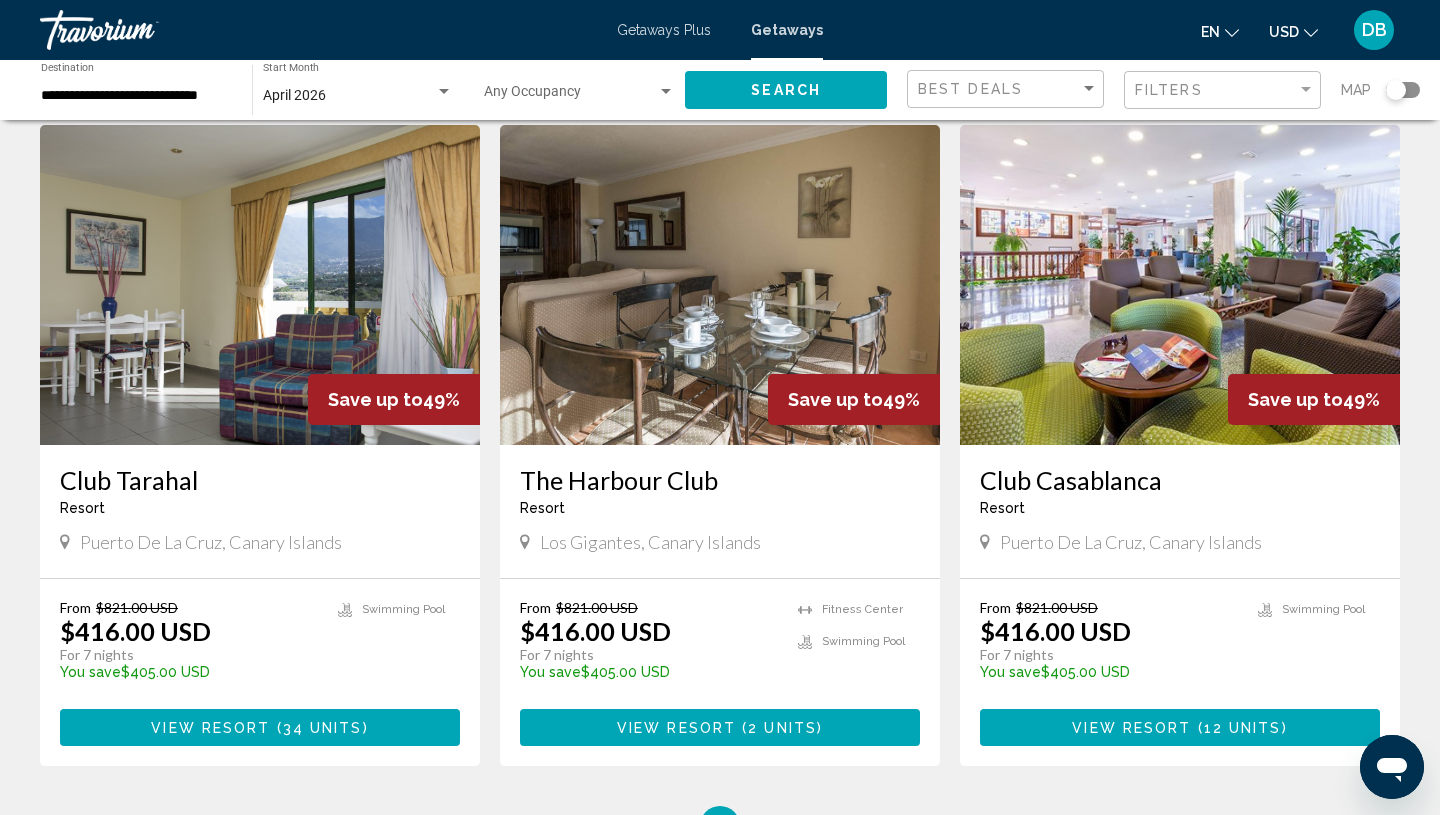 click on "View Resort" at bounding box center (1131, 728) 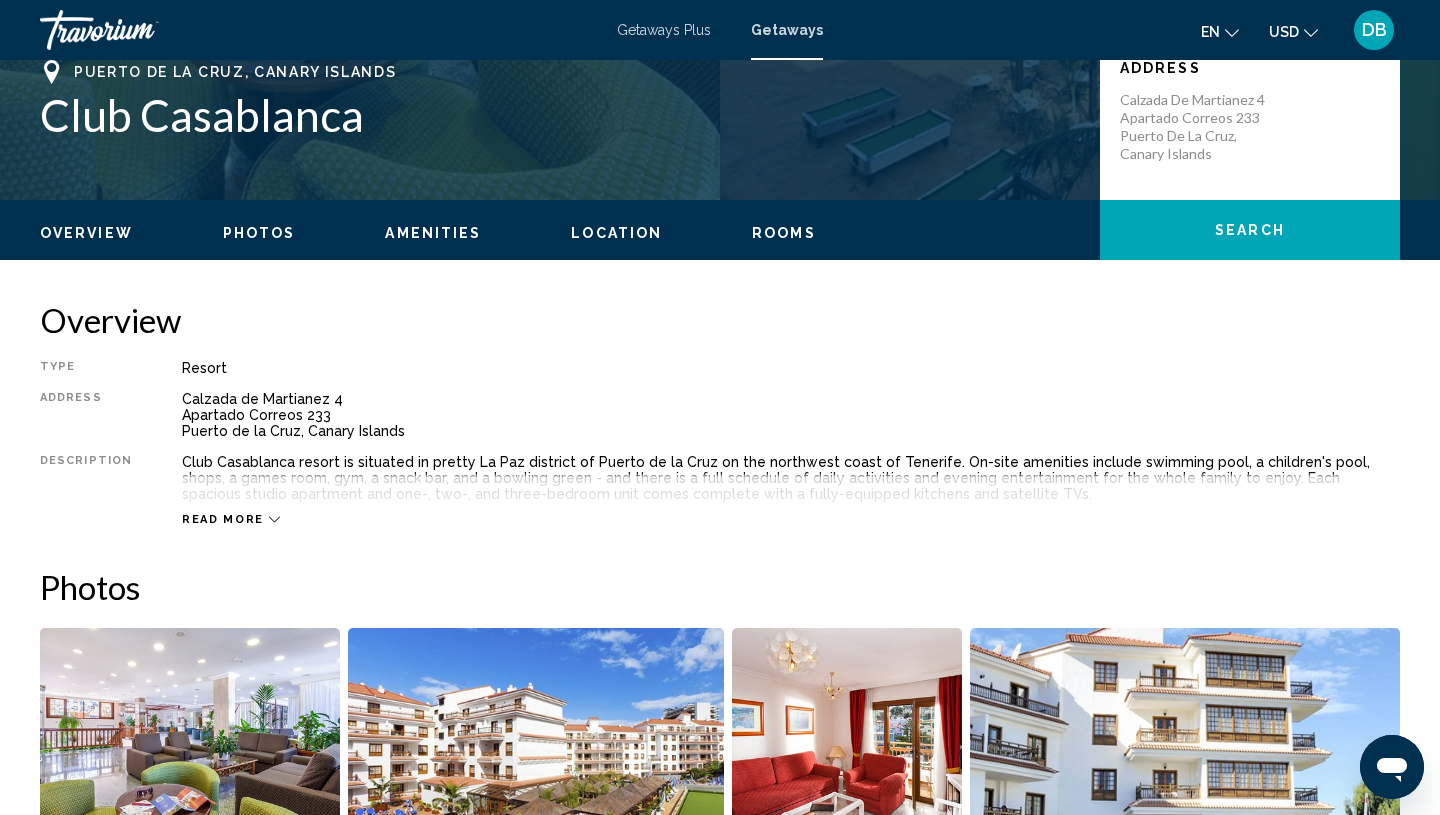 scroll, scrollTop: 474, scrollLeft: 0, axis: vertical 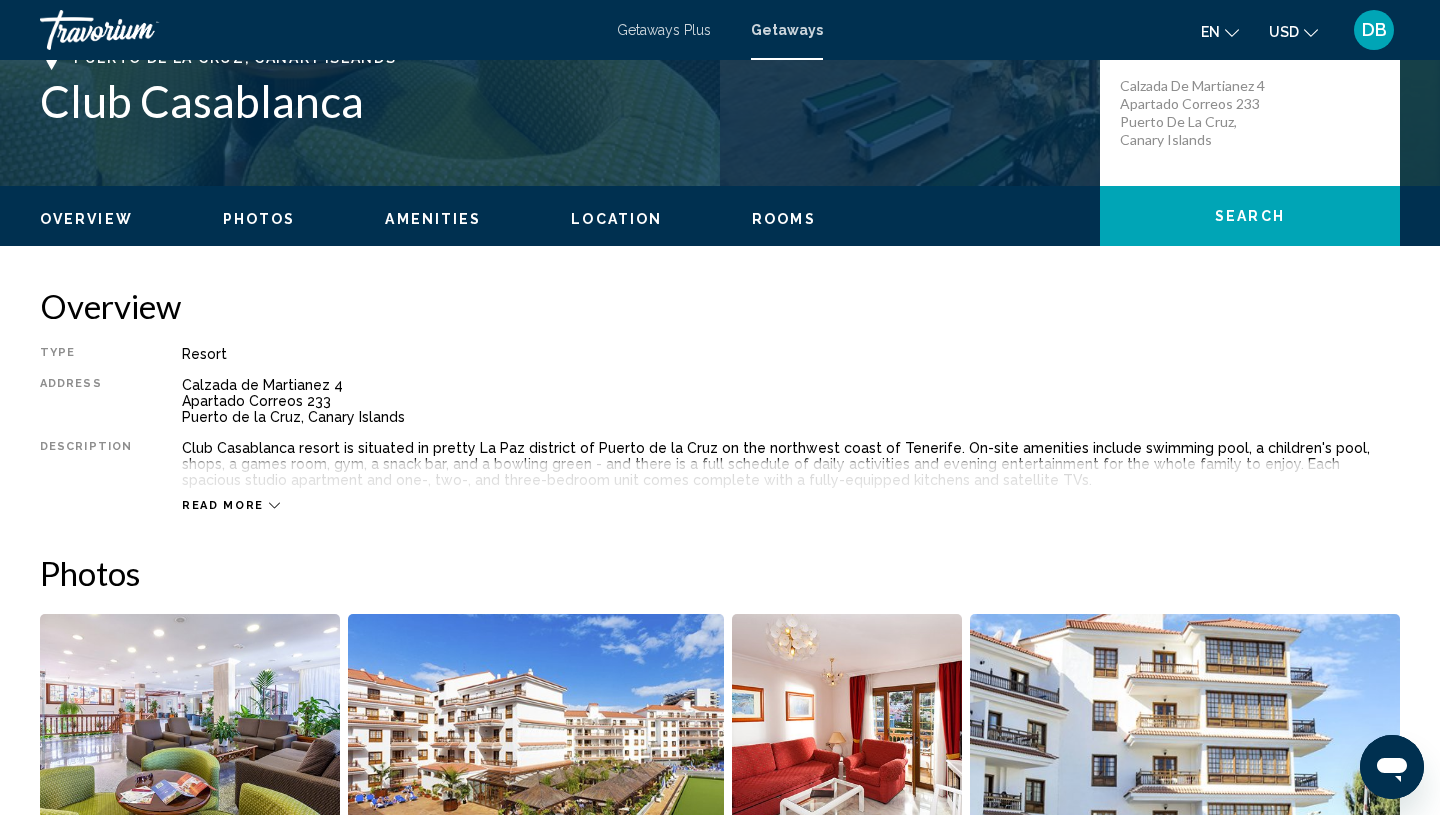 click on "Read more" at bounding box center (223, 505) 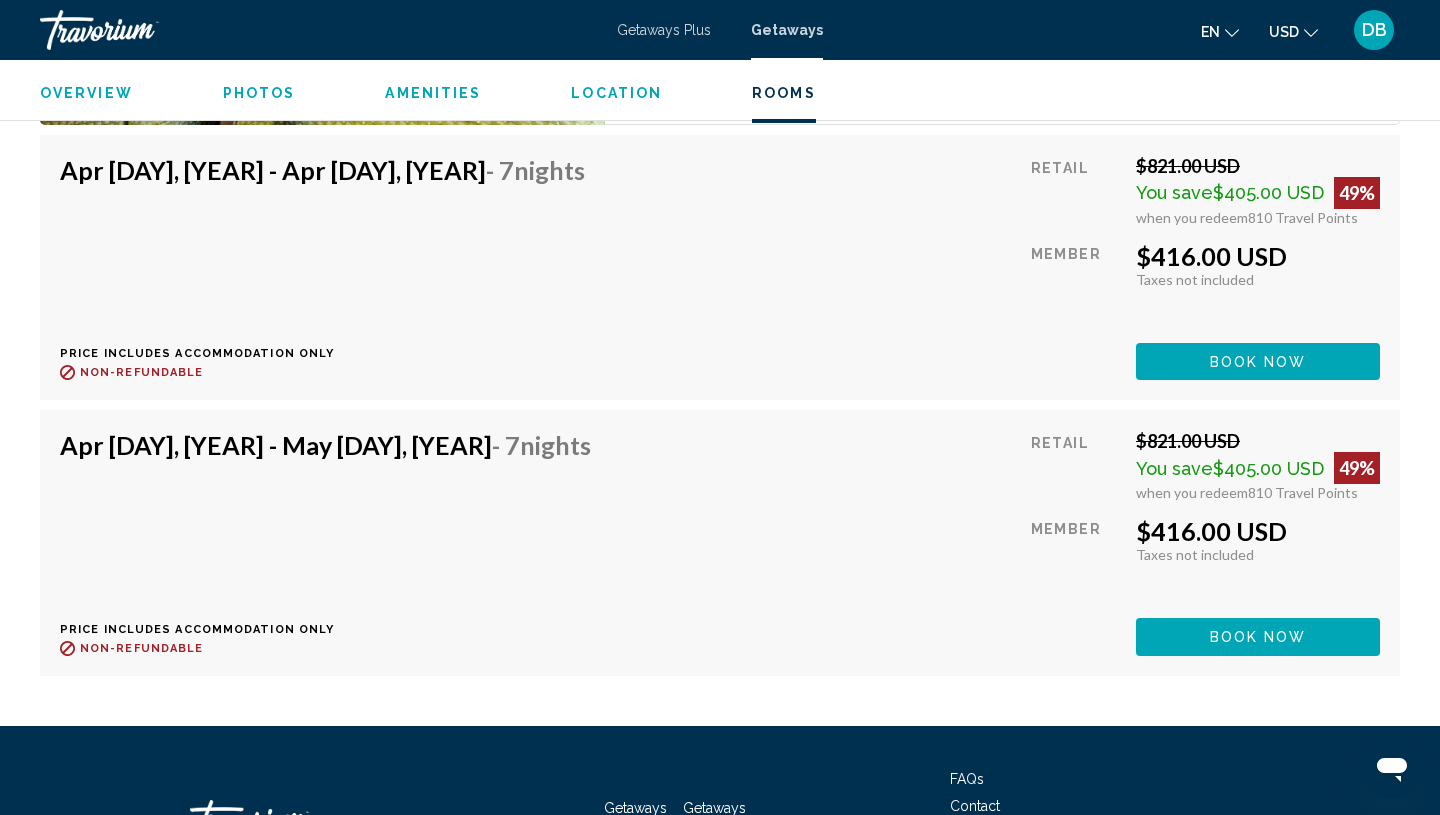 scroll, scrollTop: 5045, scrollLeft: 0, axis: vertical 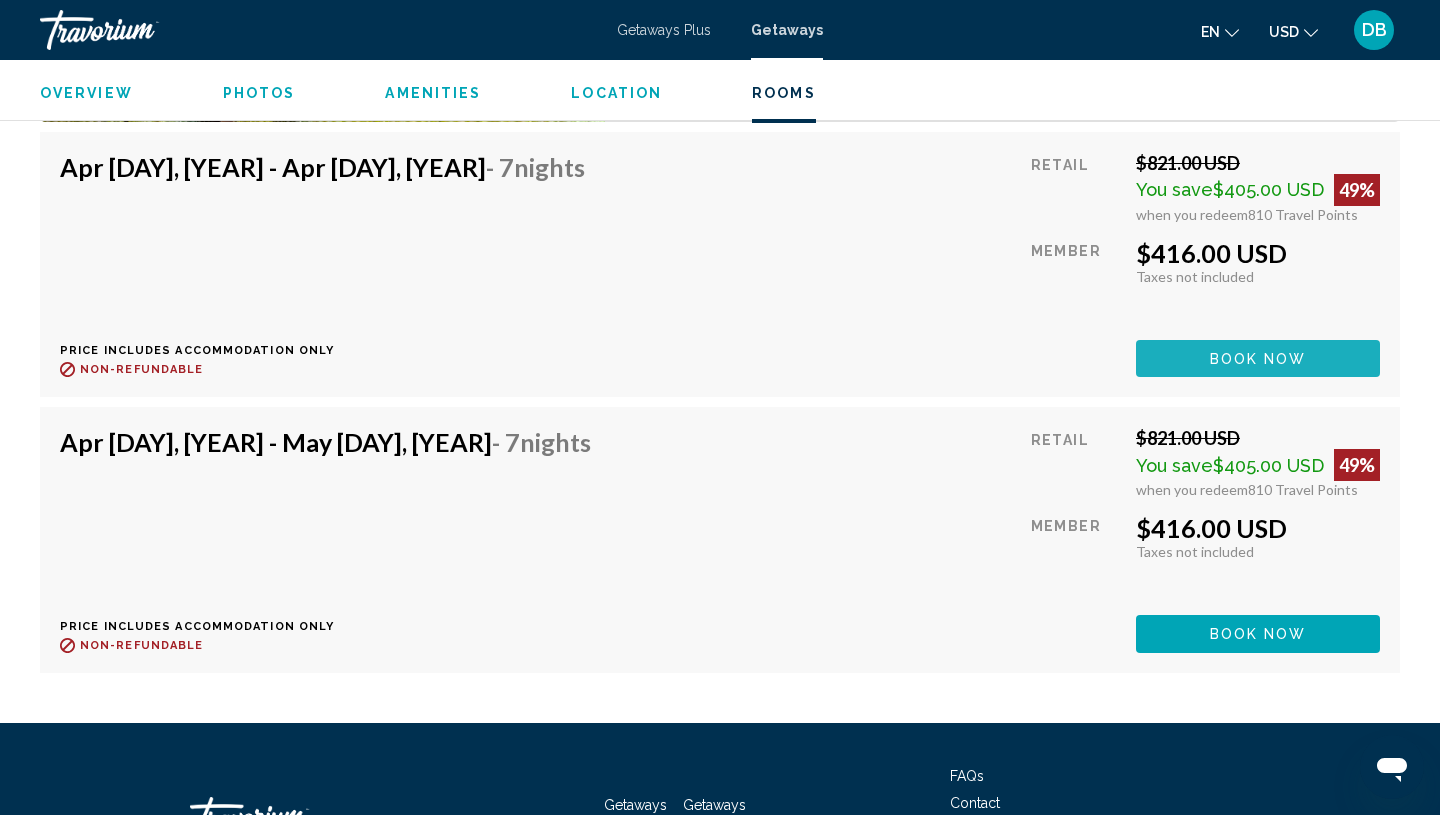 click on "Book now" at bounding box center (1258, 358) 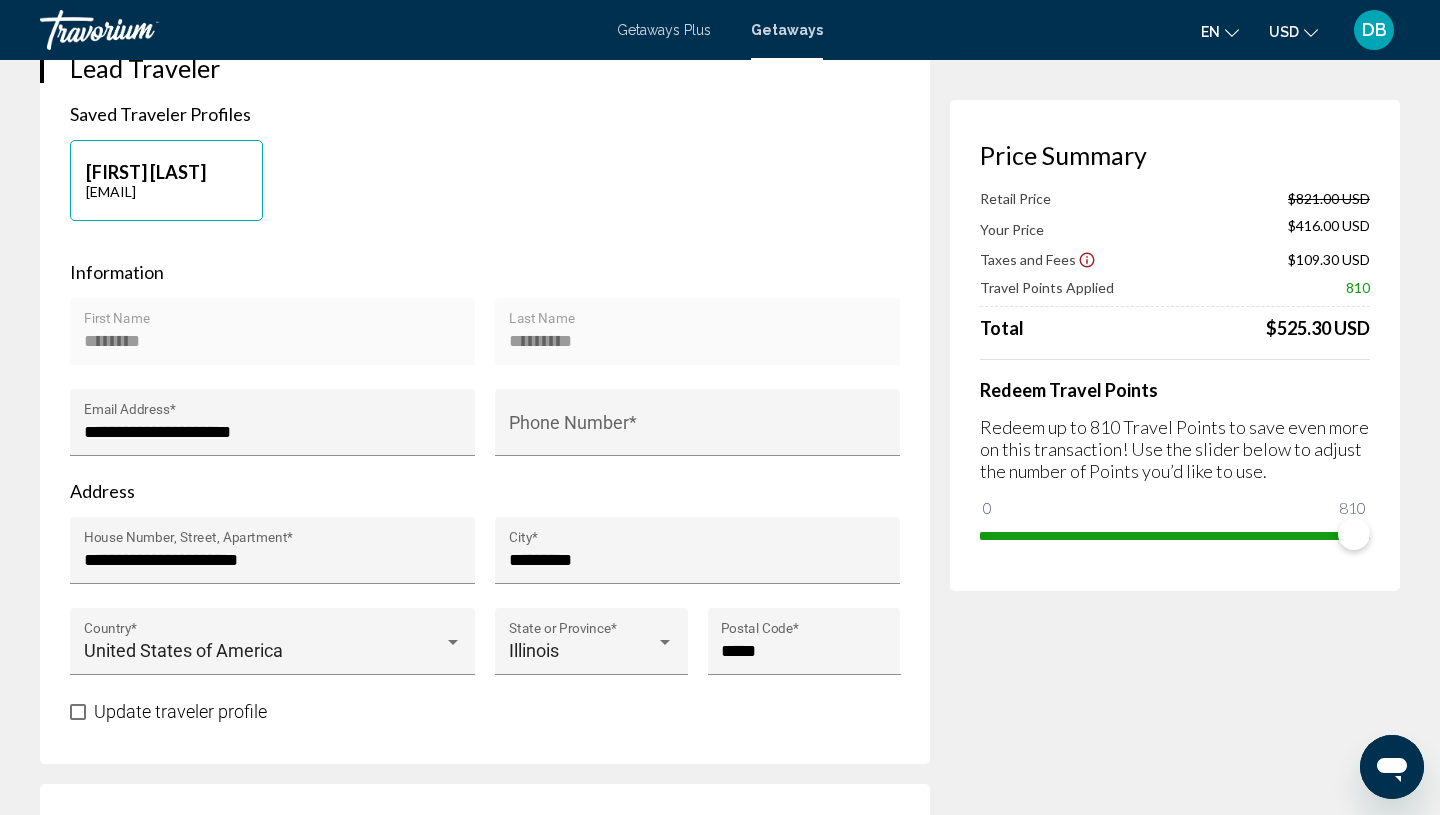 scroll, scrollTop: 0, scrollLeft: 0, axis: both 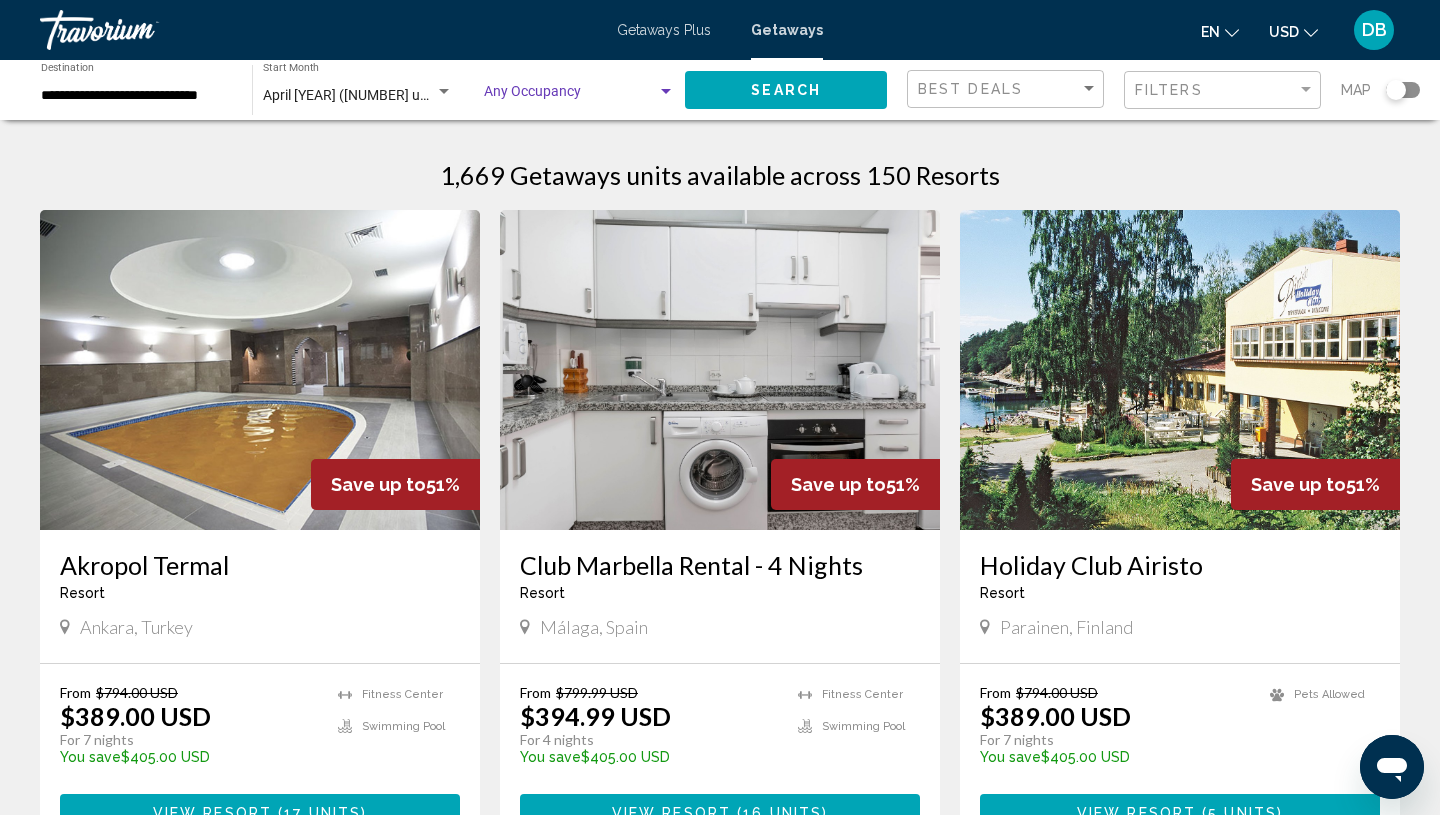 click at bounding box center (666, 91) 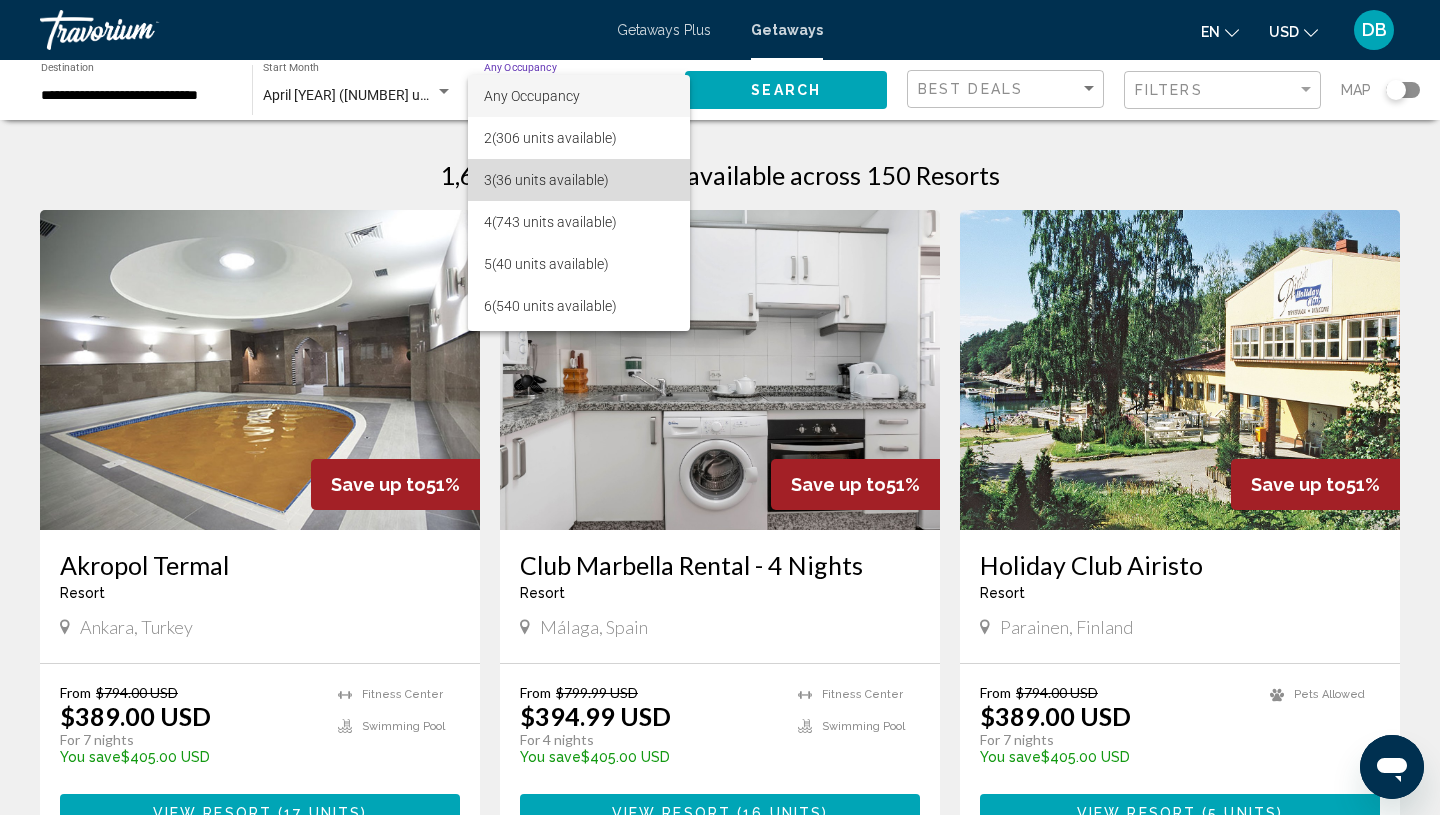 click on "3  (36 units available)" at bounding box center (579, 180) 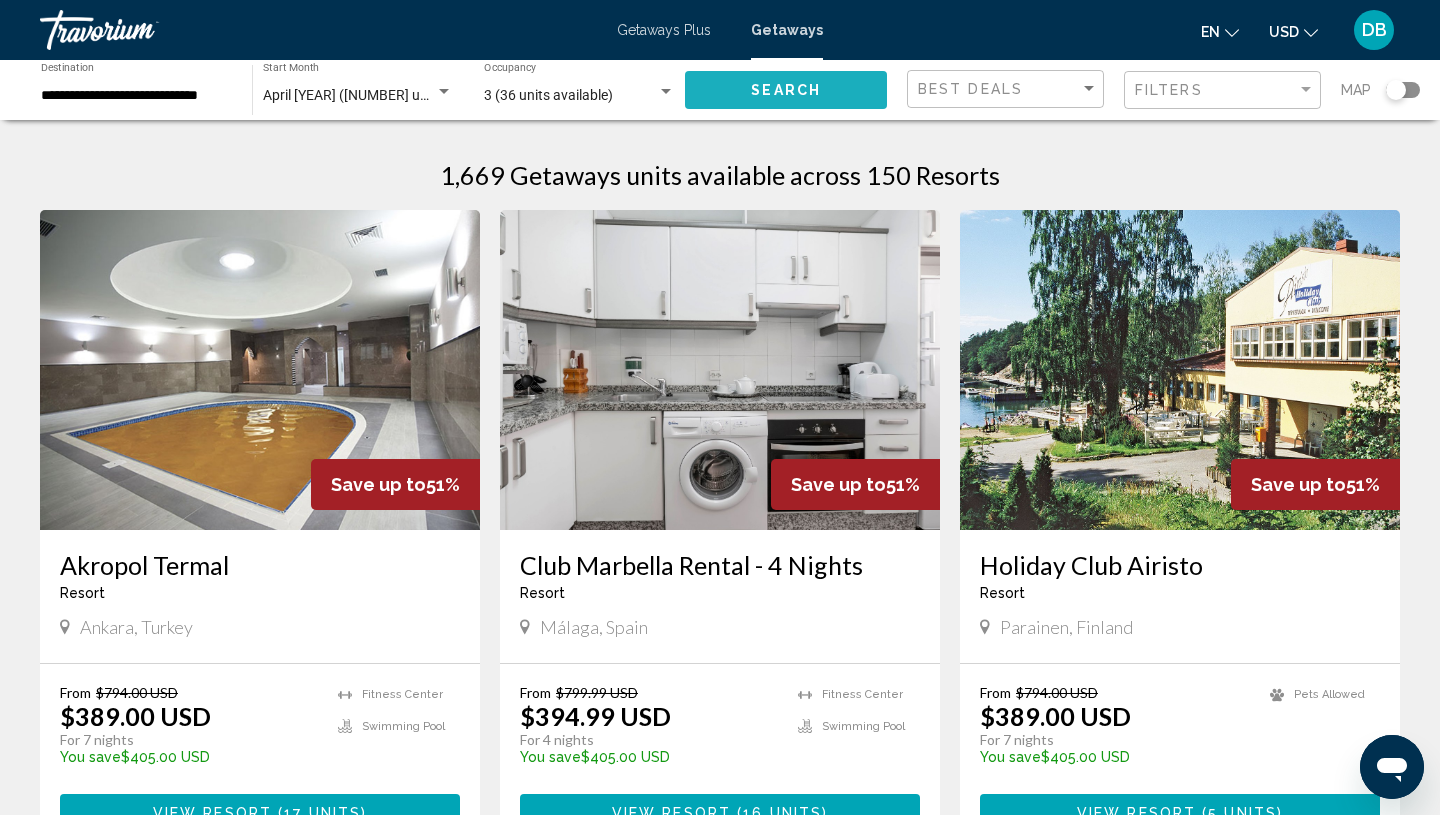 click on "Search" 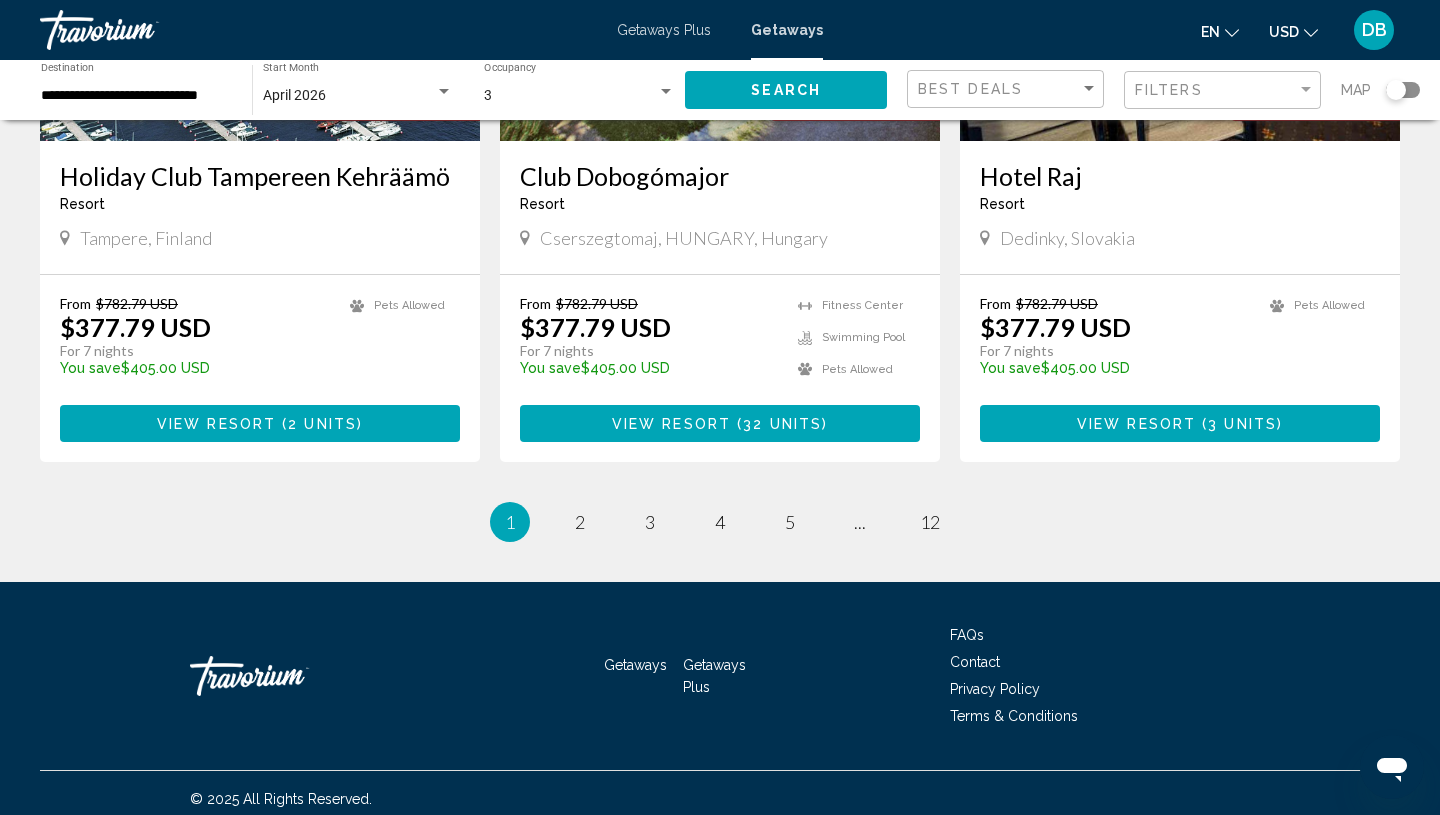 scroll, scrollTop: 2475, scrollLeft: 0, axis: vertical 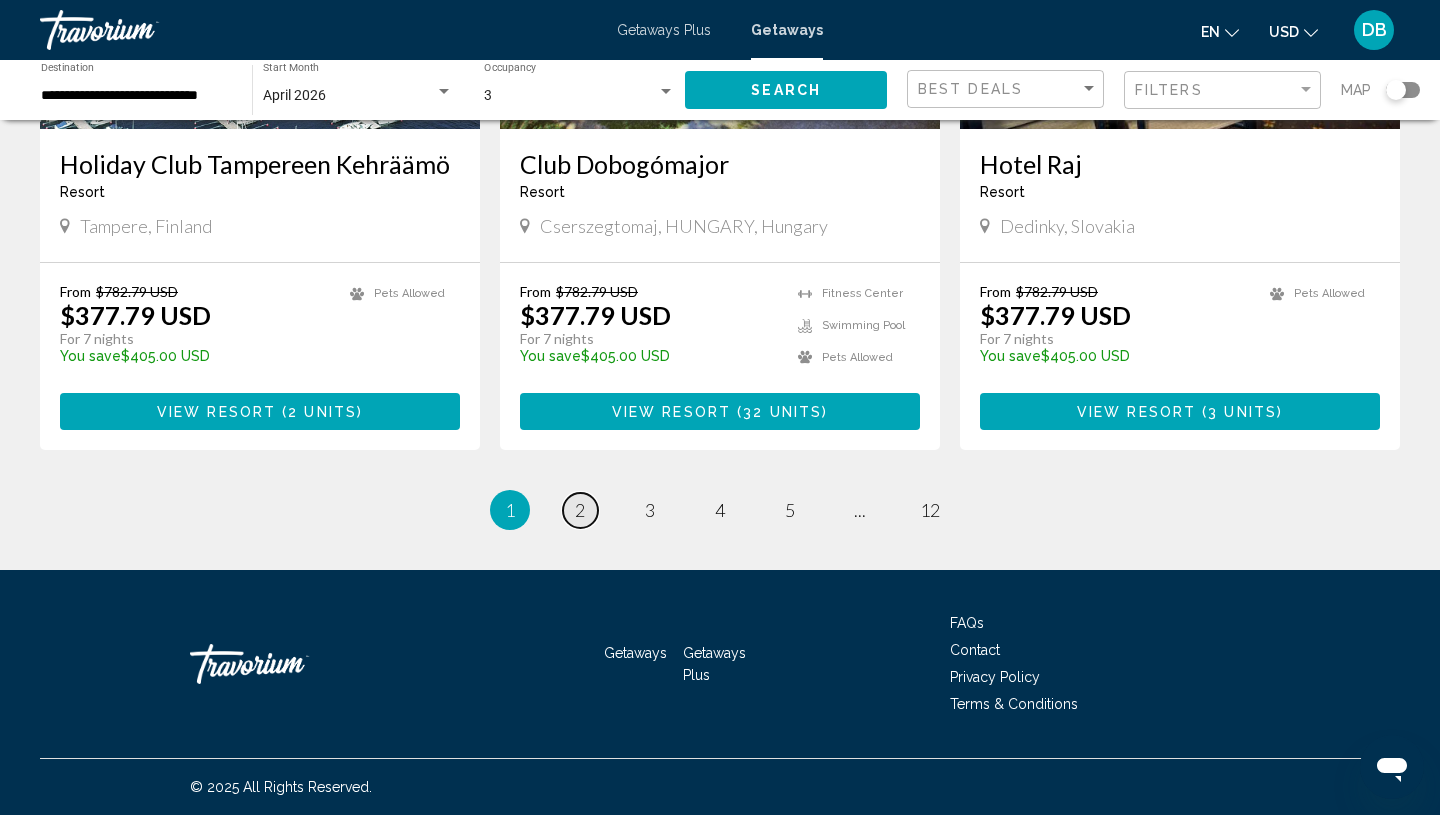 click on "2" at bounding box center (580, 510) 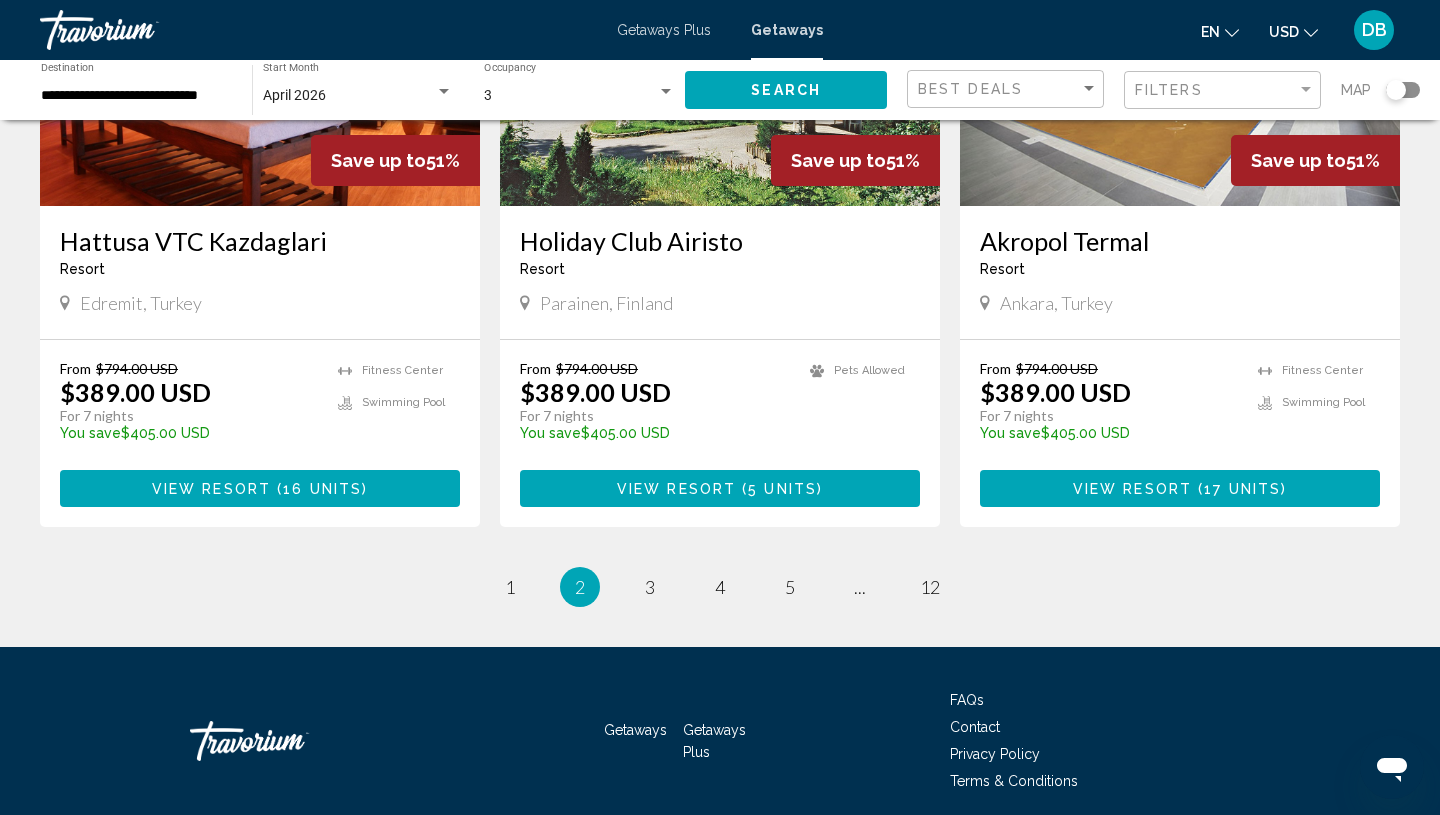 scroll, scrollTop: 2445, scrollLeft: 0, axis: vertical 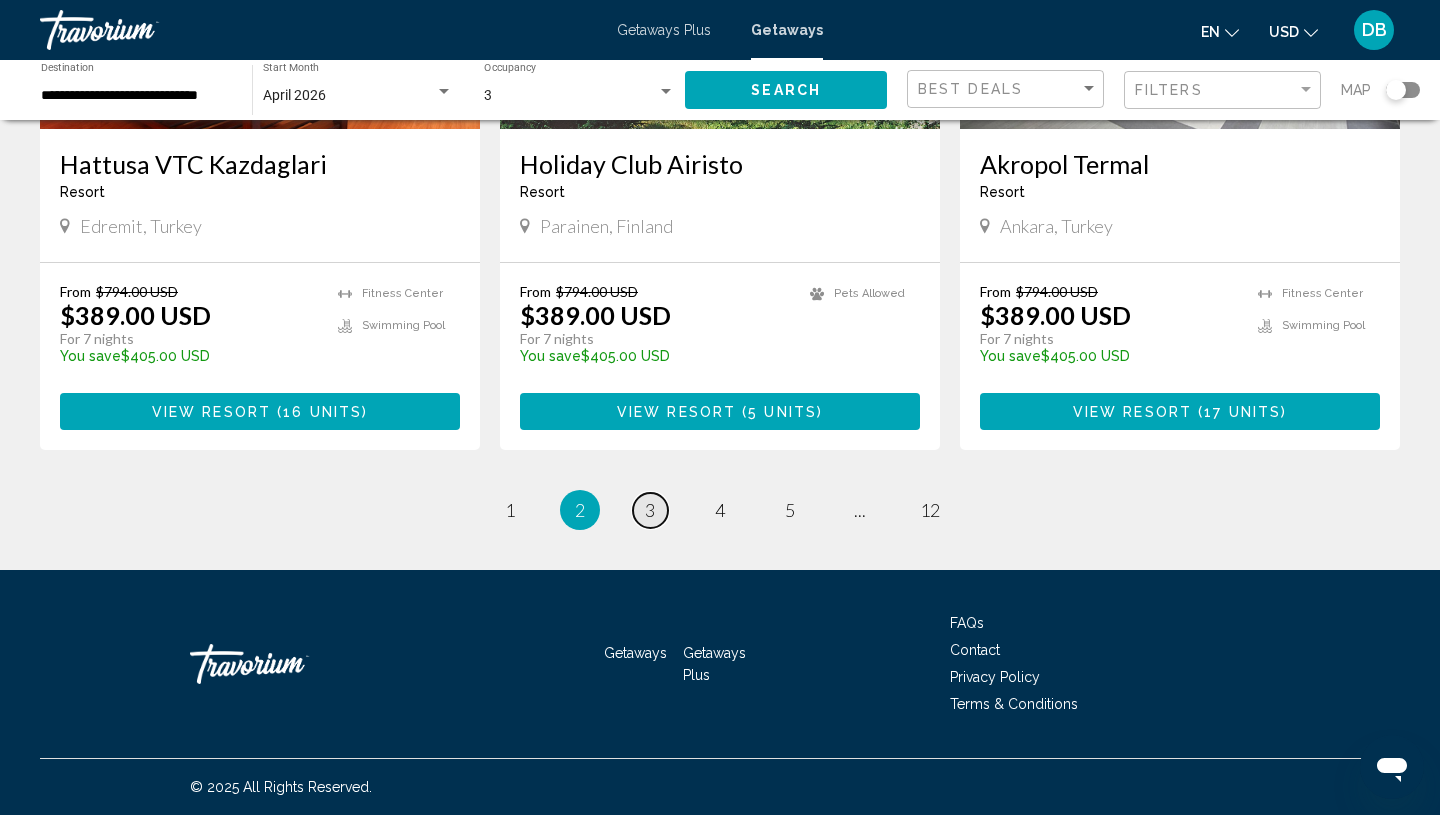 click on "3" at bounding box center (650, 510) 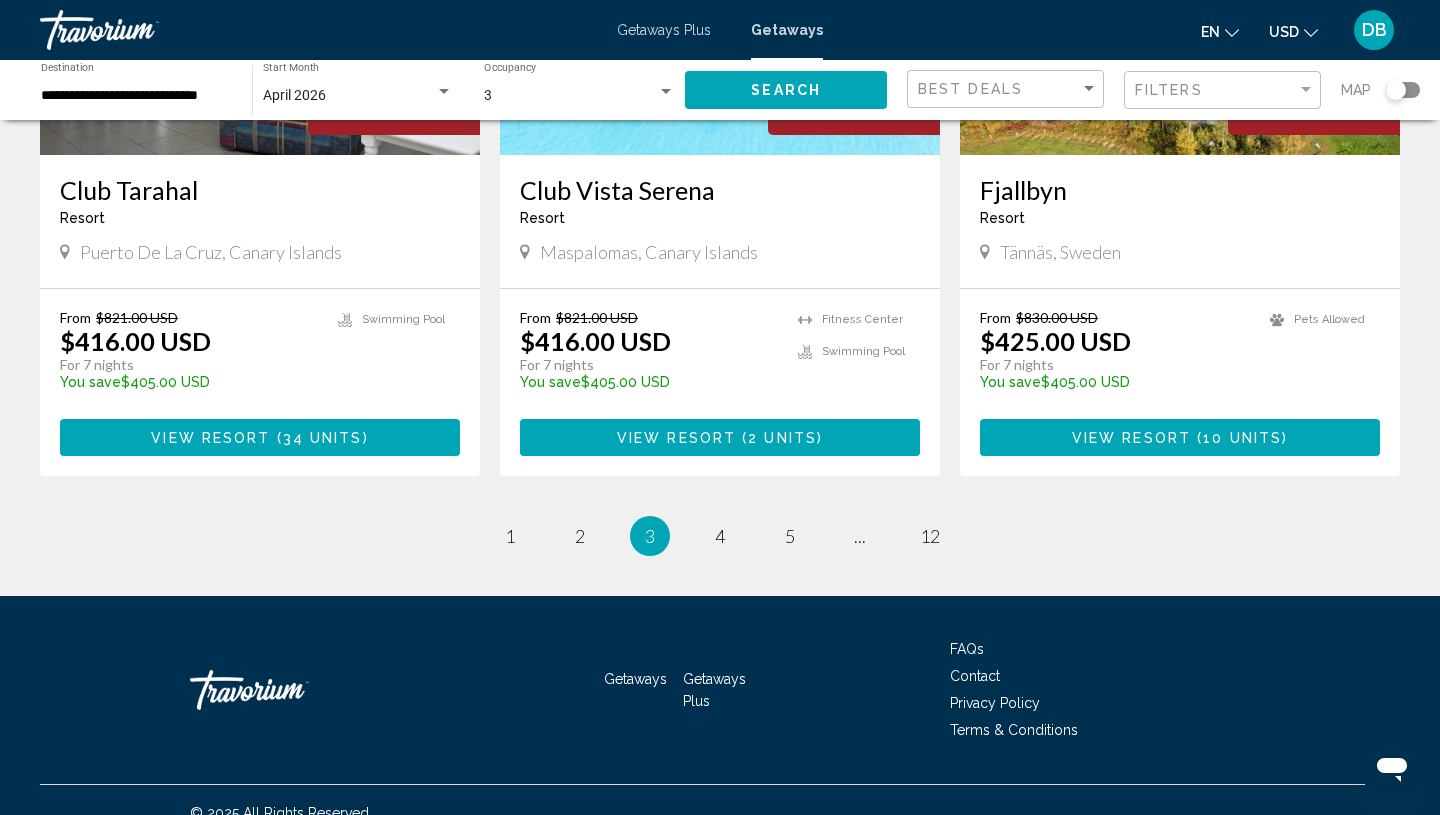 scroll, scrollTop: 2445, scrollLeft: 0, axis: vertical 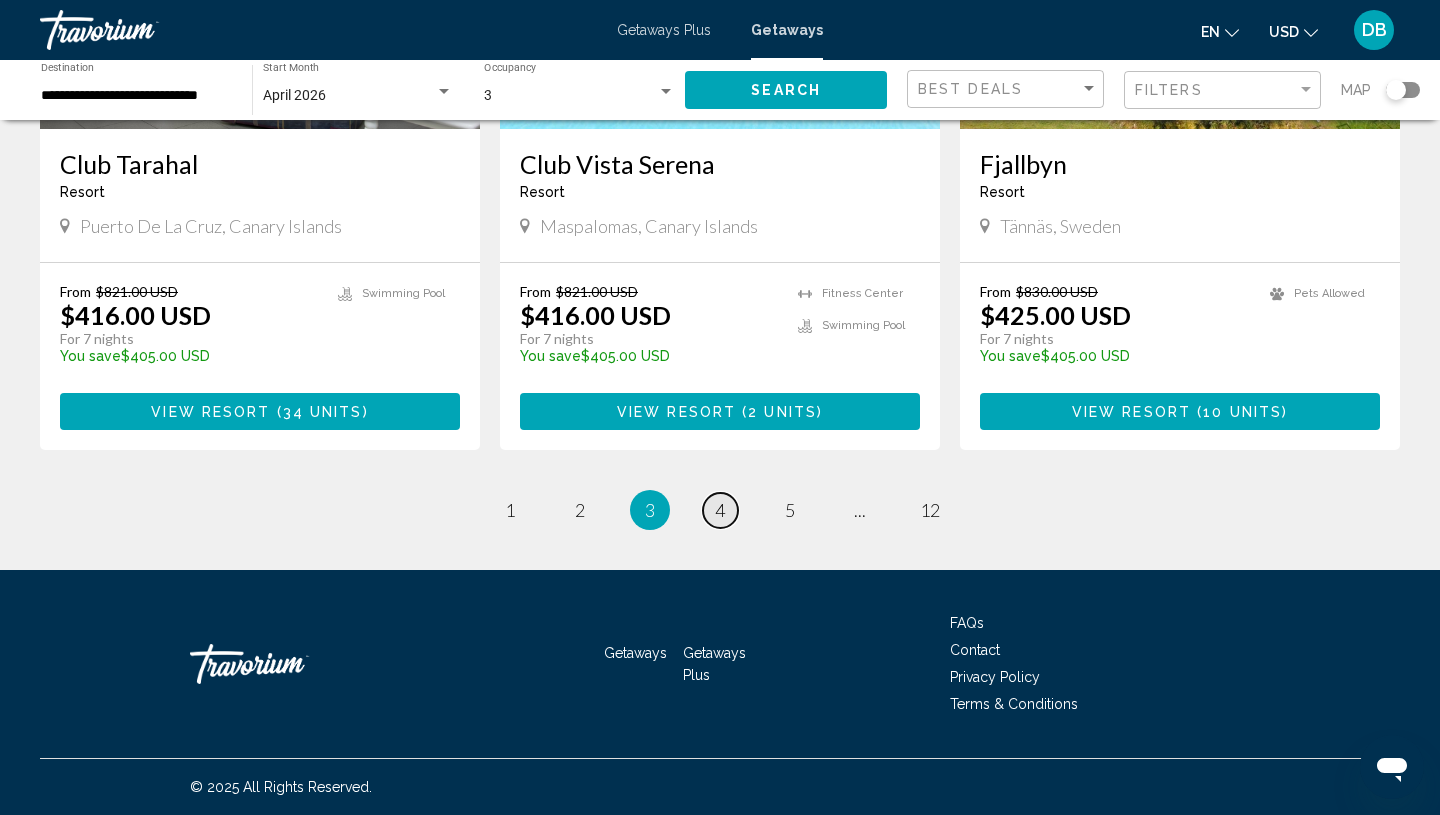 click on "page  4" at bounding box center (720, 510) 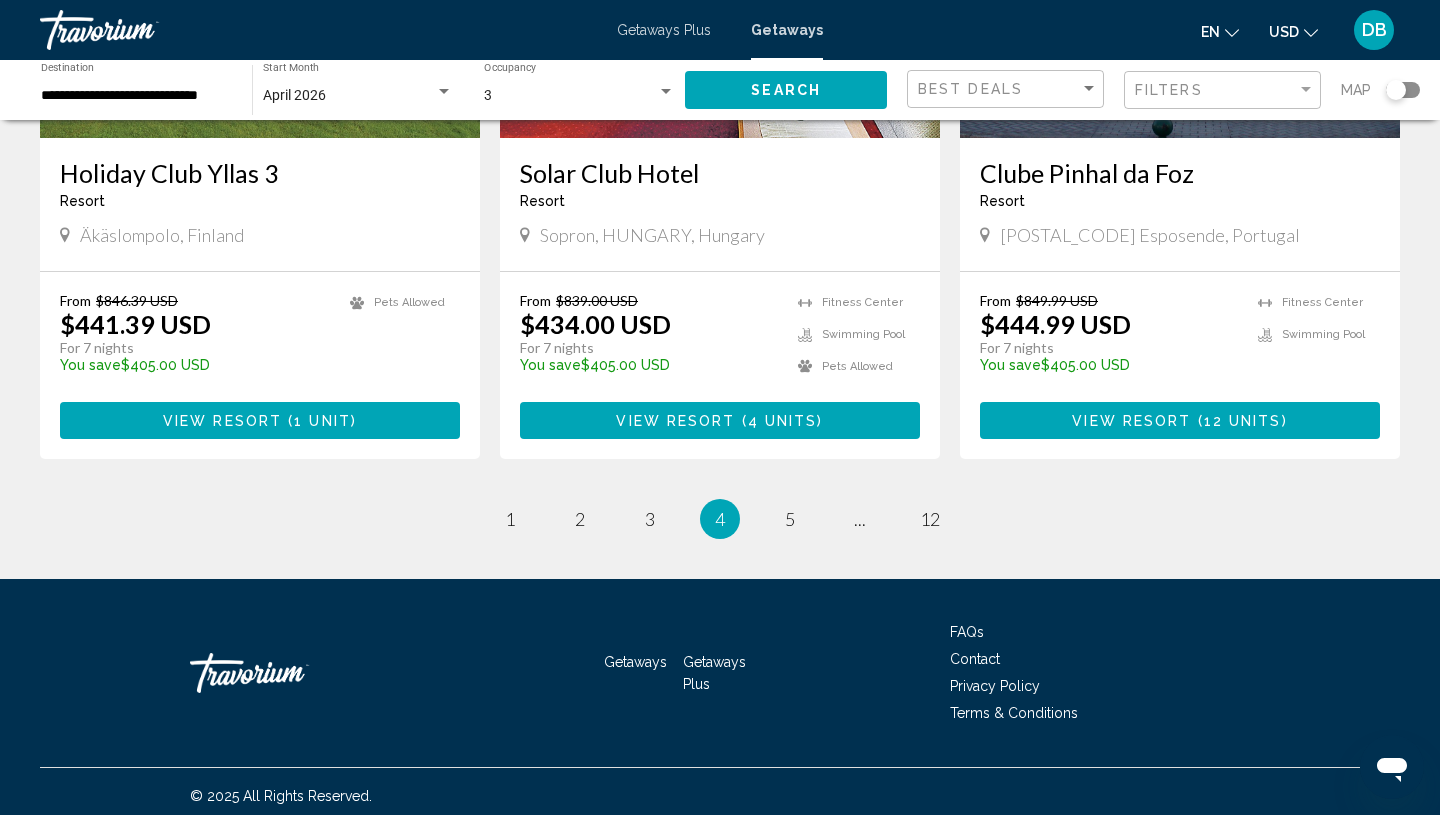 scroll, scrollTop: 2446, scrollLeft: 0, axis: vertical 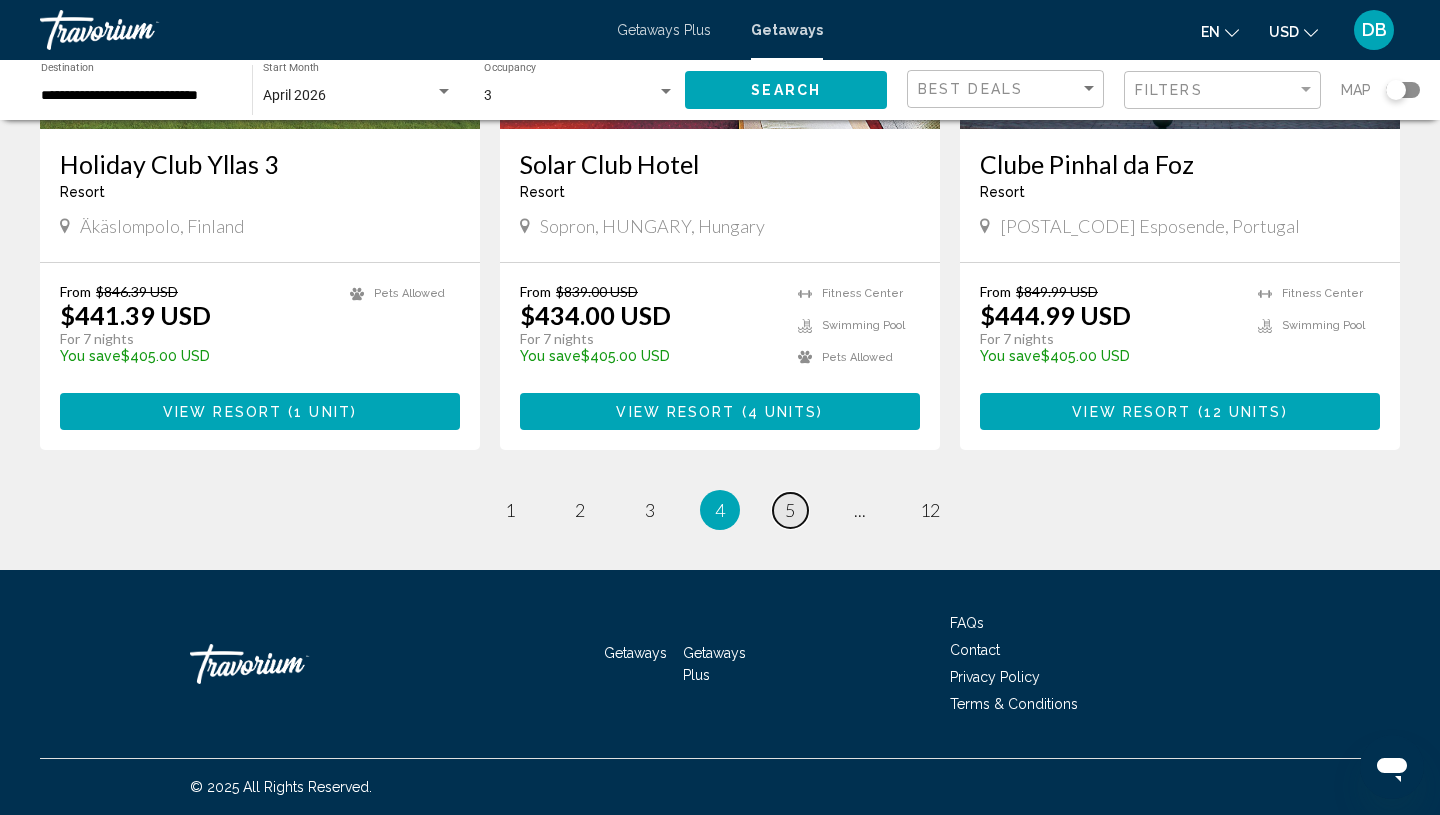 click on "5" at bounding box center [790, 510] 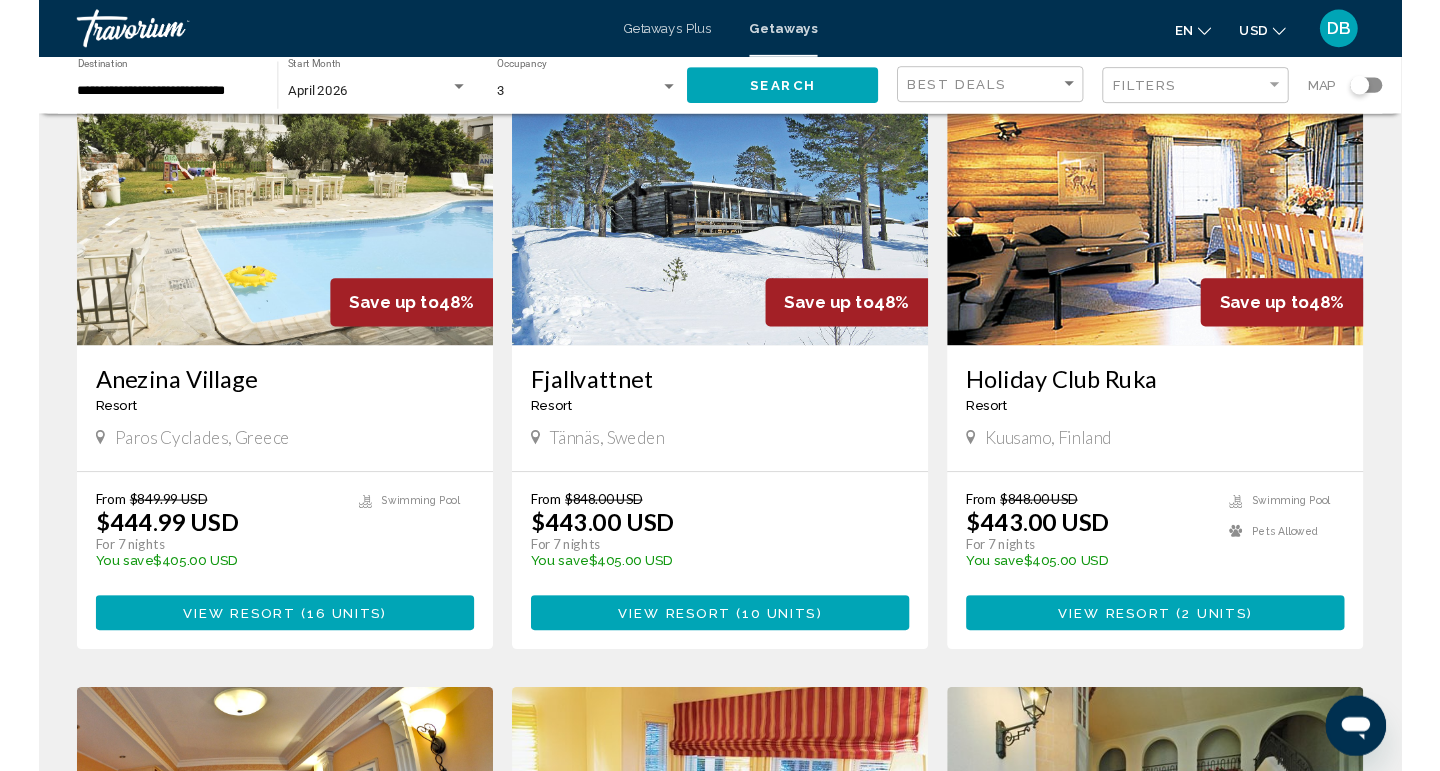 scroll, scrollTop: 0, scrollLeft: 0, axis: both 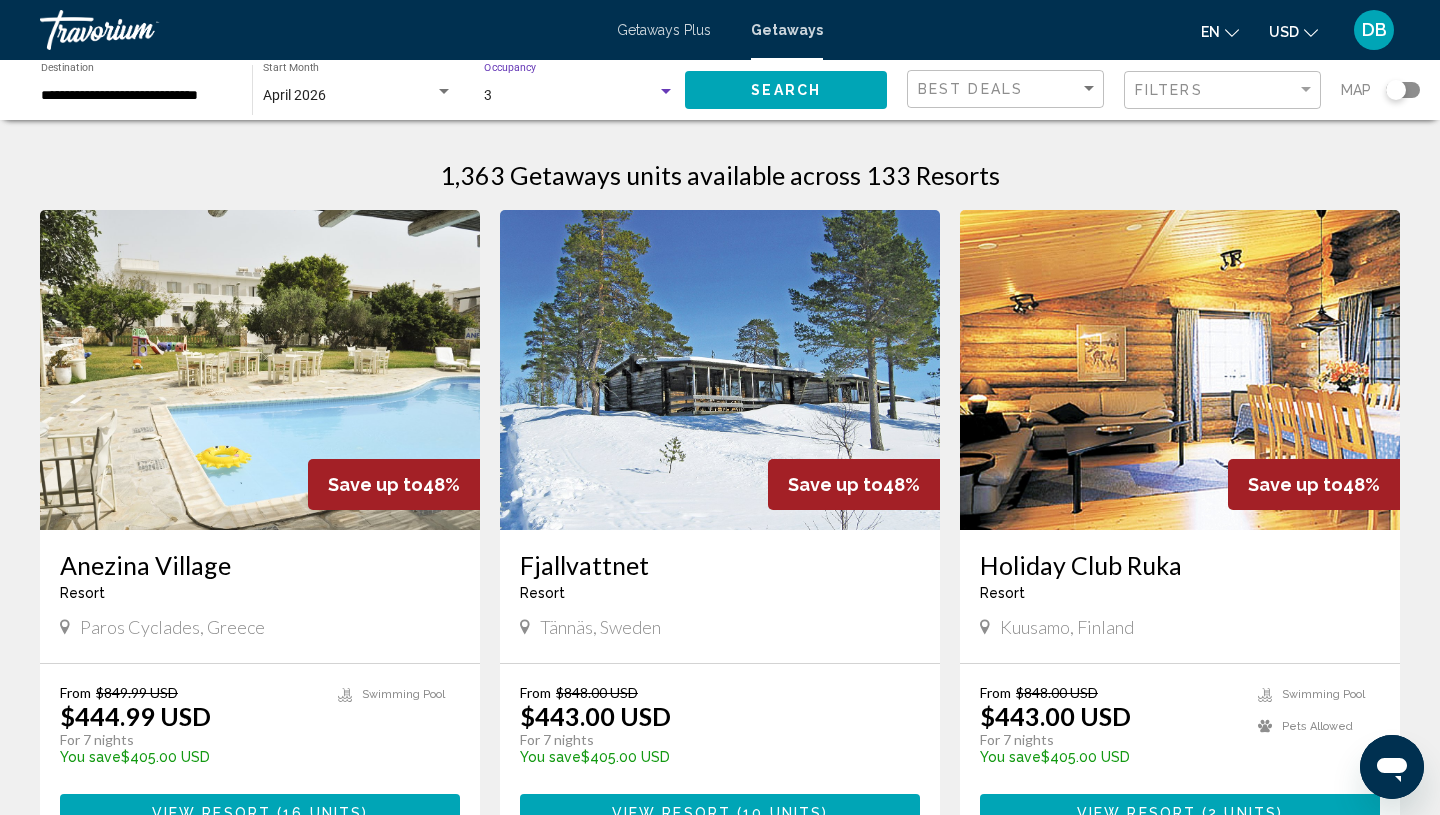 click at bounding box center [666, 91] 